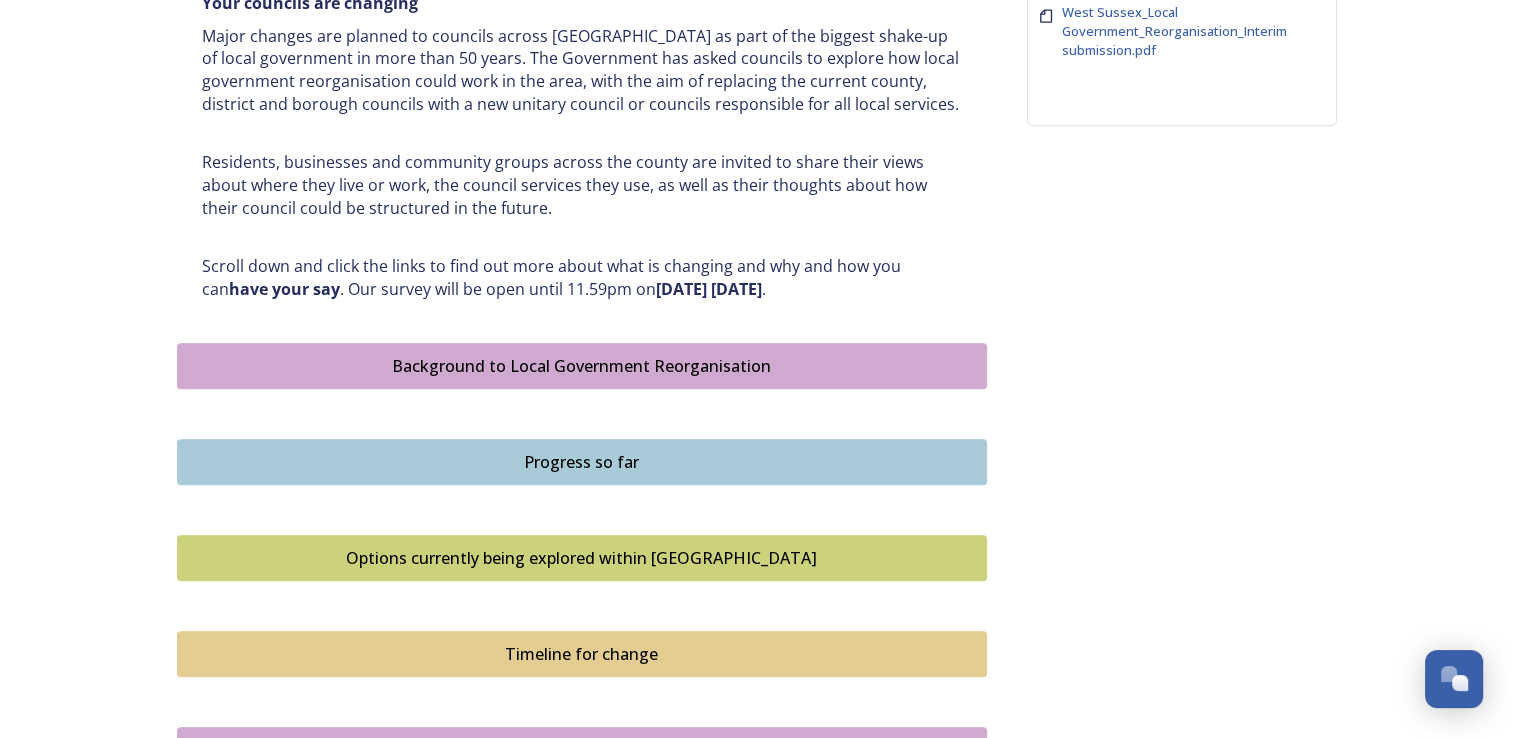 scroll, scrollTop: 900, scrollLeft: 0, axis: vertical 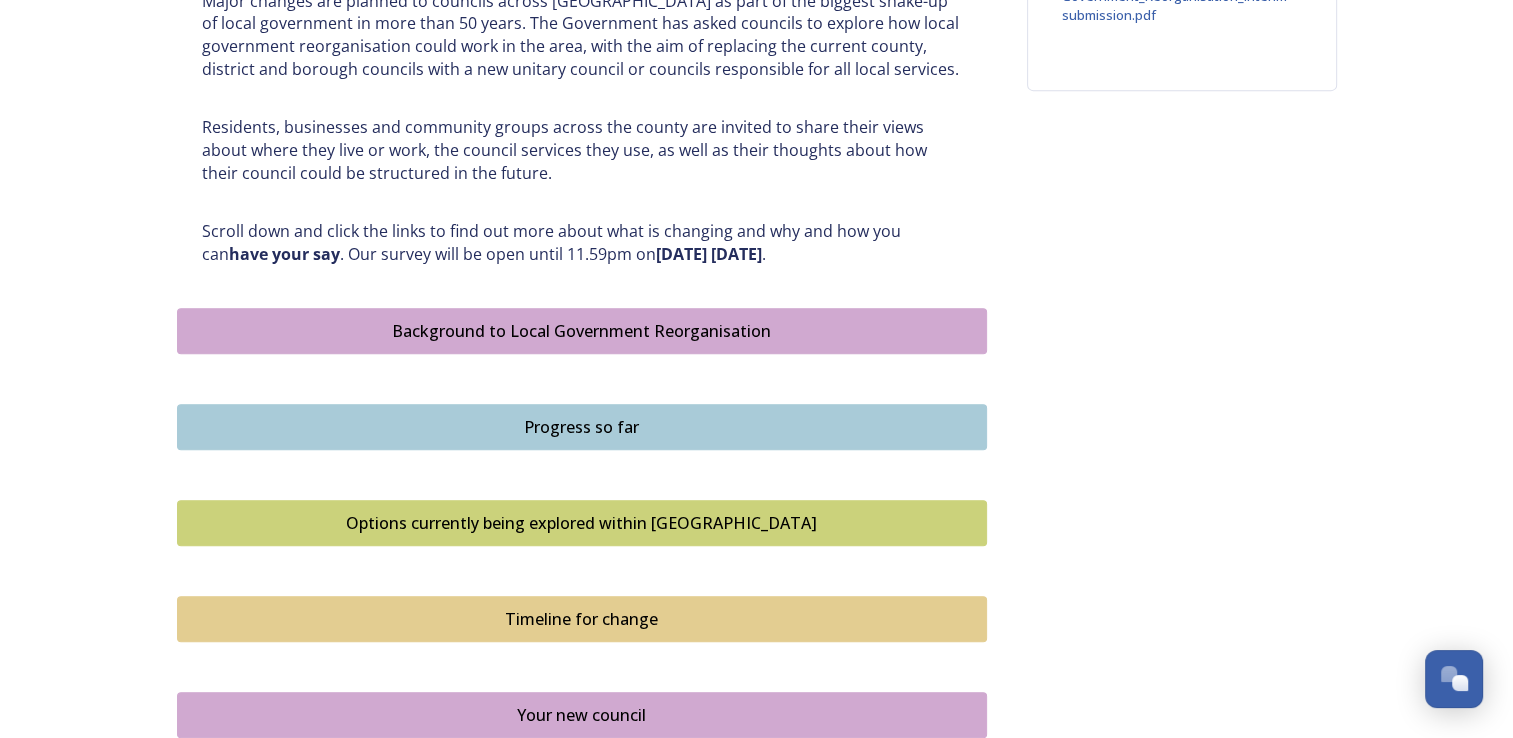 click on "Progress so far" at bounding box center (582, 427) 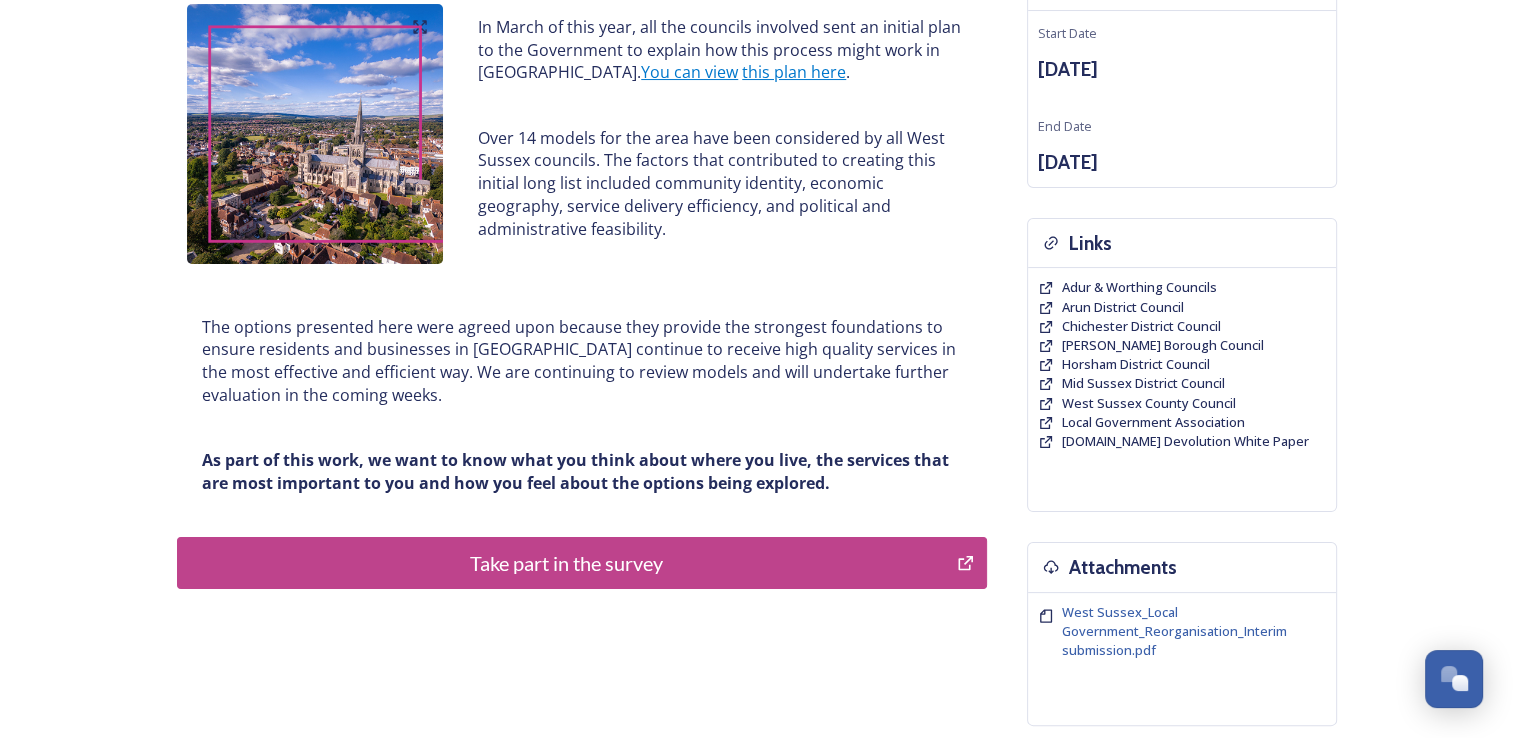 scroll, scrollTop: 300, scrollLeft: 0, axis: vertical 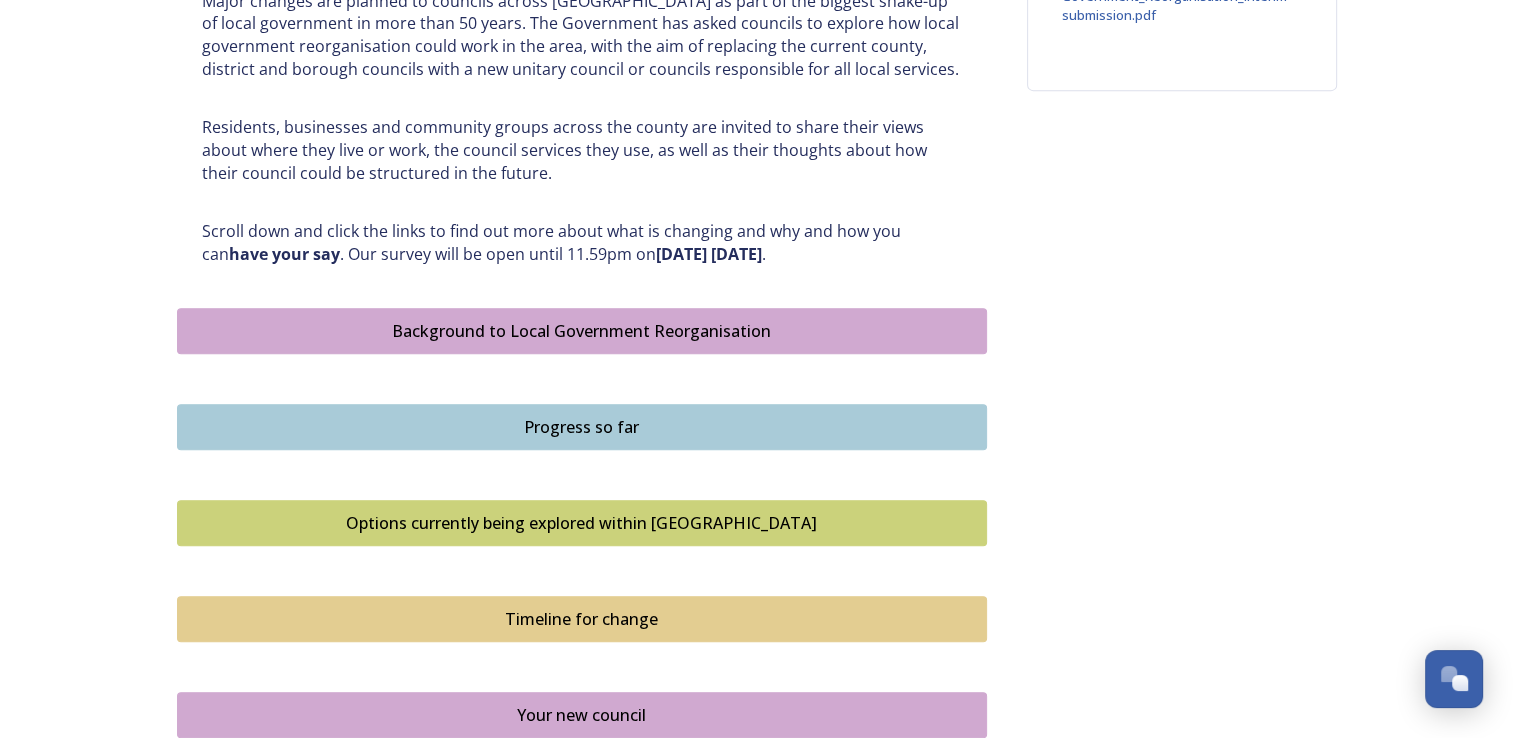 click on "Options currently being explored within [GEOGRAPHIC_DATA]" at bounding box center [582, 523] 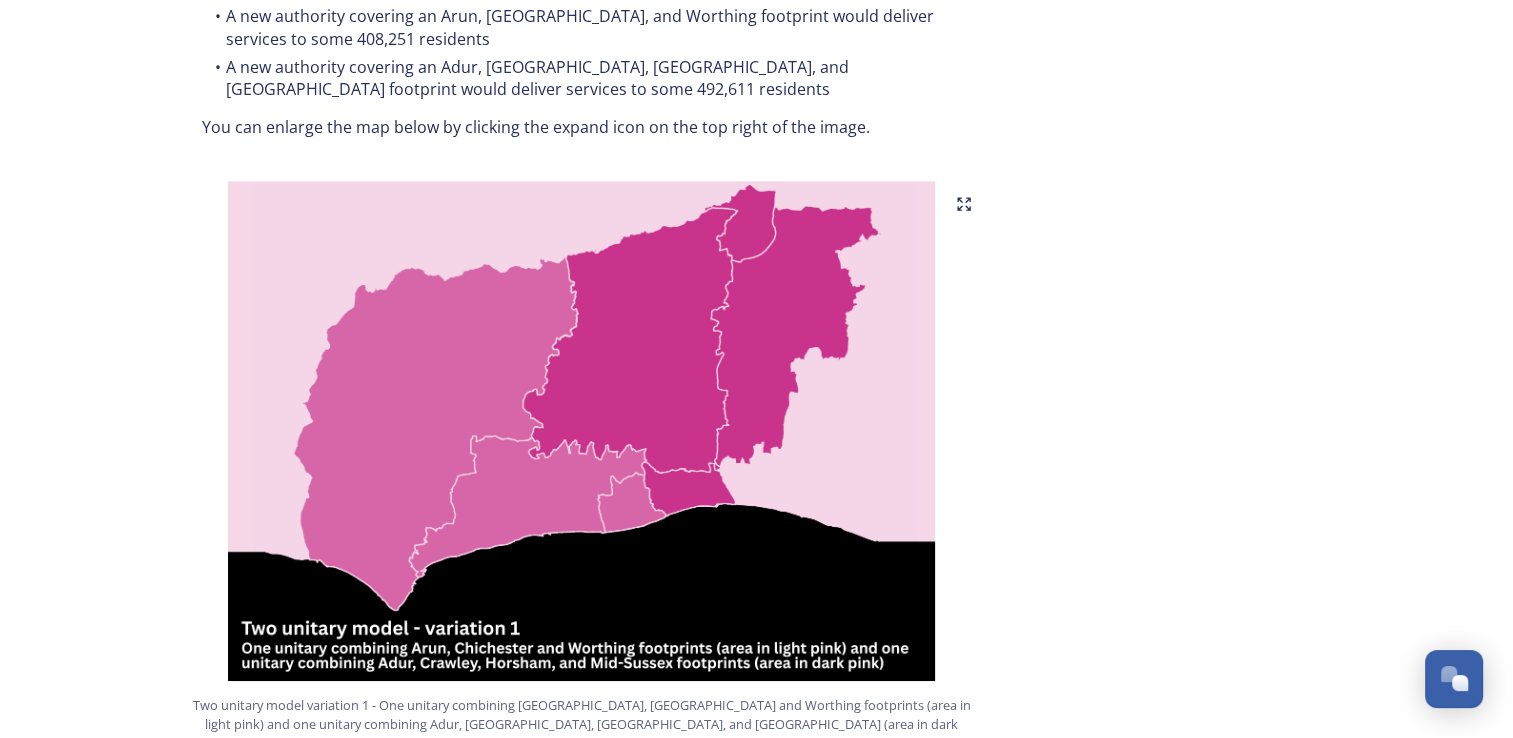scroll, scrollTop: 1200, scrollLeft: 0, axis: vertical 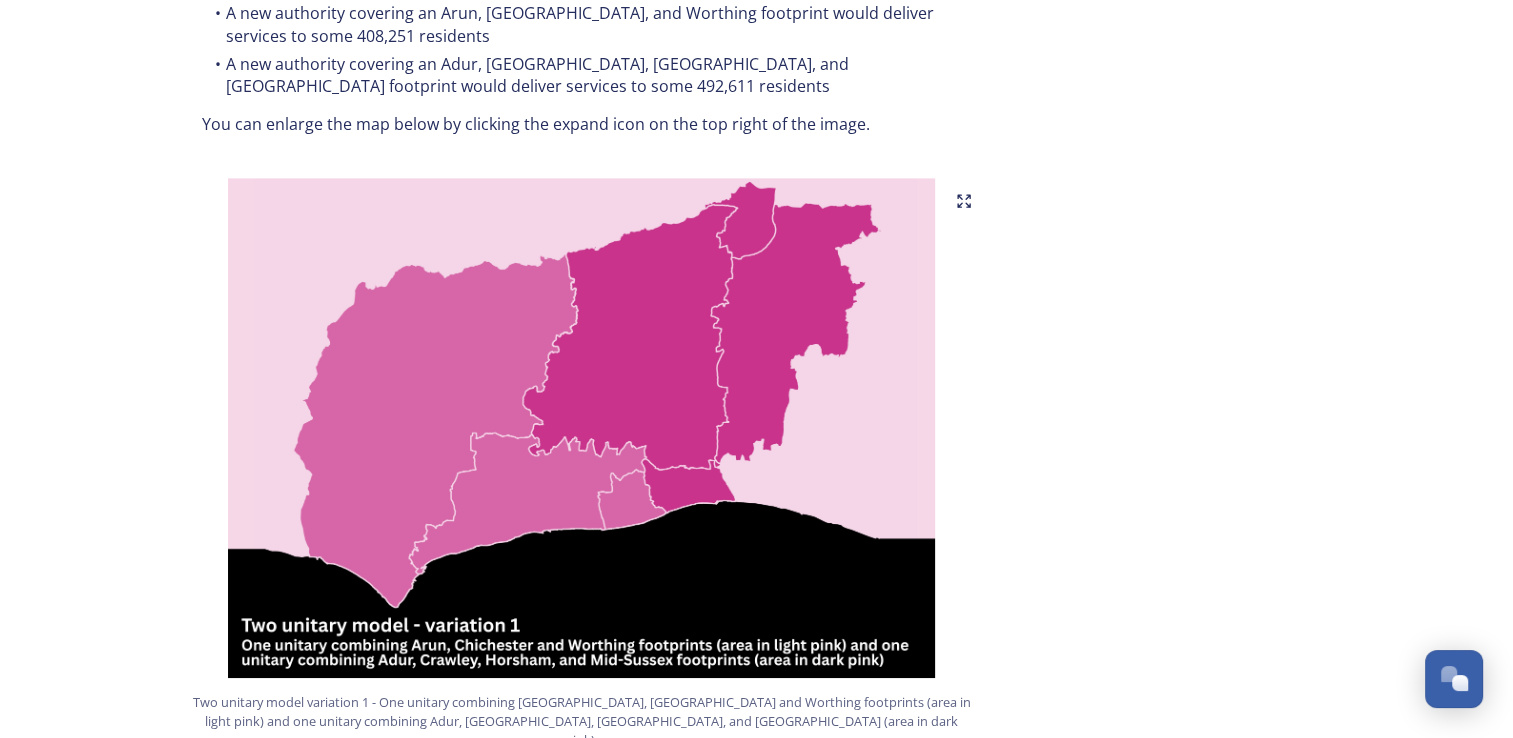 click at bounding box center (582, 428) 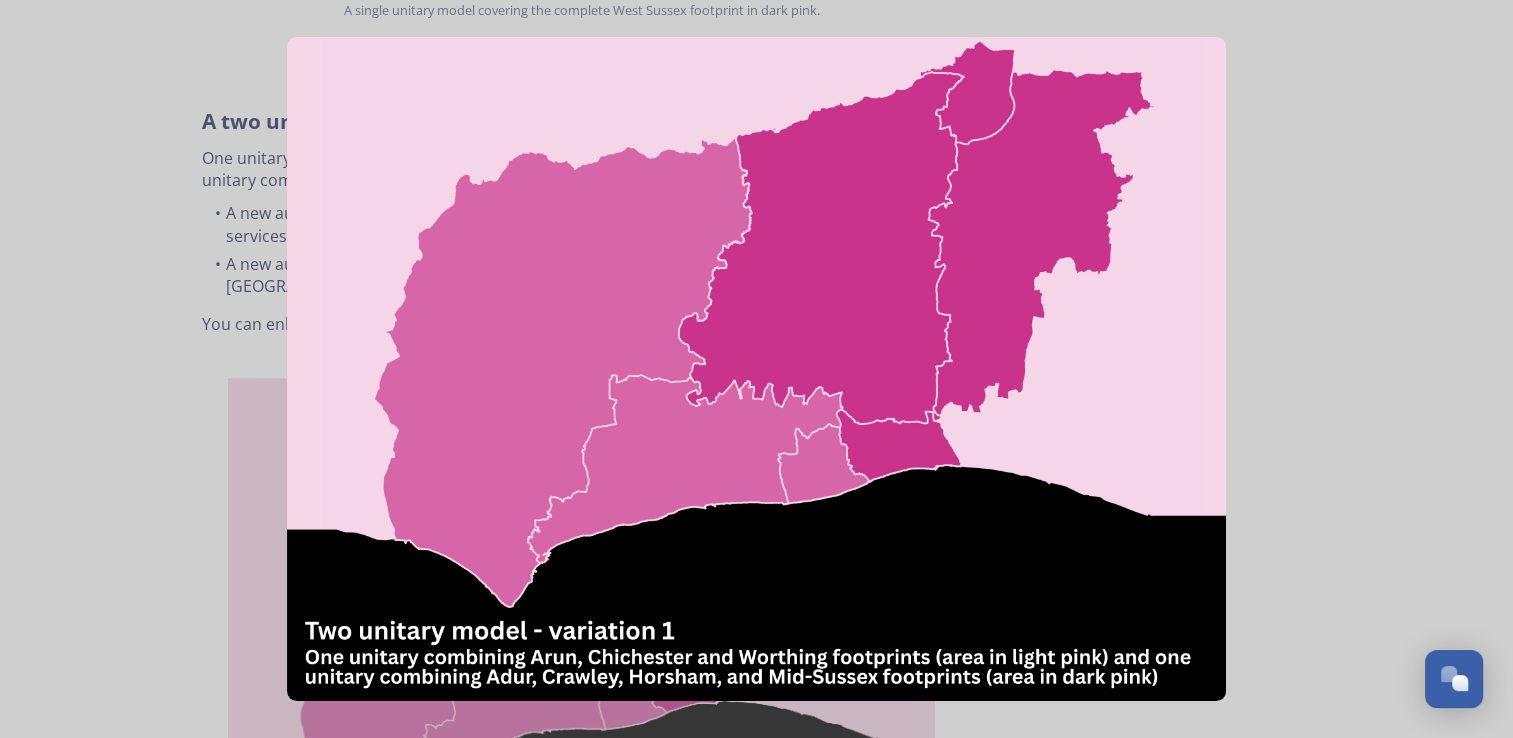 scroll, scrollTop: 1100, scrollLeft: 0, axis: vertical 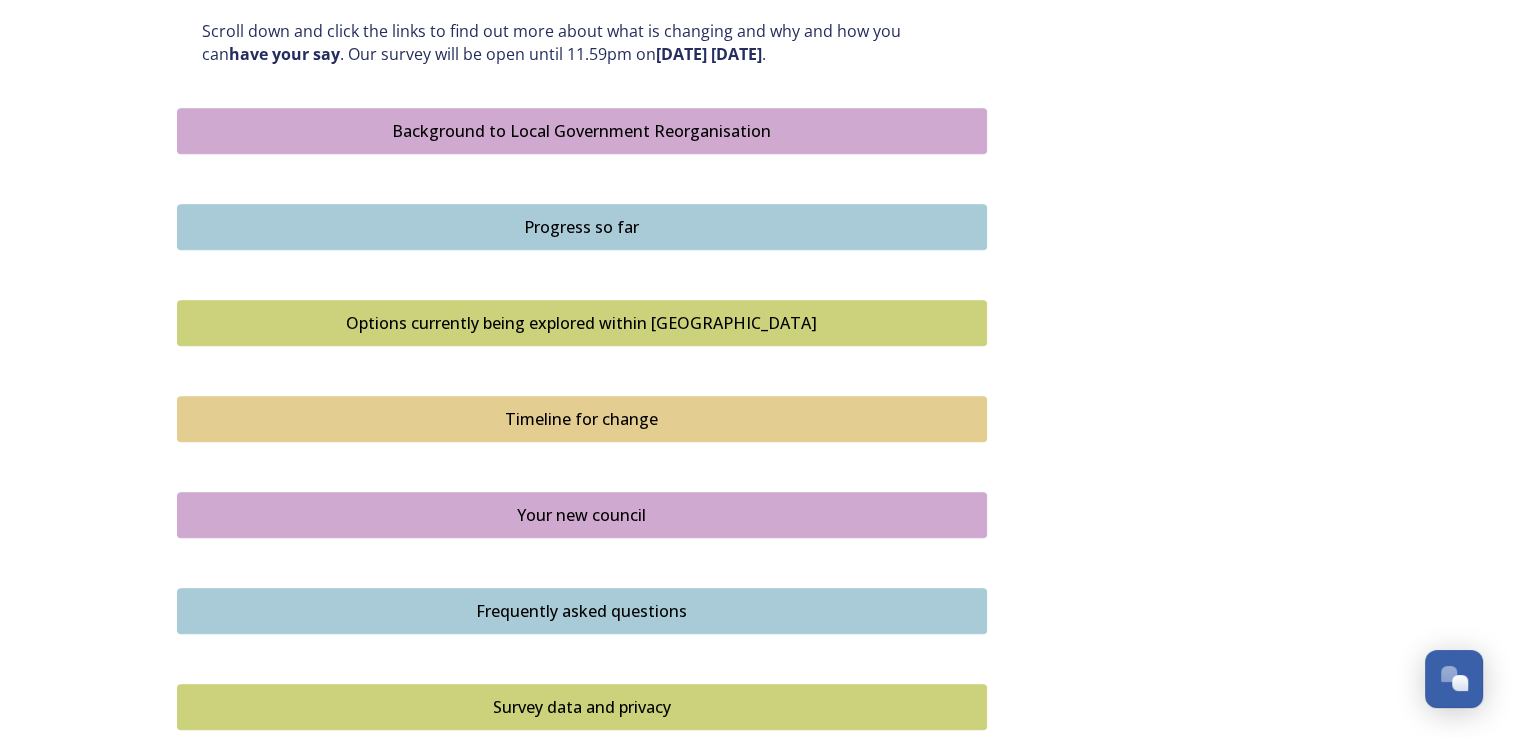 click on "Options currently being explored within West Sussex" at bounding box center [582, 323] 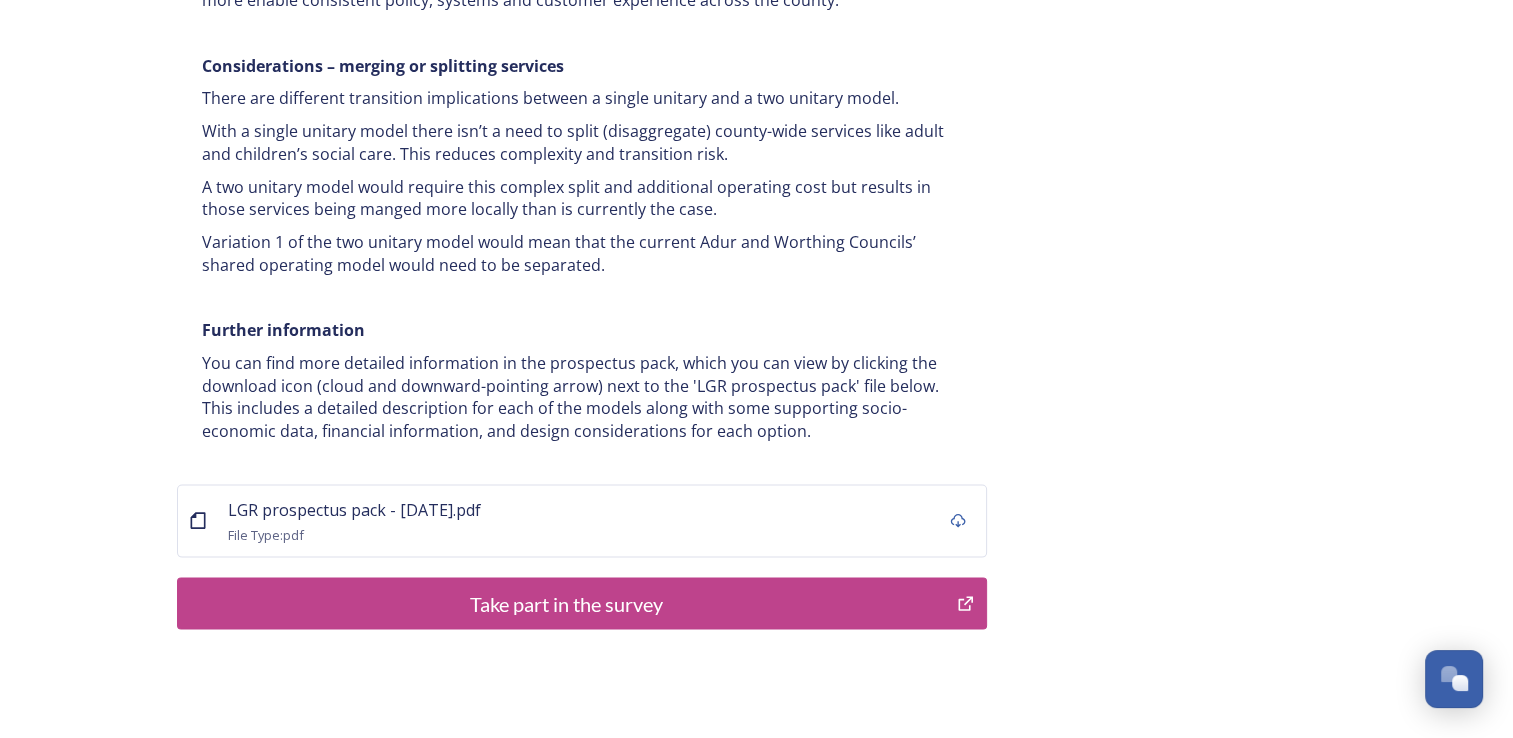 scroll, scrollTop: 3976, scrollLeft: 0, axis: vertical 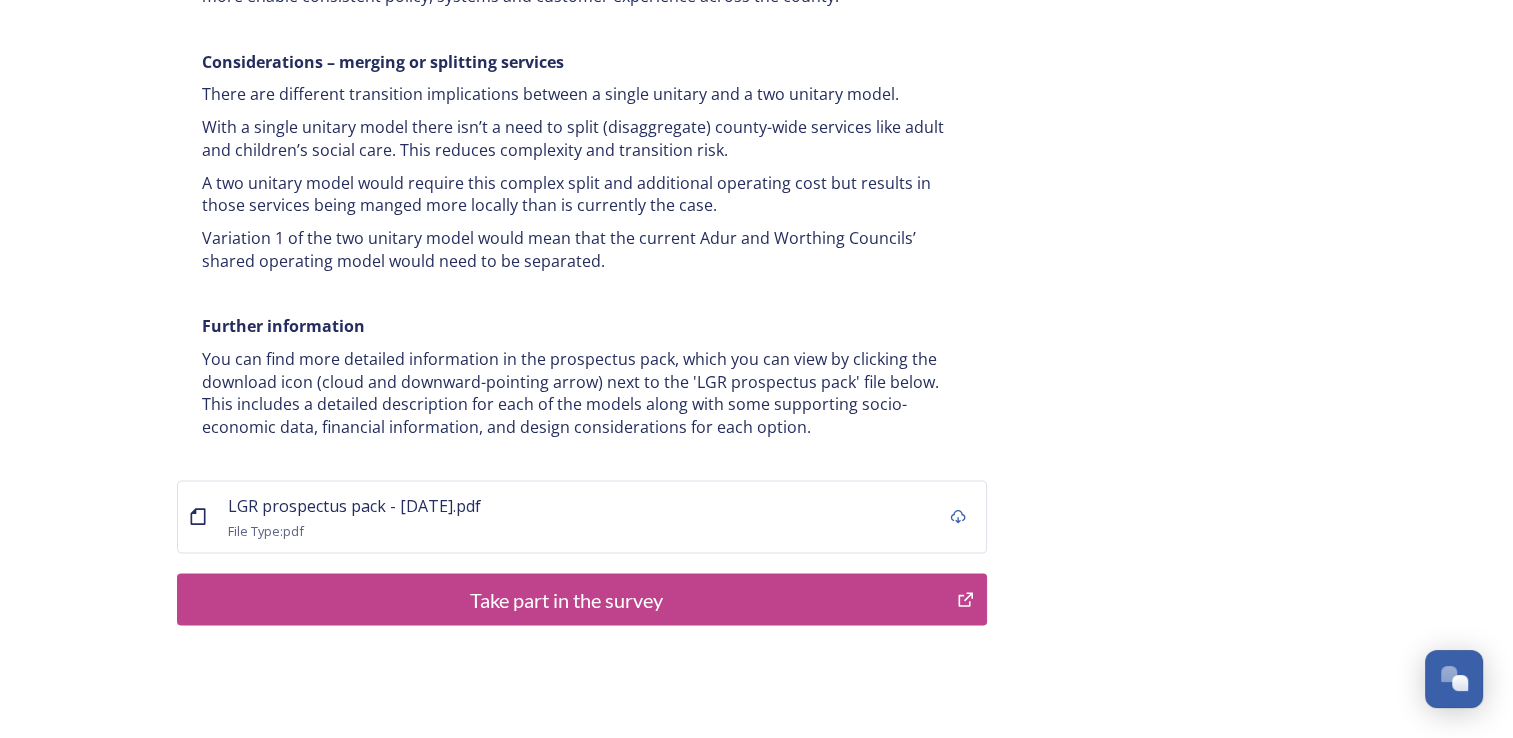 click on "Take part in the survey" at bounding box center (567, 600) 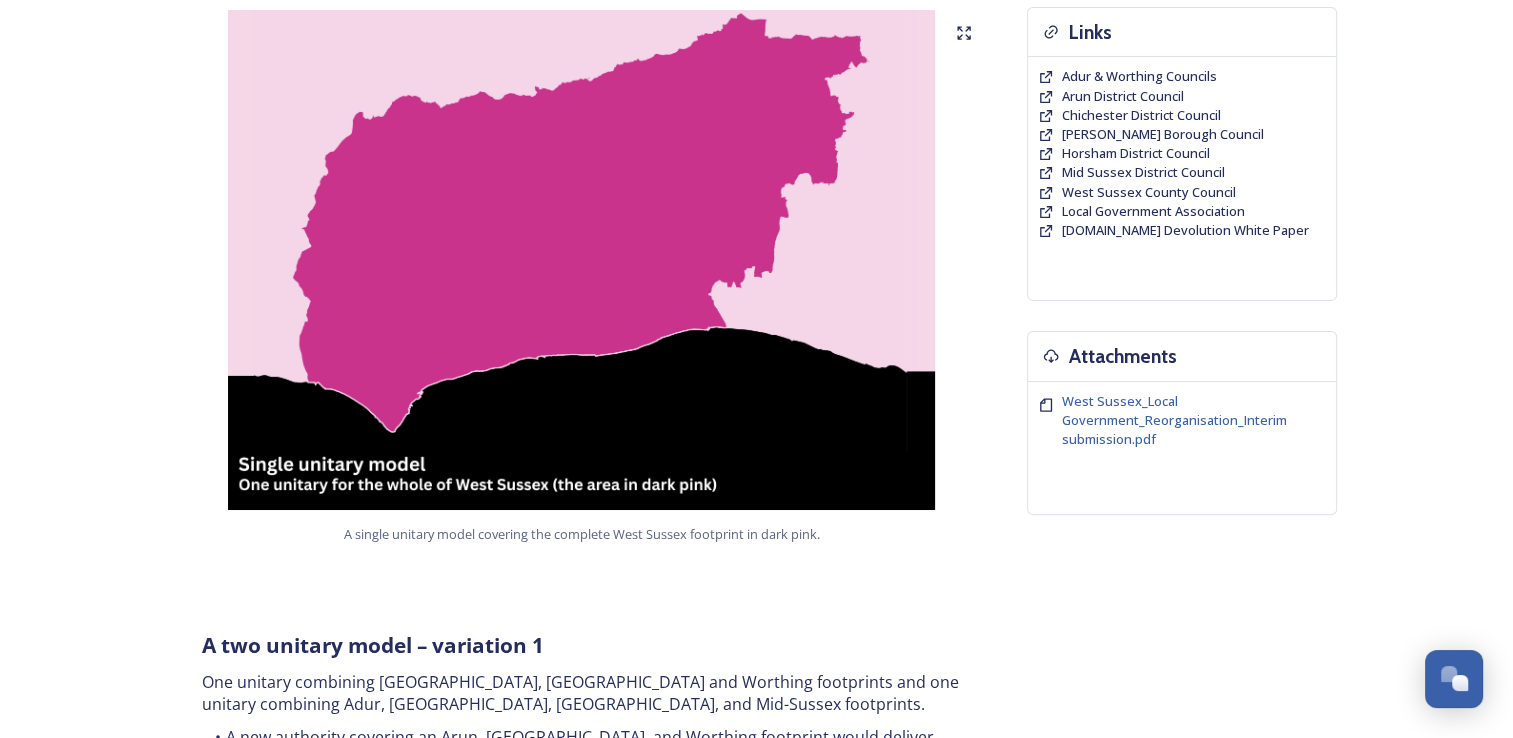 scroll, scrollTop: 0, scrollLeft: 0, axis: both 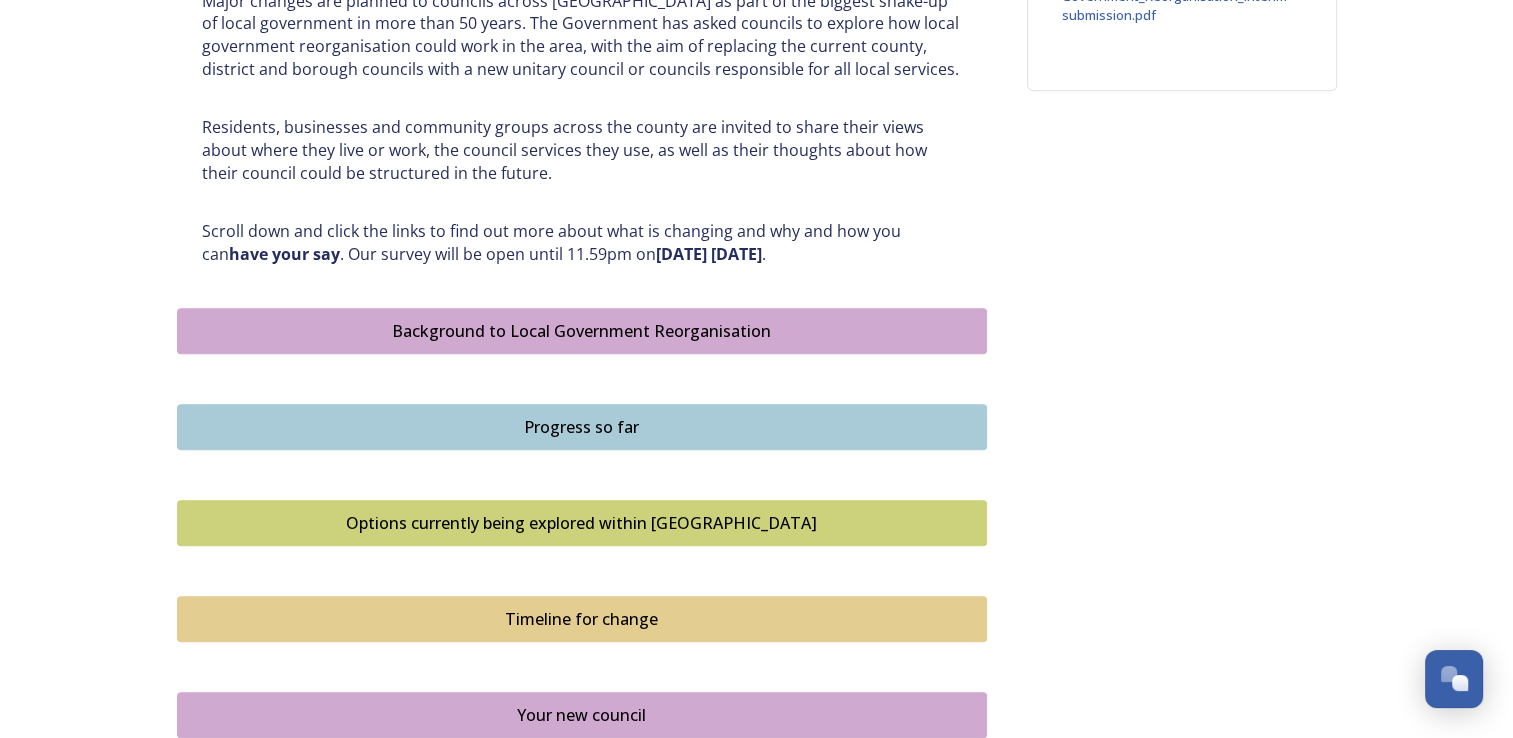 click on "Options currently being explored within West Sussex" at bounding box center [582, 523] 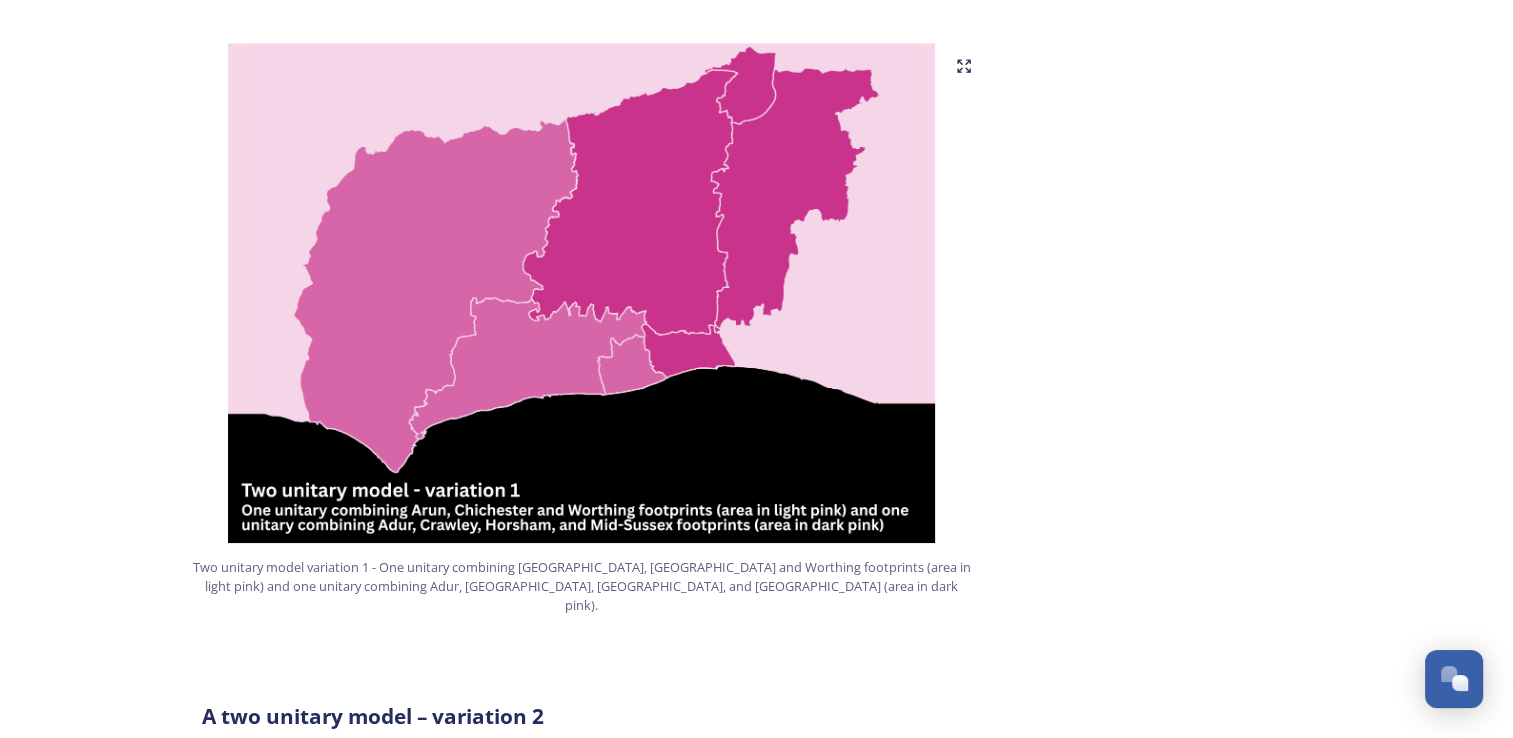 scroll, scrollTop: 1200, scrollLeft: 0, axis: vertical 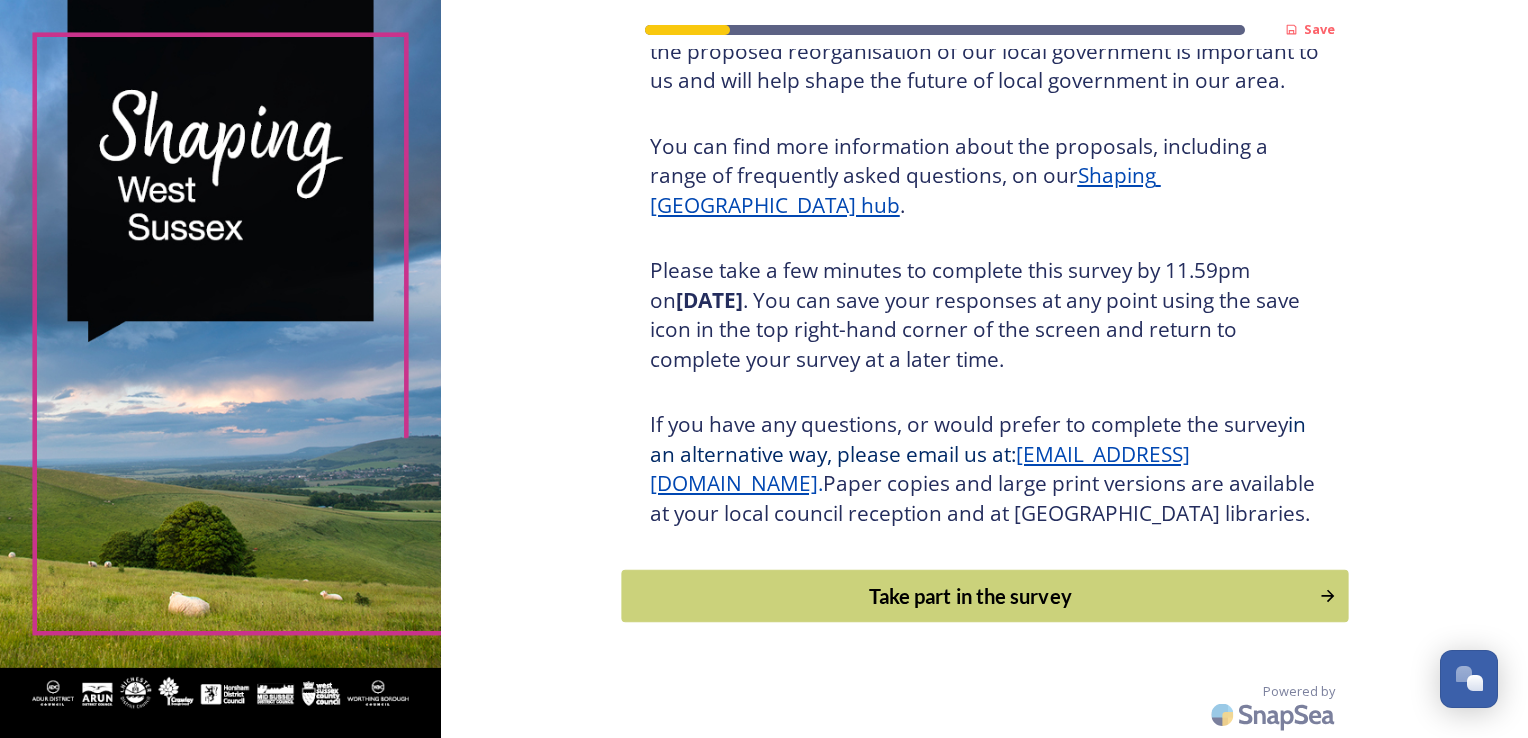 click on "Take part in the survey" at bounding box center (970, 596) 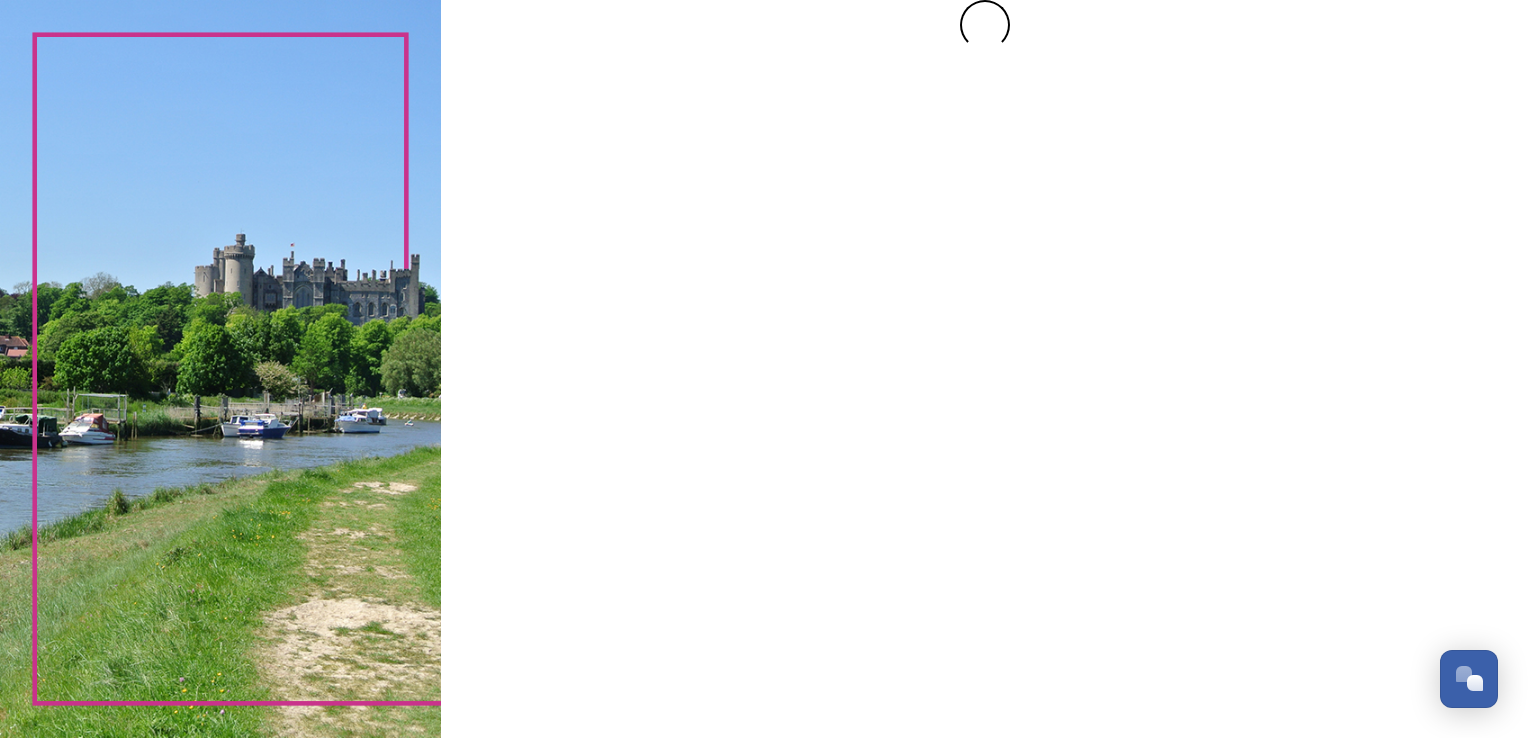 scroll, scrollTop: 0, scrollLeft: 0, axis: both 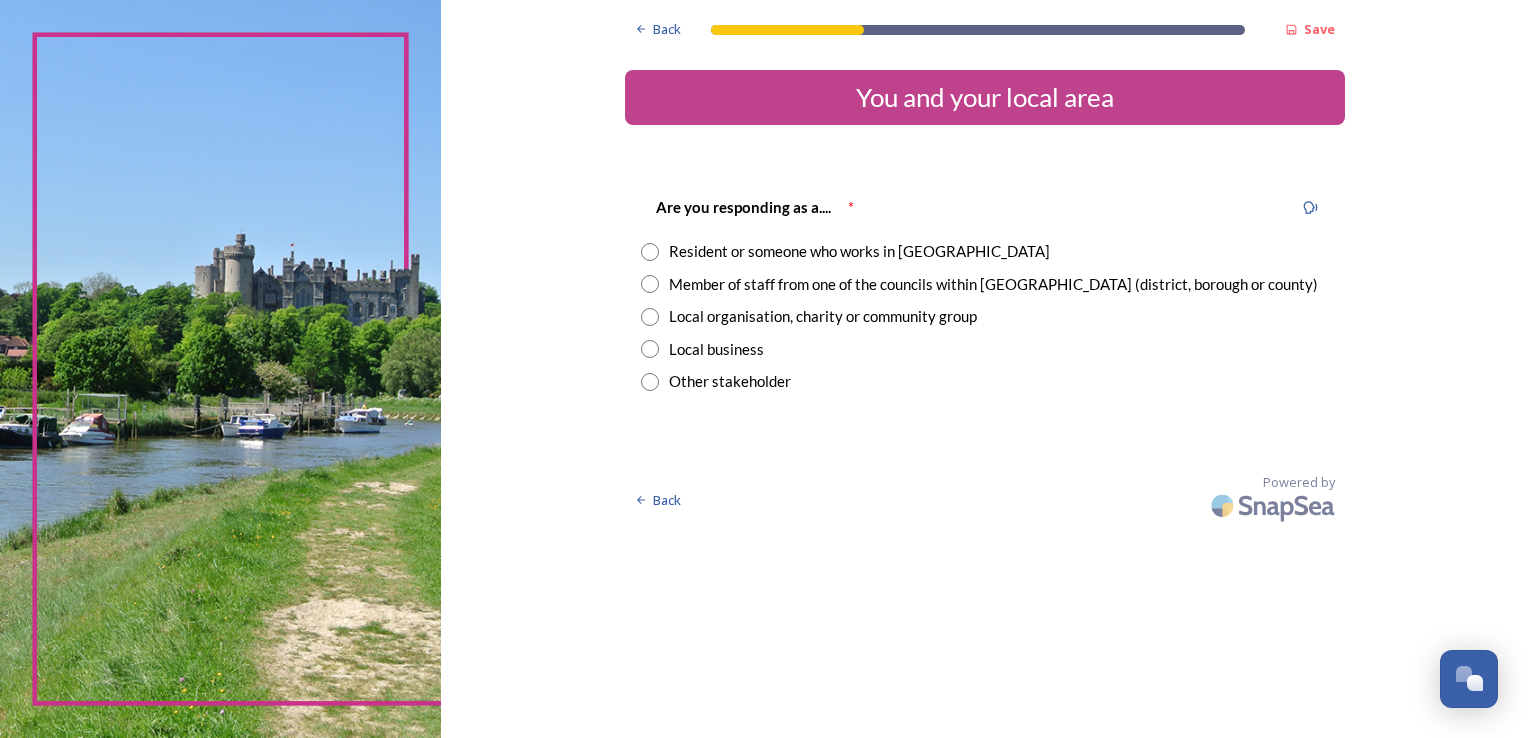 click at bounding box center [650, 252] 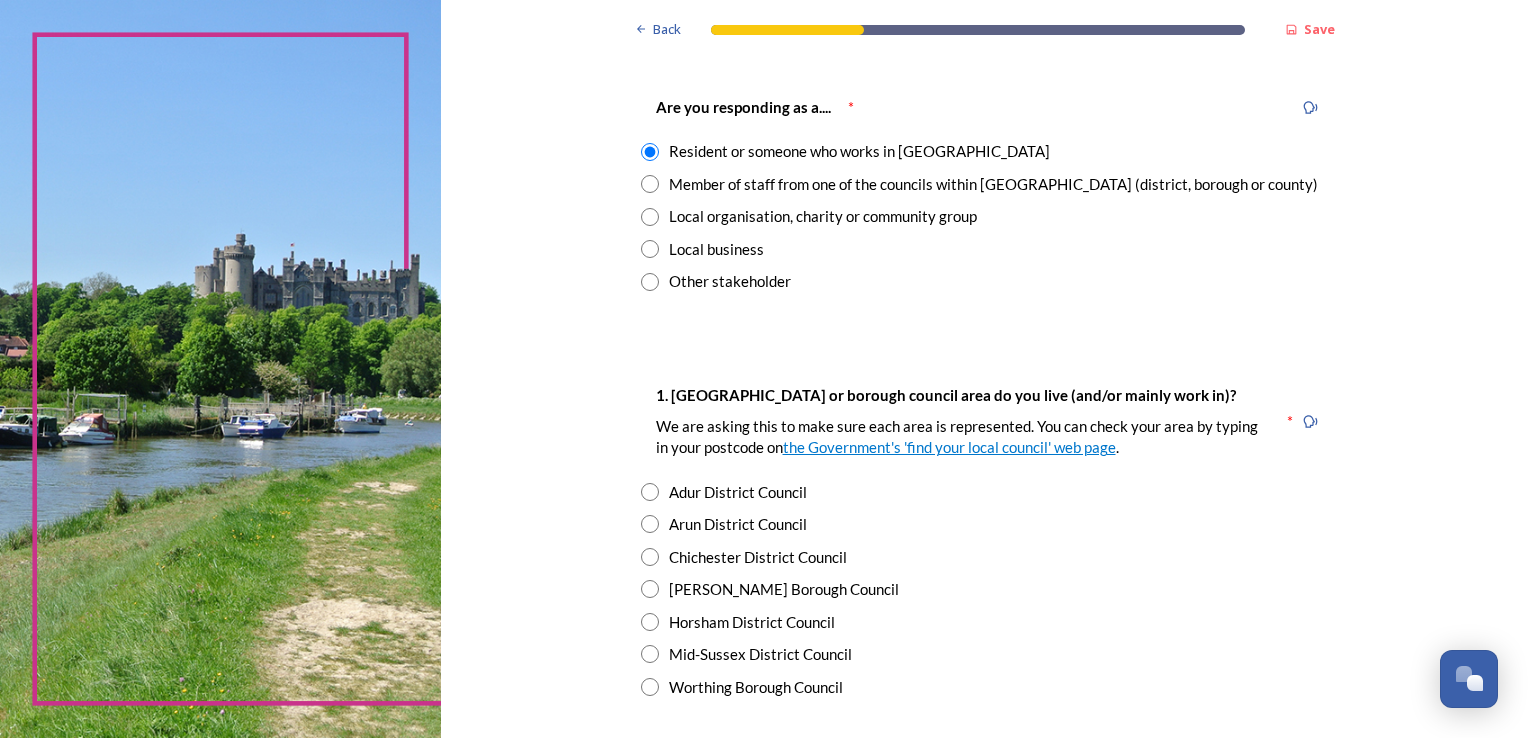 scroll, scrollTop: 200, scrollLeft: 0, axis: vertical 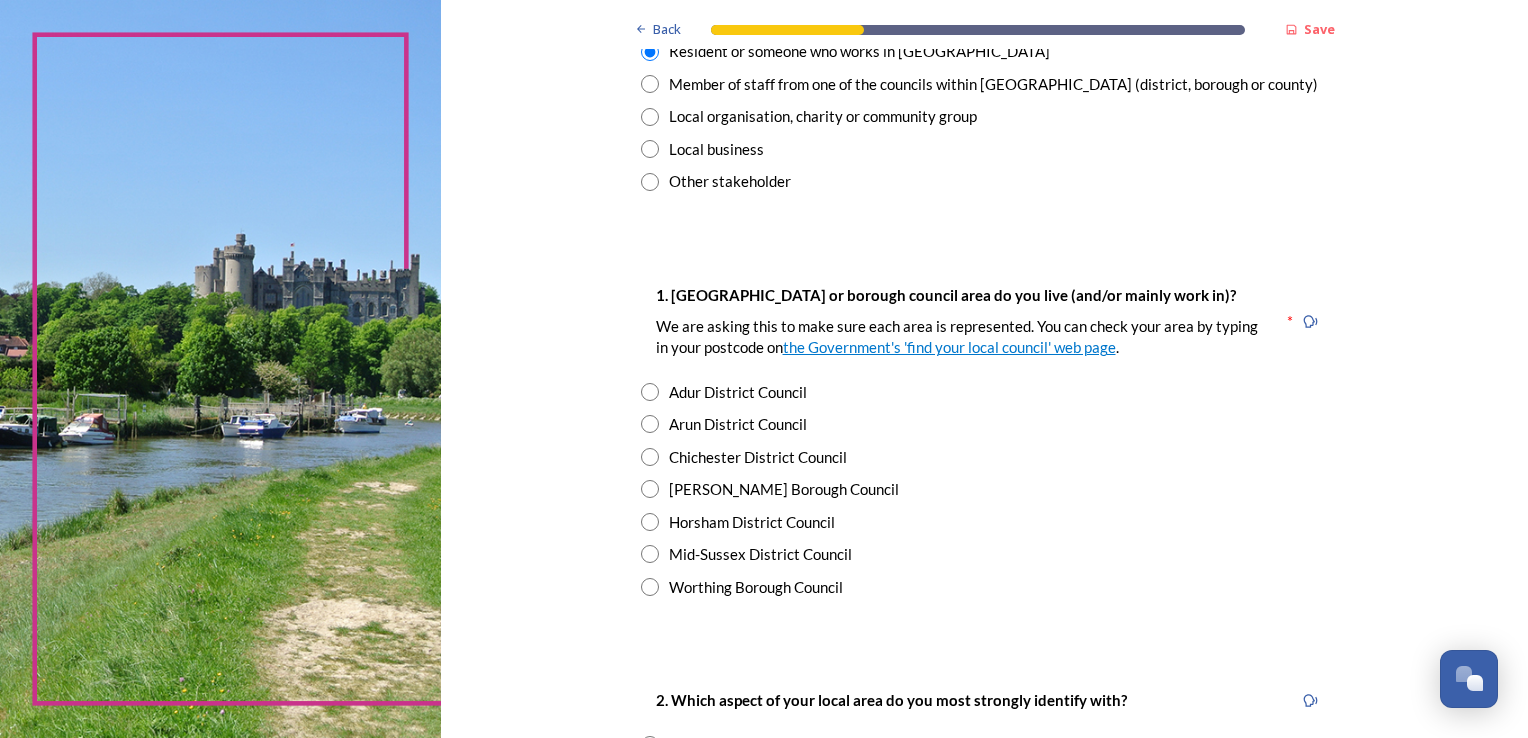 click at bounding box center [650, 457] 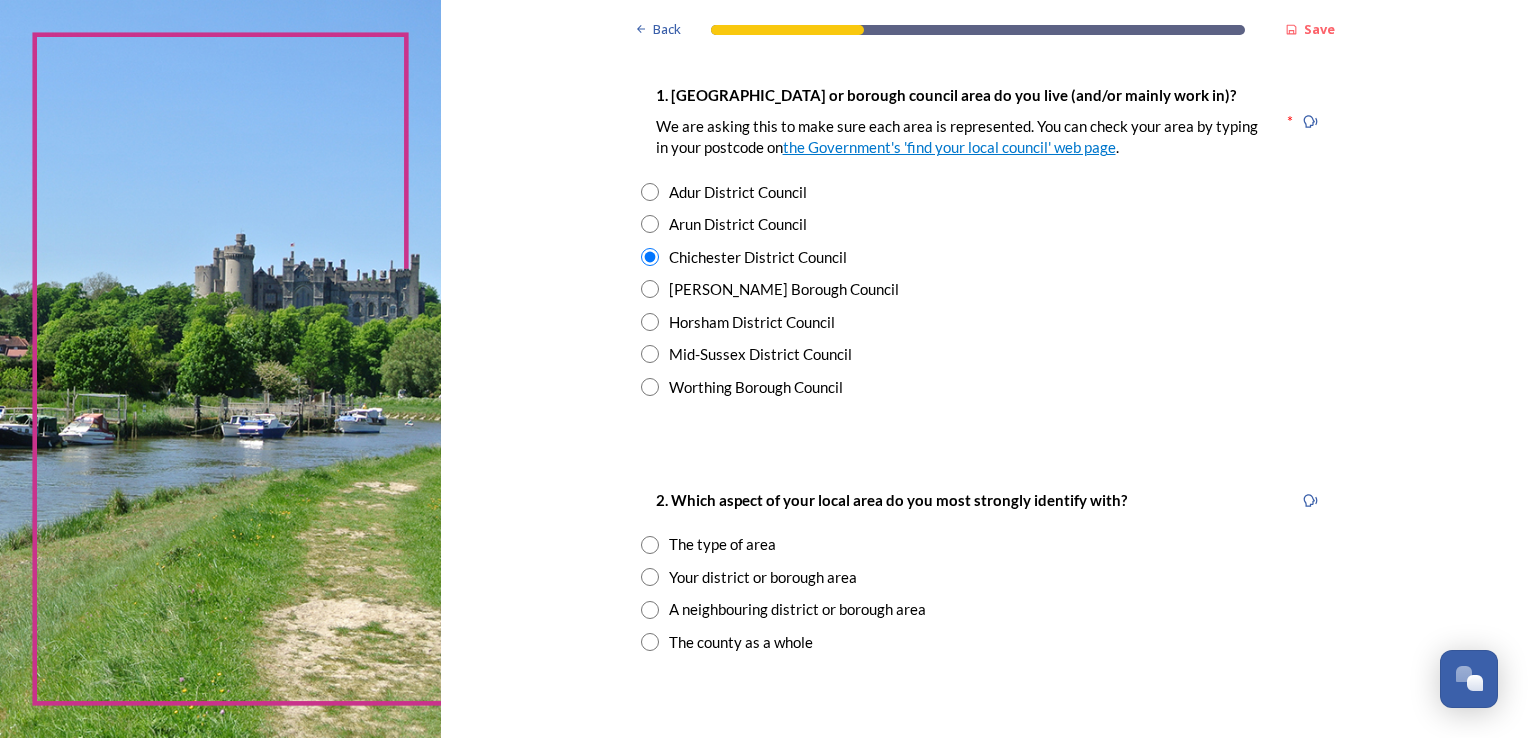 scroll, scrollTop: 500, scrollLeft: 0, axis: vertical 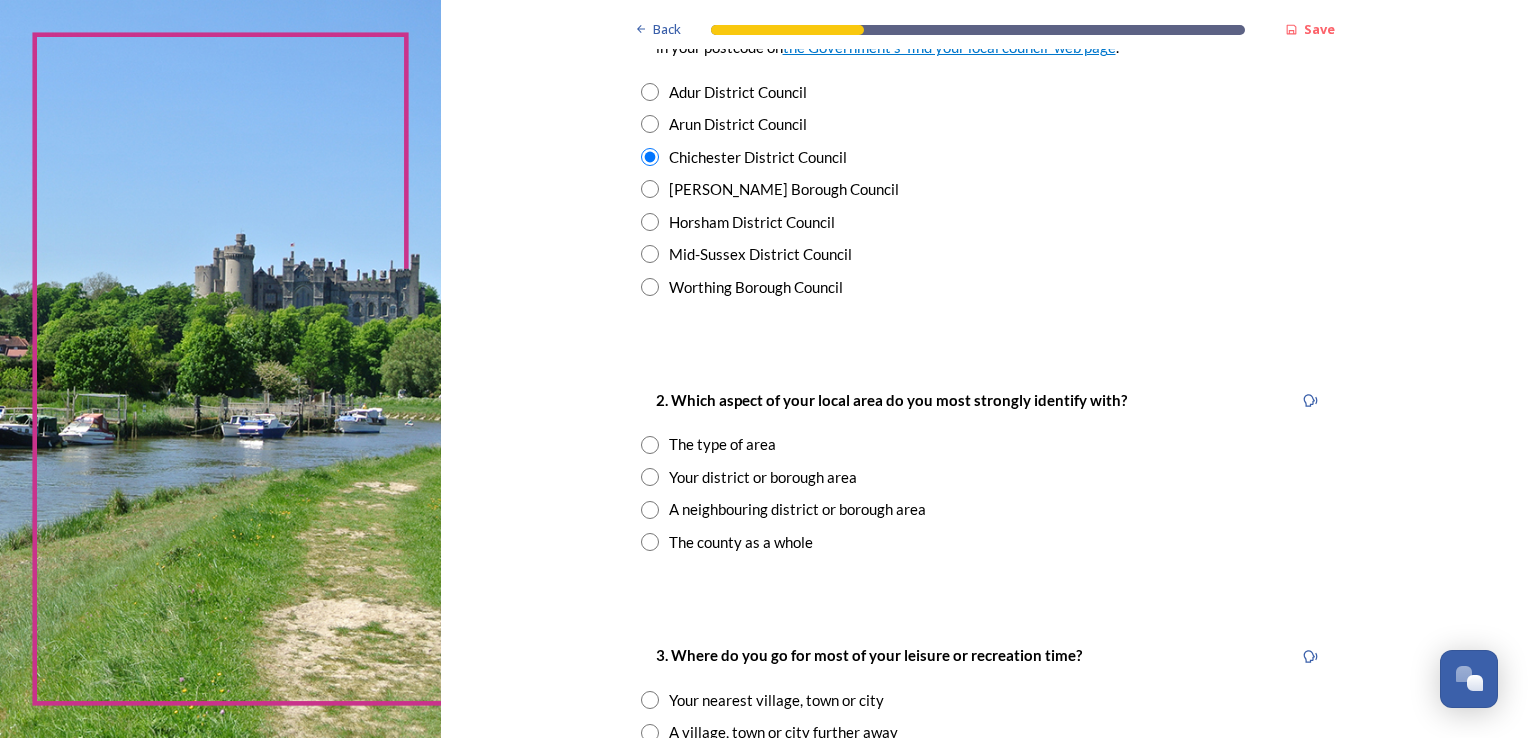 click at bounding box center (650, 445) 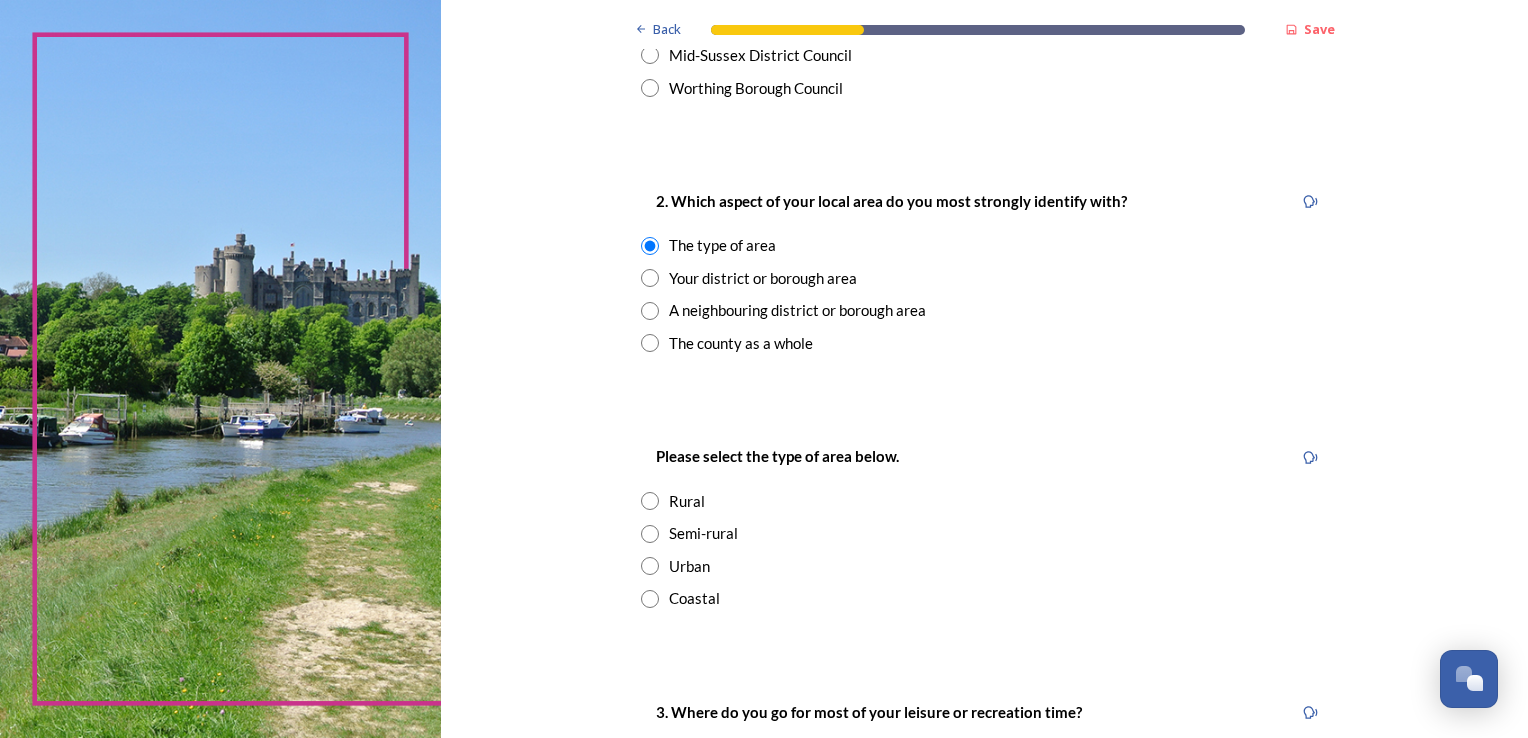 scroll, scrollTop: 700, scrollLeft: 0, axis: vertical 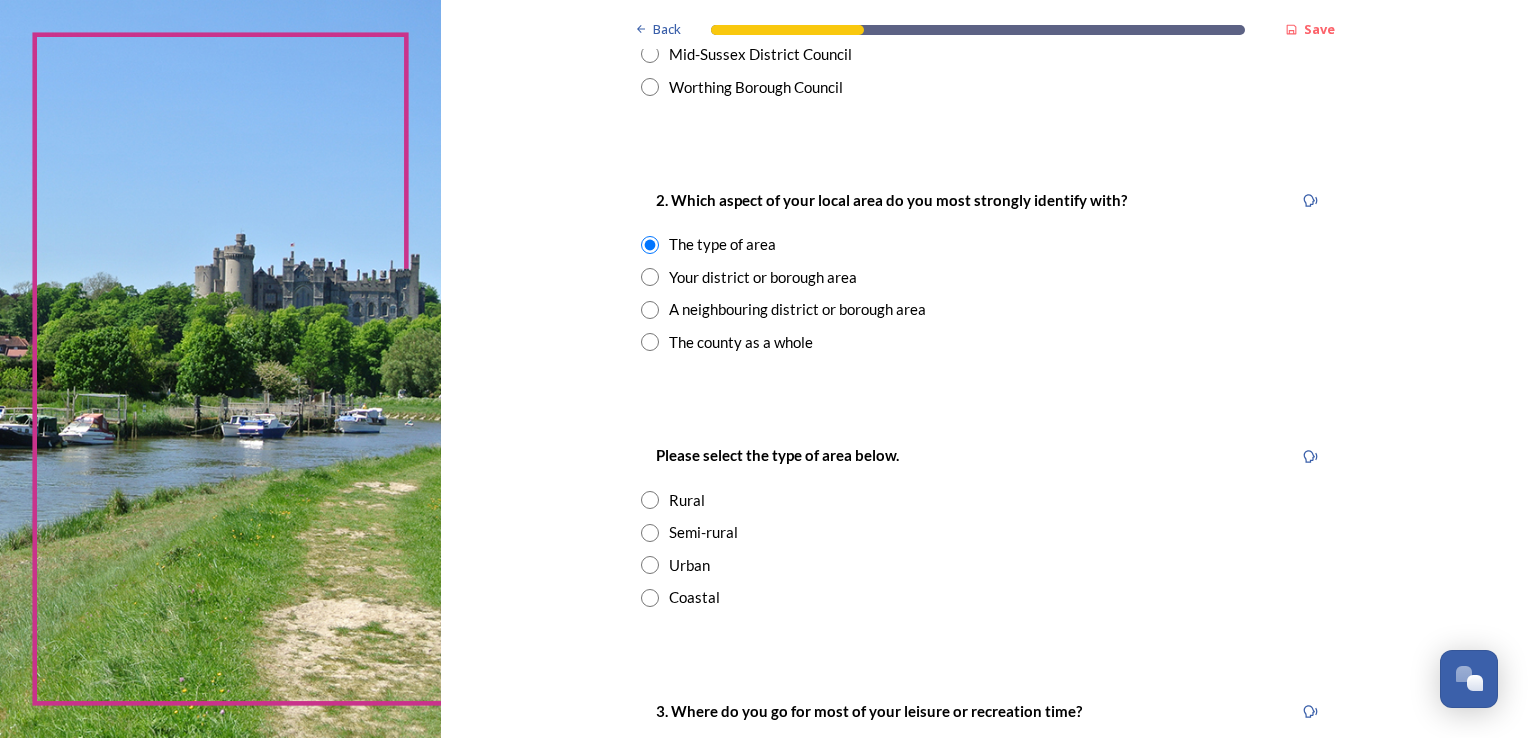 click at bounding box center (650, 500) 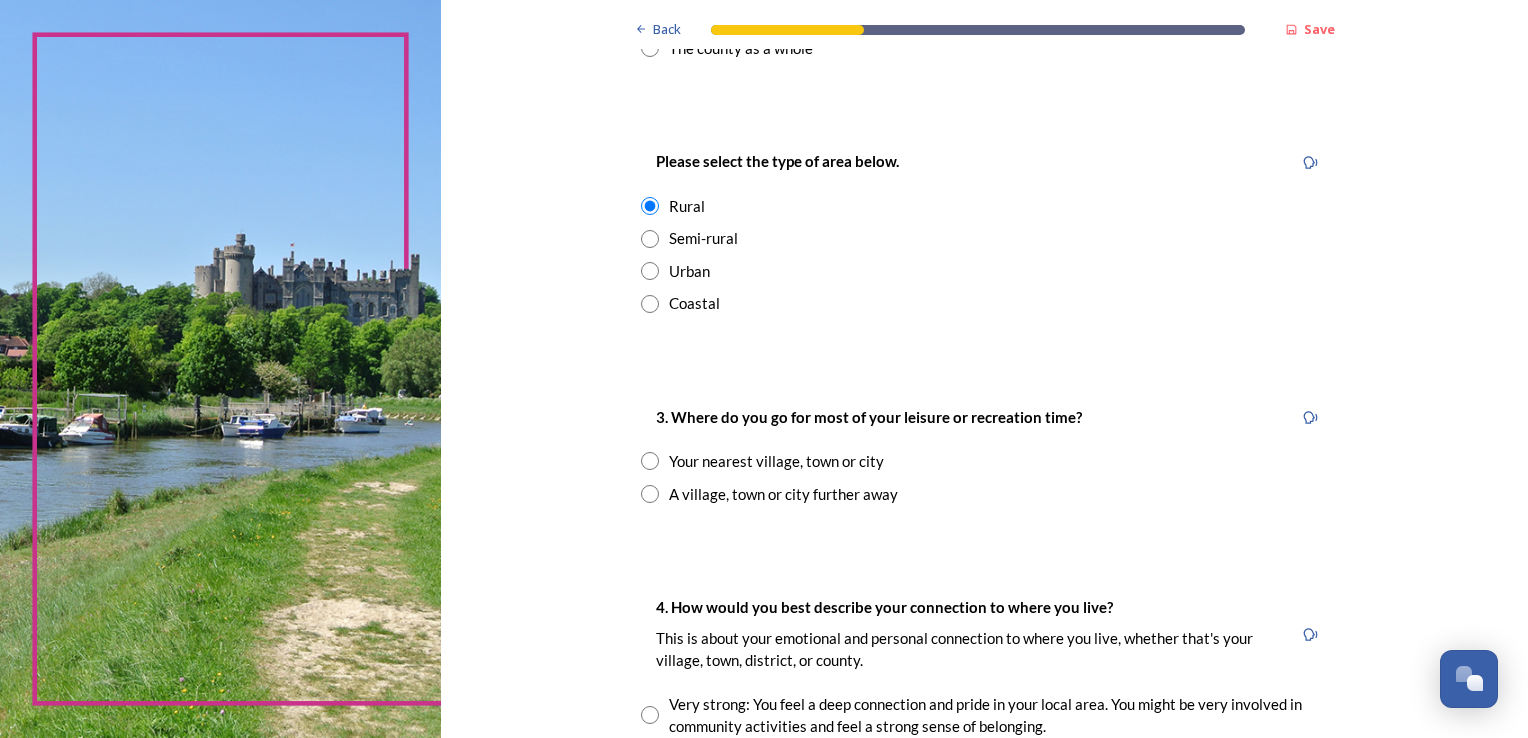 scroll, scrollTop: 1000, scrollLeft: 0, axis: vertical 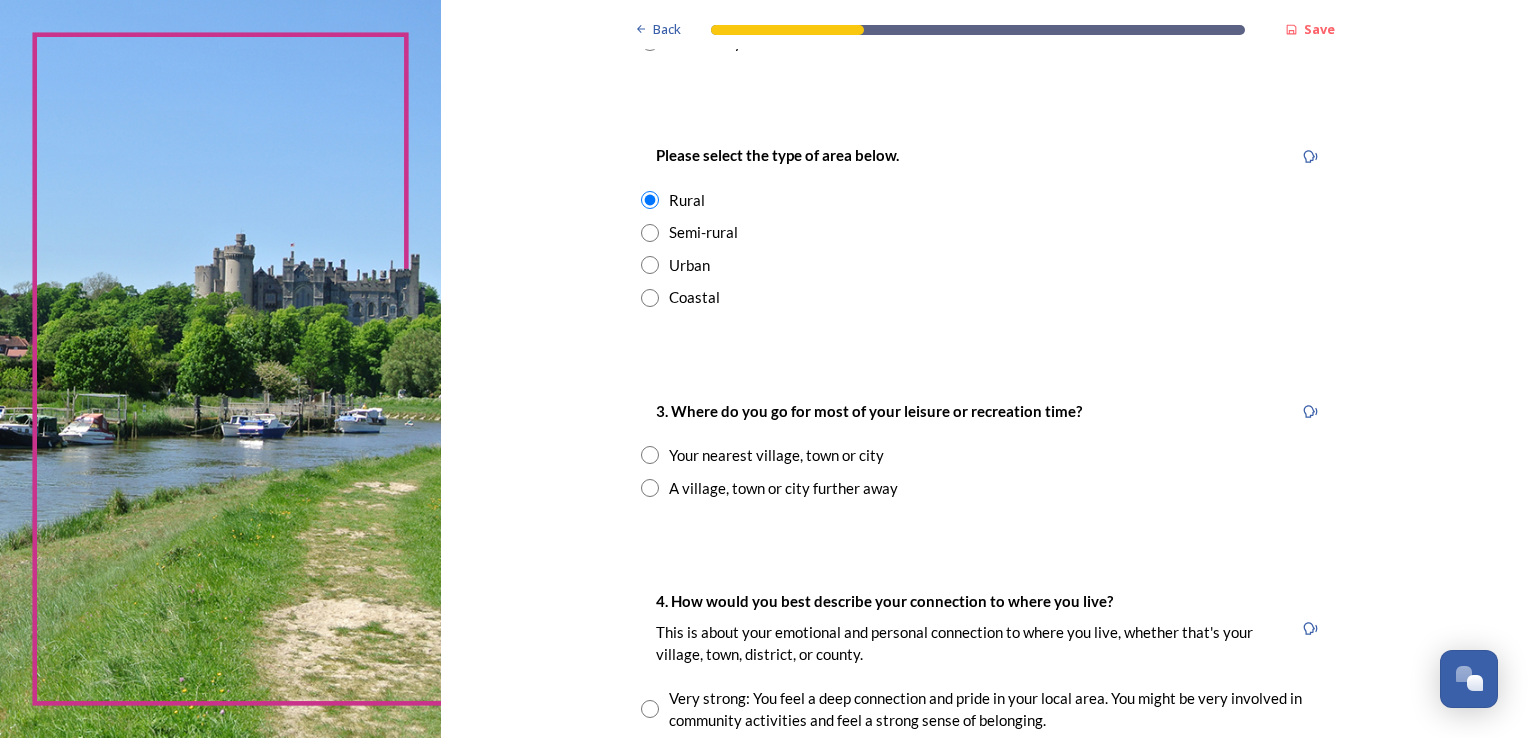 click at bounding box center (650, 455) 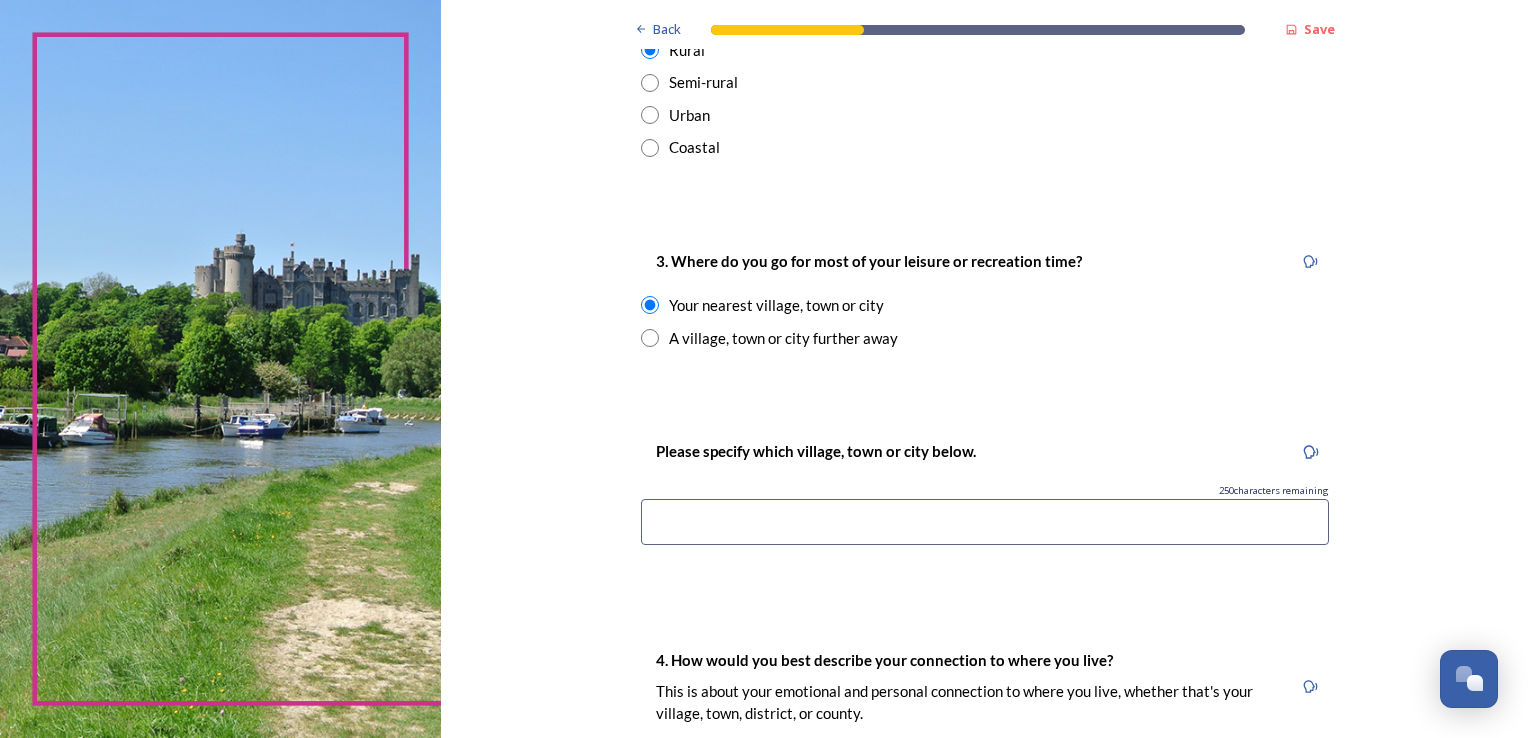 scroll, scrollTop: 1200, scrollLeft: 0, axis: vertical 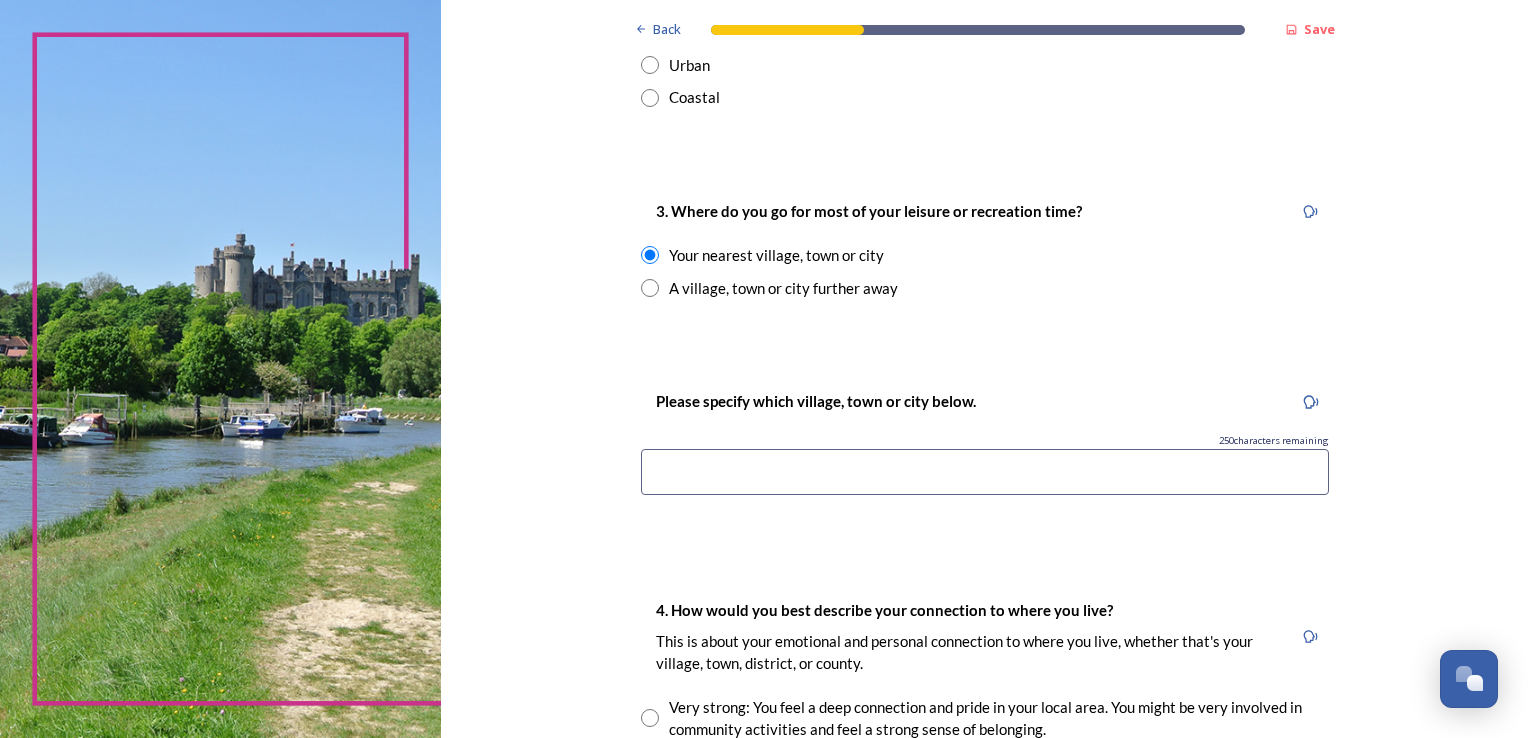click at bounding box center [985, 472] 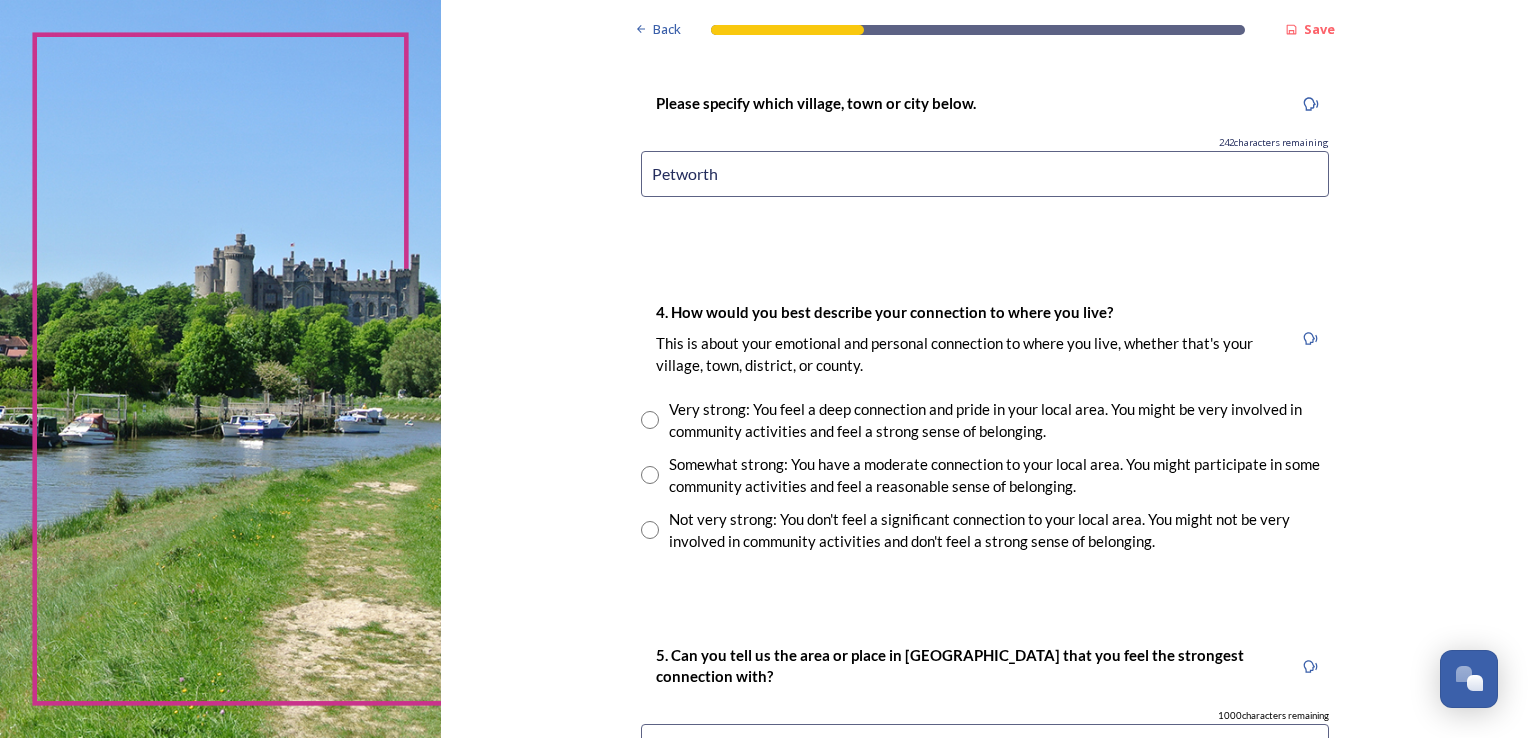 scroll, scrollTop: 1500, scrollLeft: 0, axis: vertical 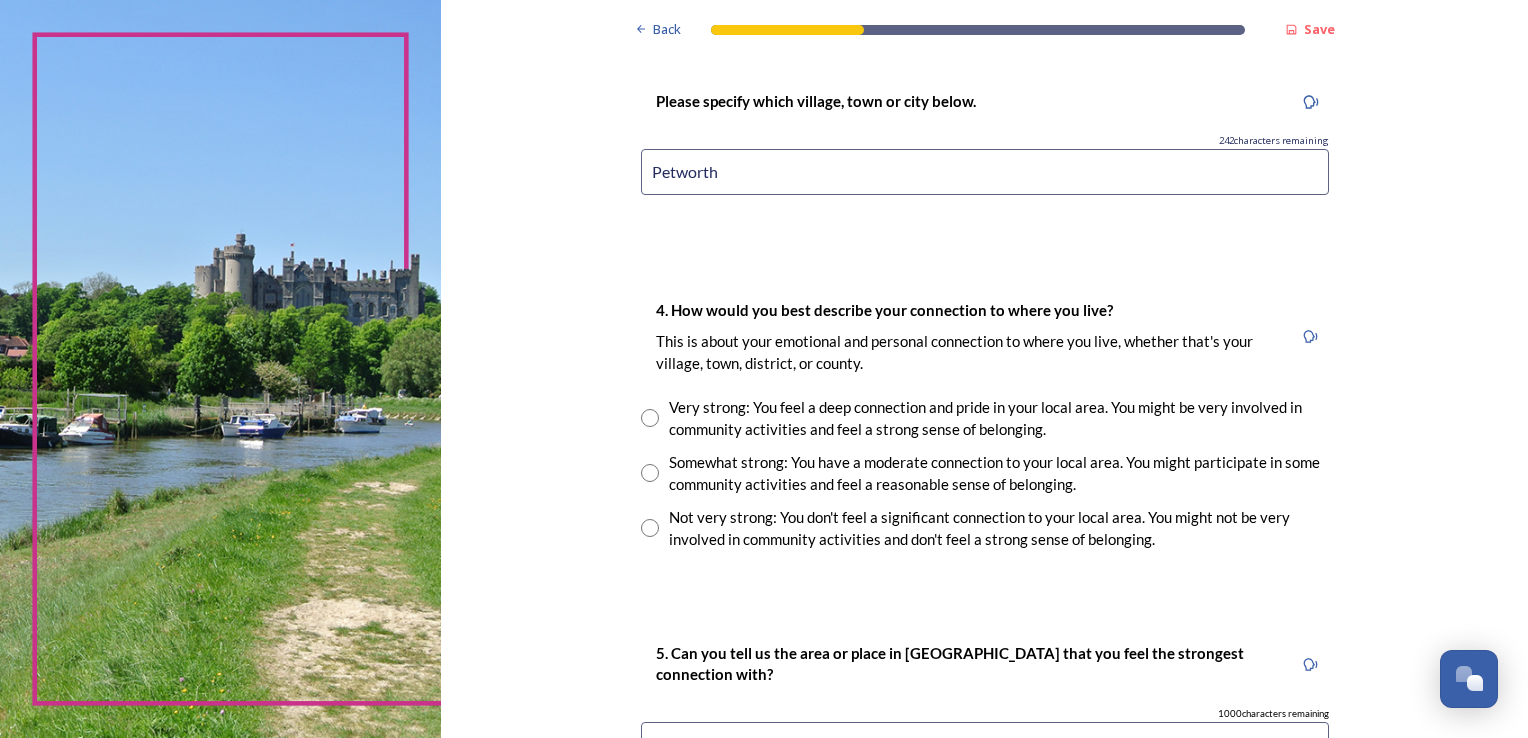 type on "Petworth" 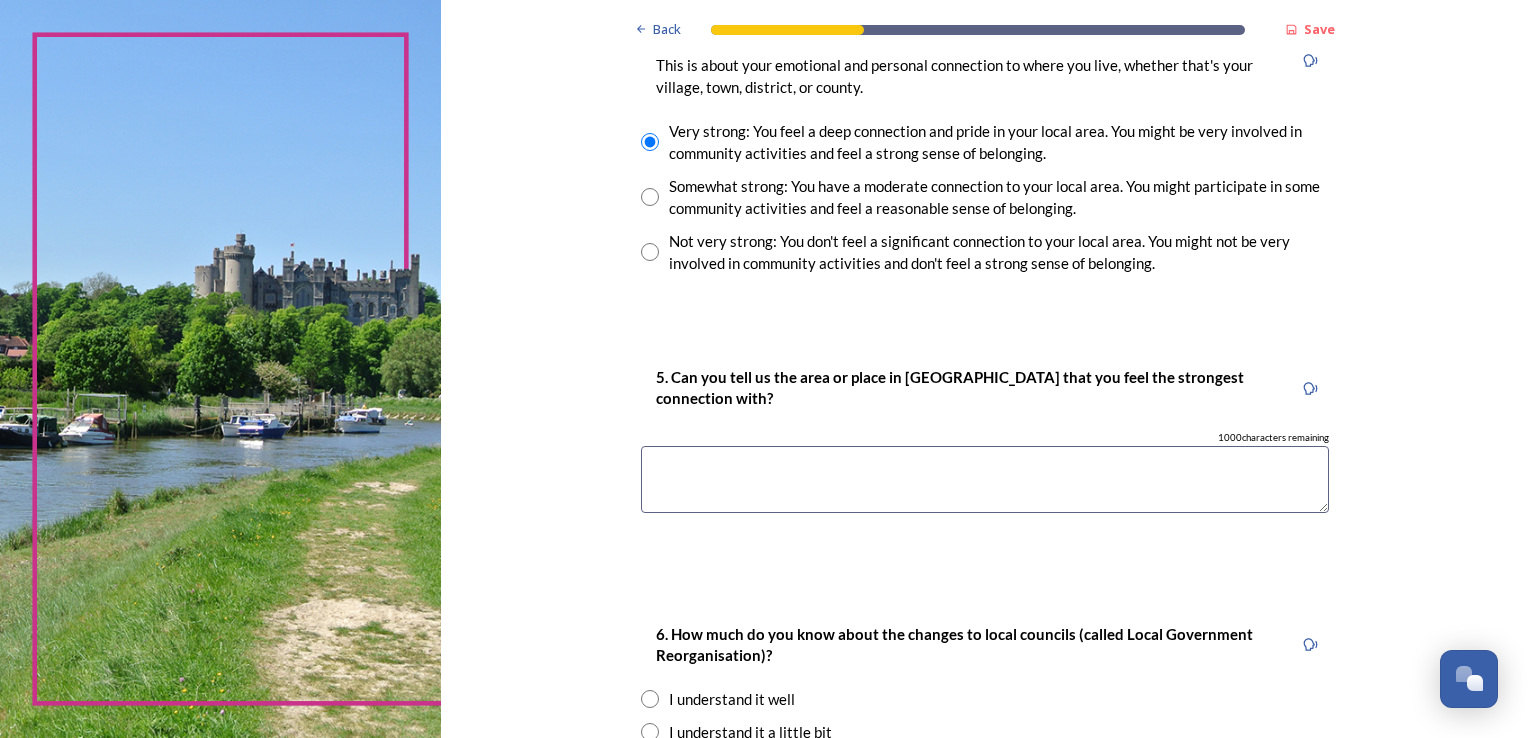 scroll, scrollTop: 1800, scrollLeft: 0, axis: vertical 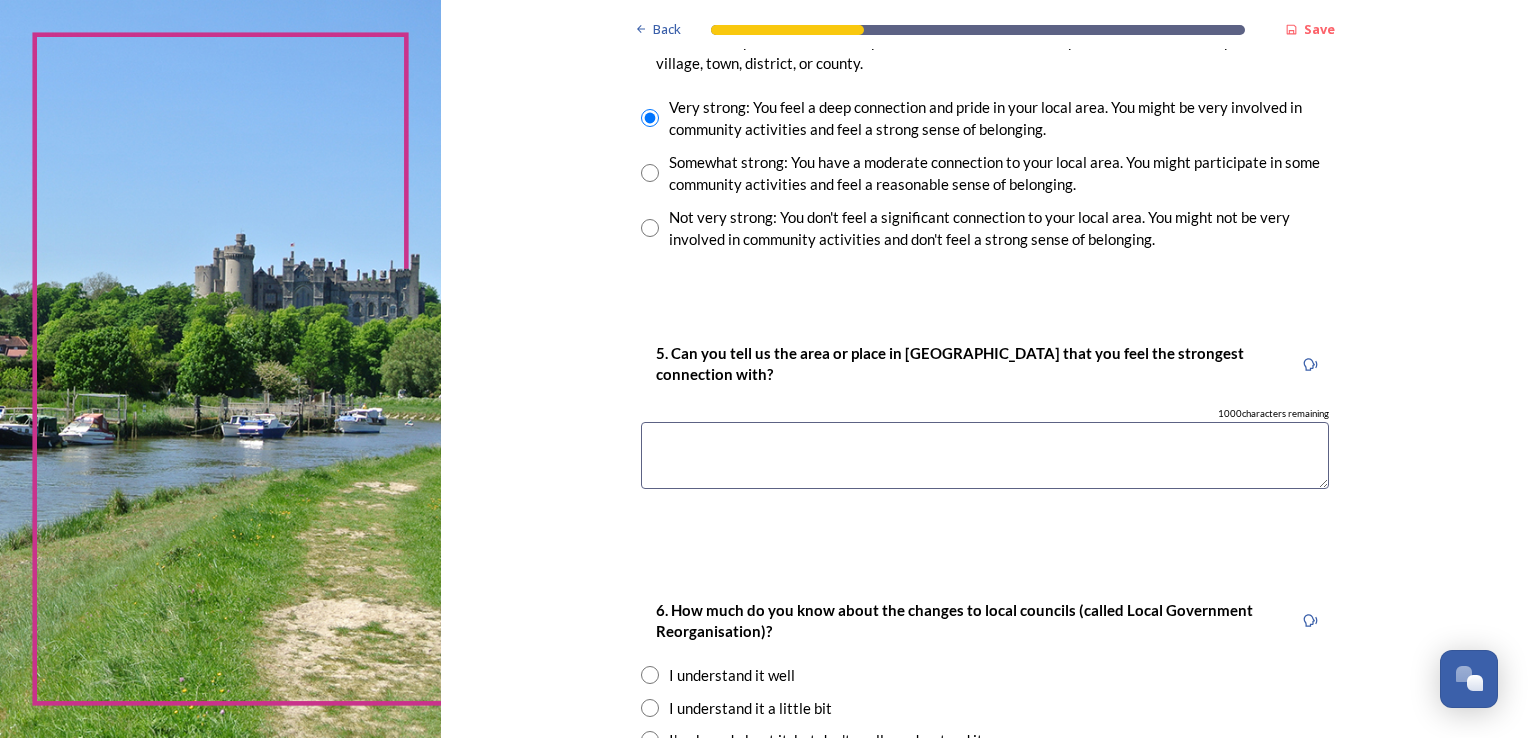 click at bounding box center (985, 455) 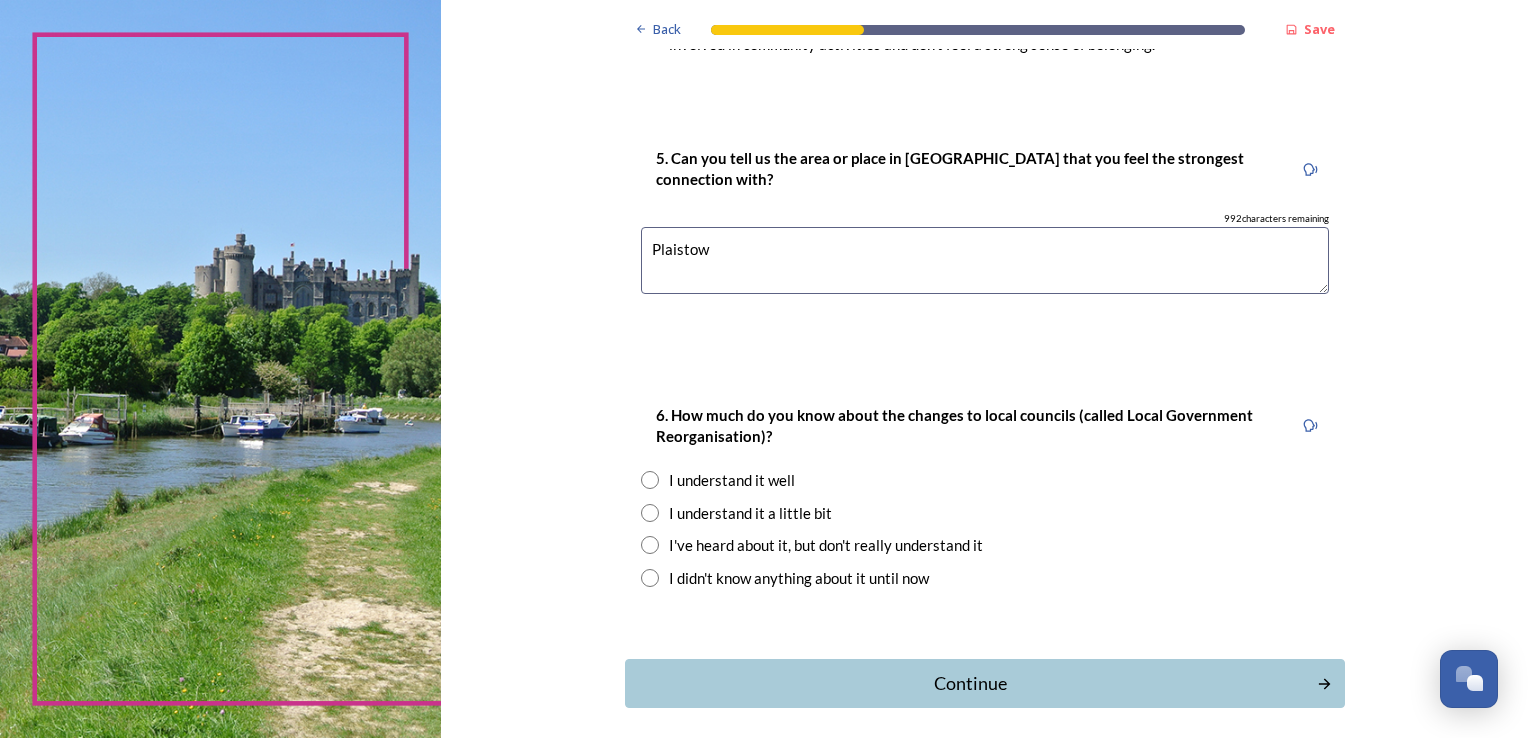 scroll, scrollTop: 2000, scrollLeft: 0, axis: vertical 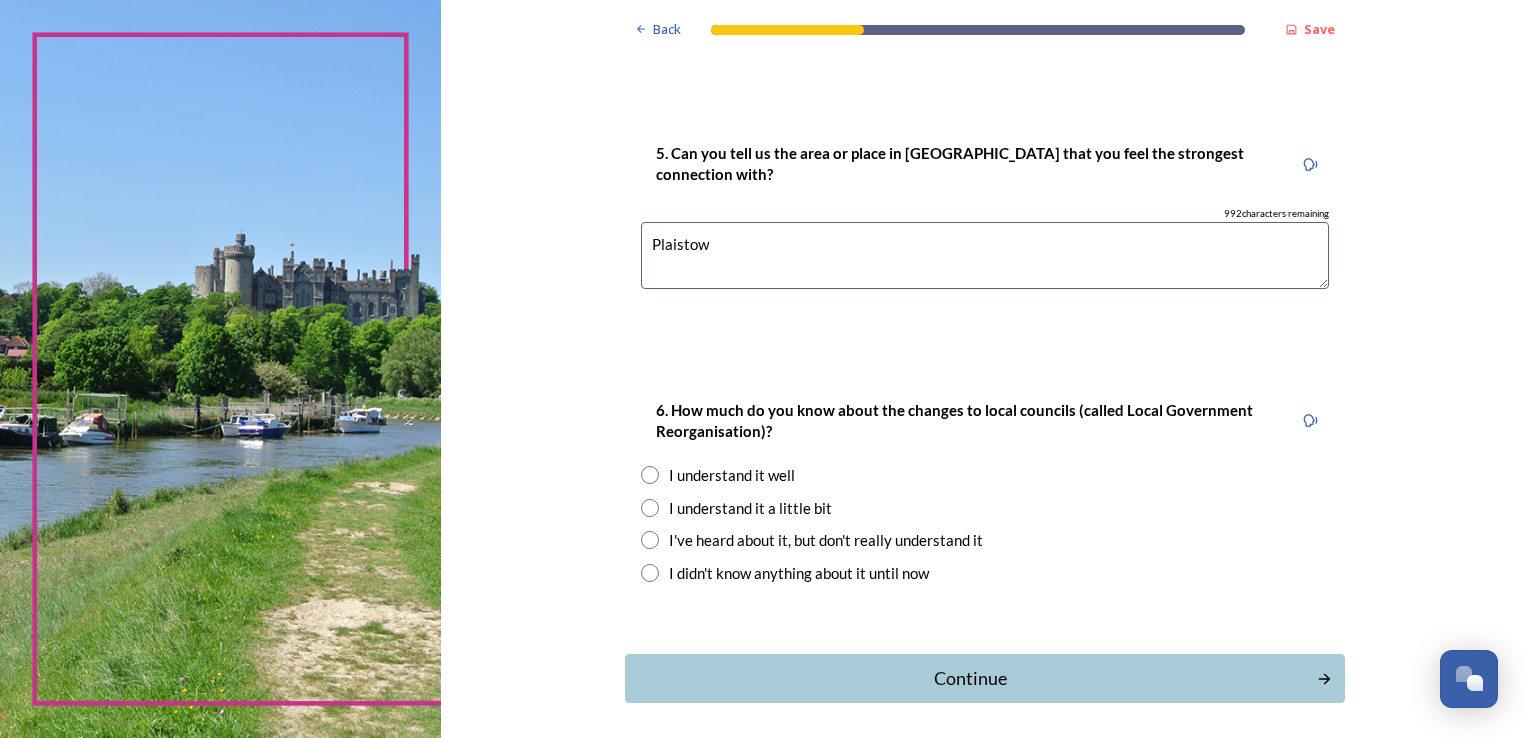 type on "Plaistow" 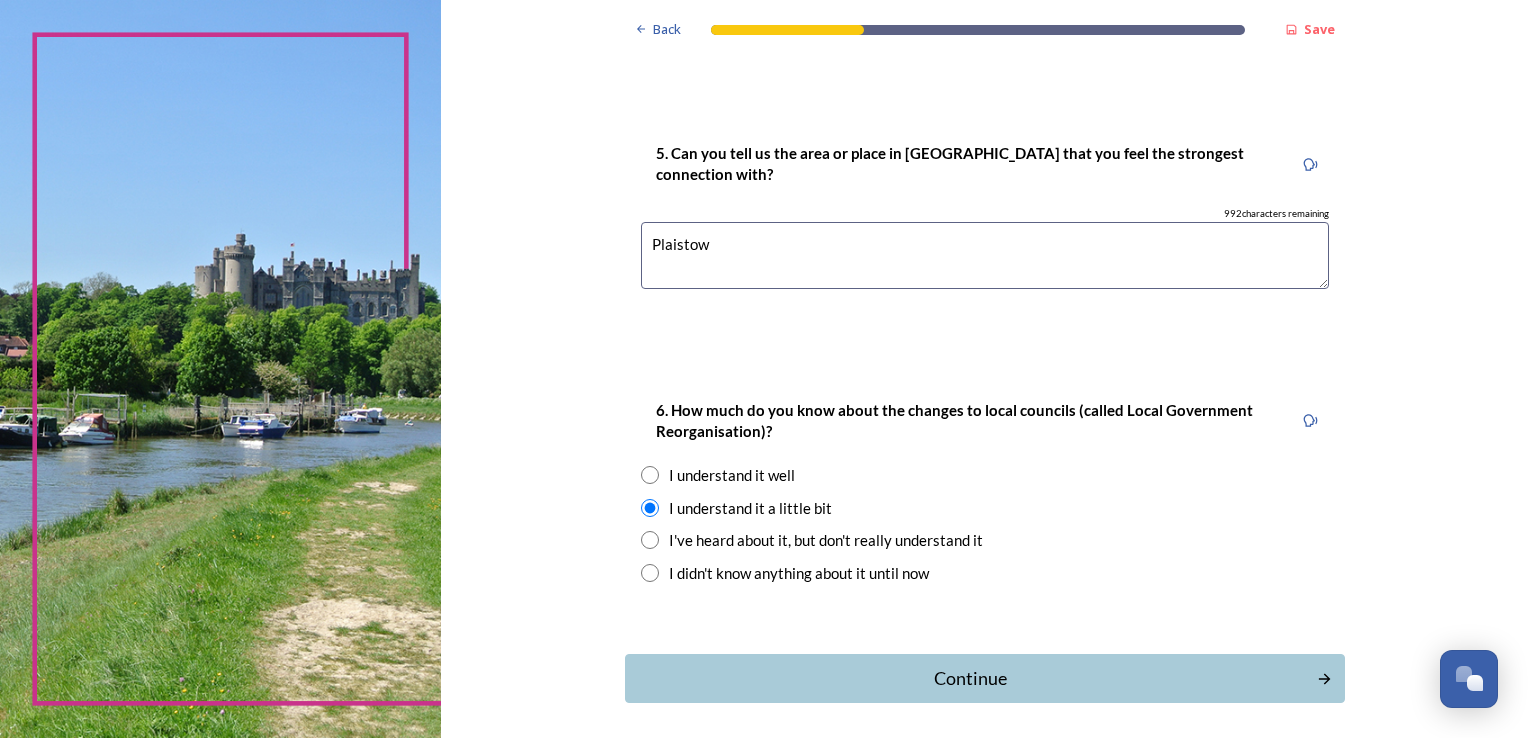 scroll, scrollTop: 2080, scrollLeft: 0, axis: vertical 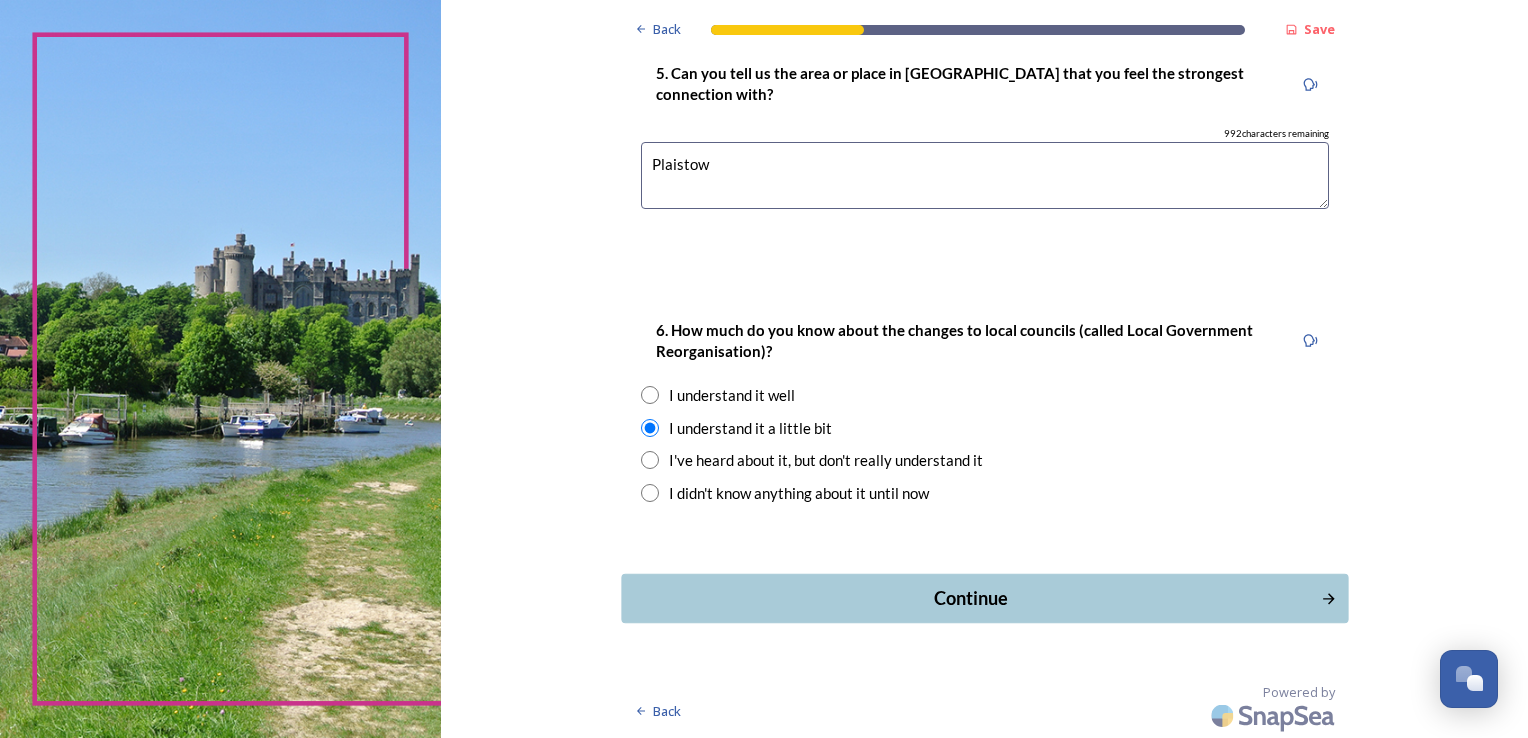 click on "Continue" at bounding box center (970, 598) 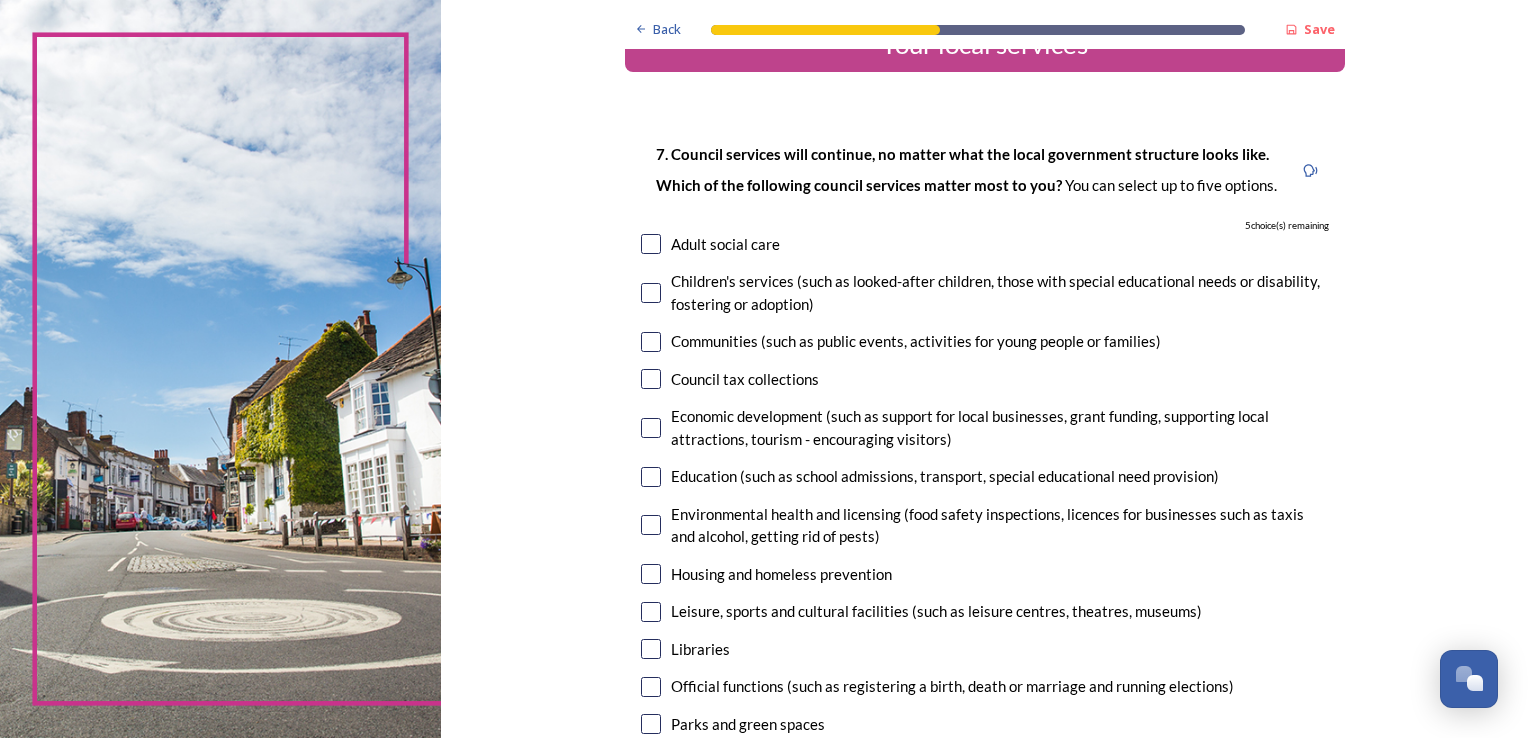 scroll, scrollTop: 100, scrollLeft: 0, axis: vertical 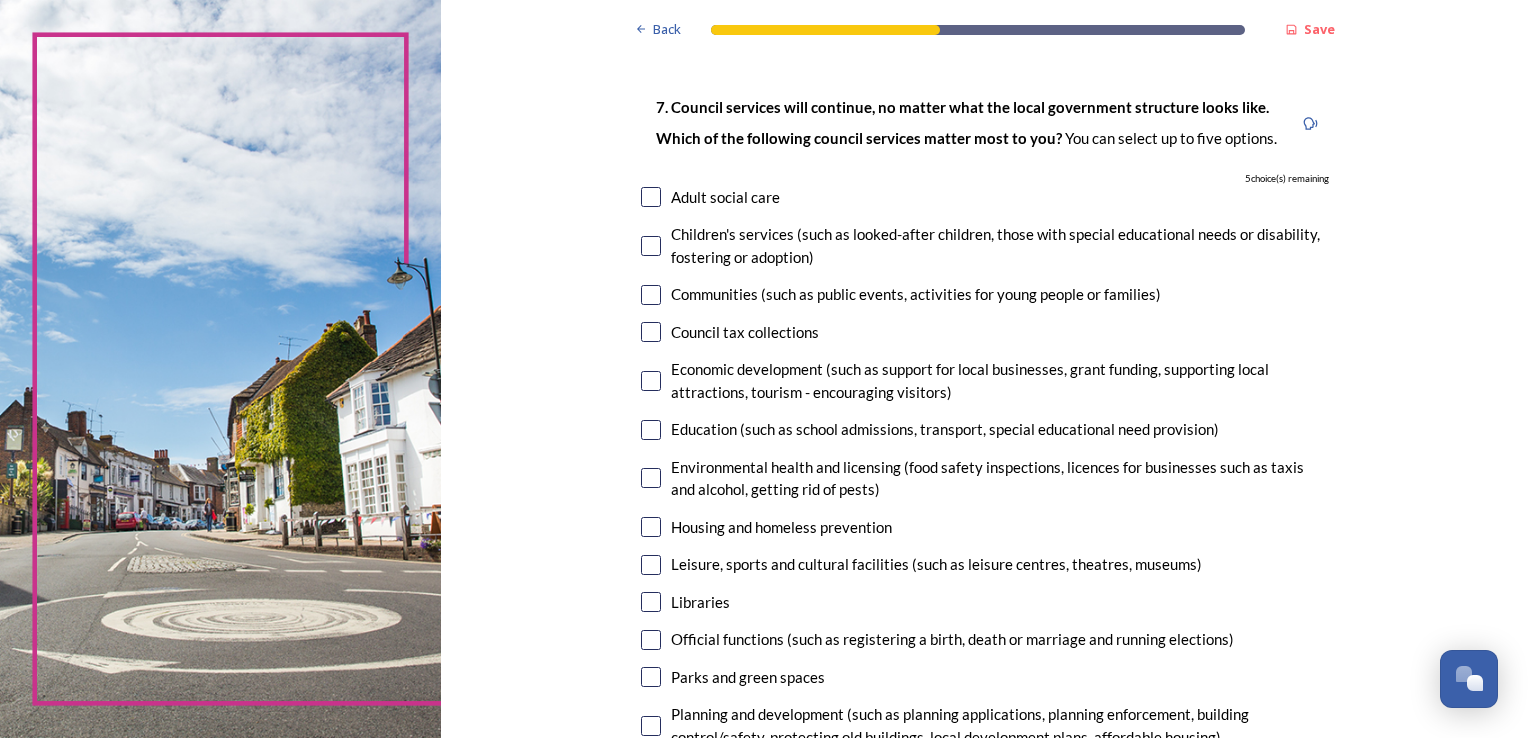 click at bounding box center [651, 295] 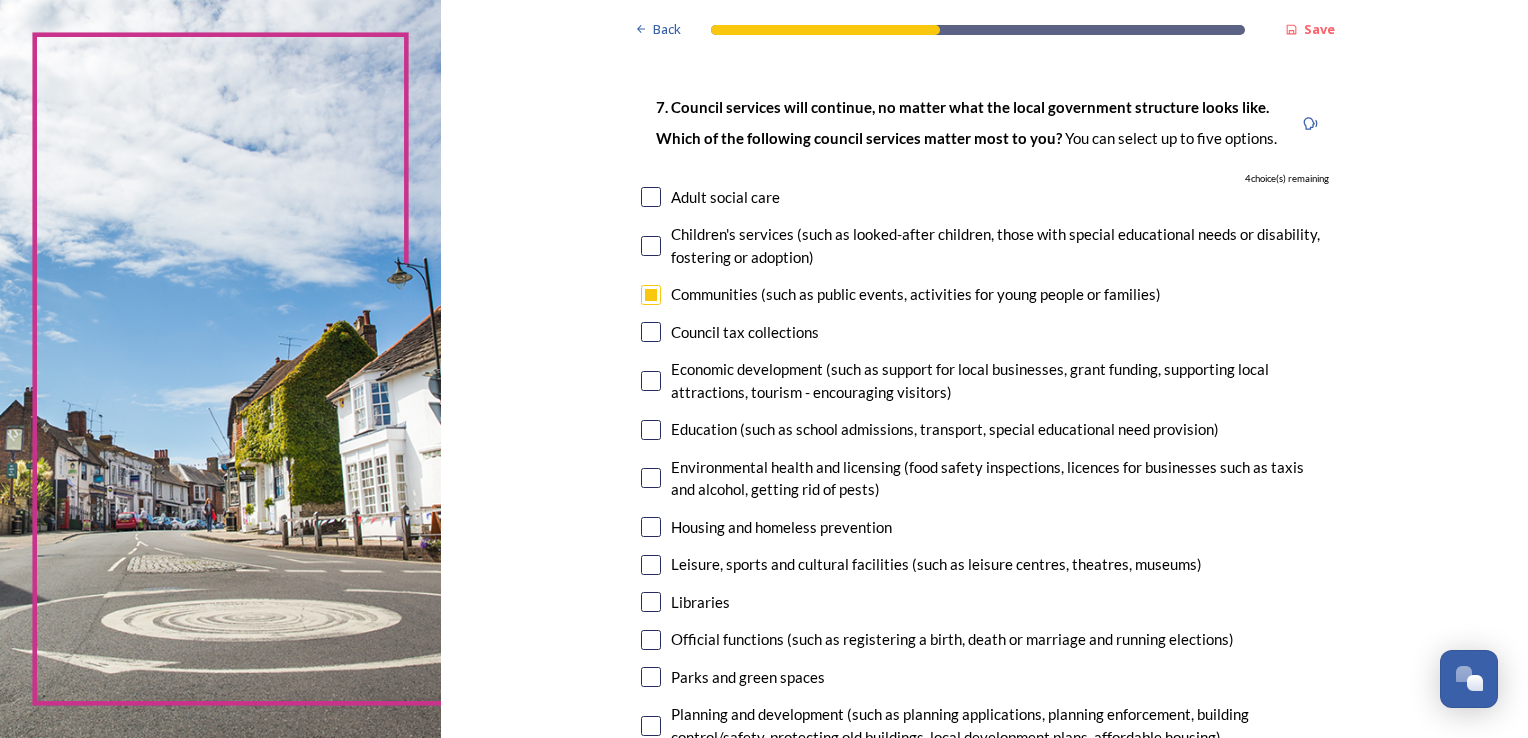 click at bounding box center (651, 430) 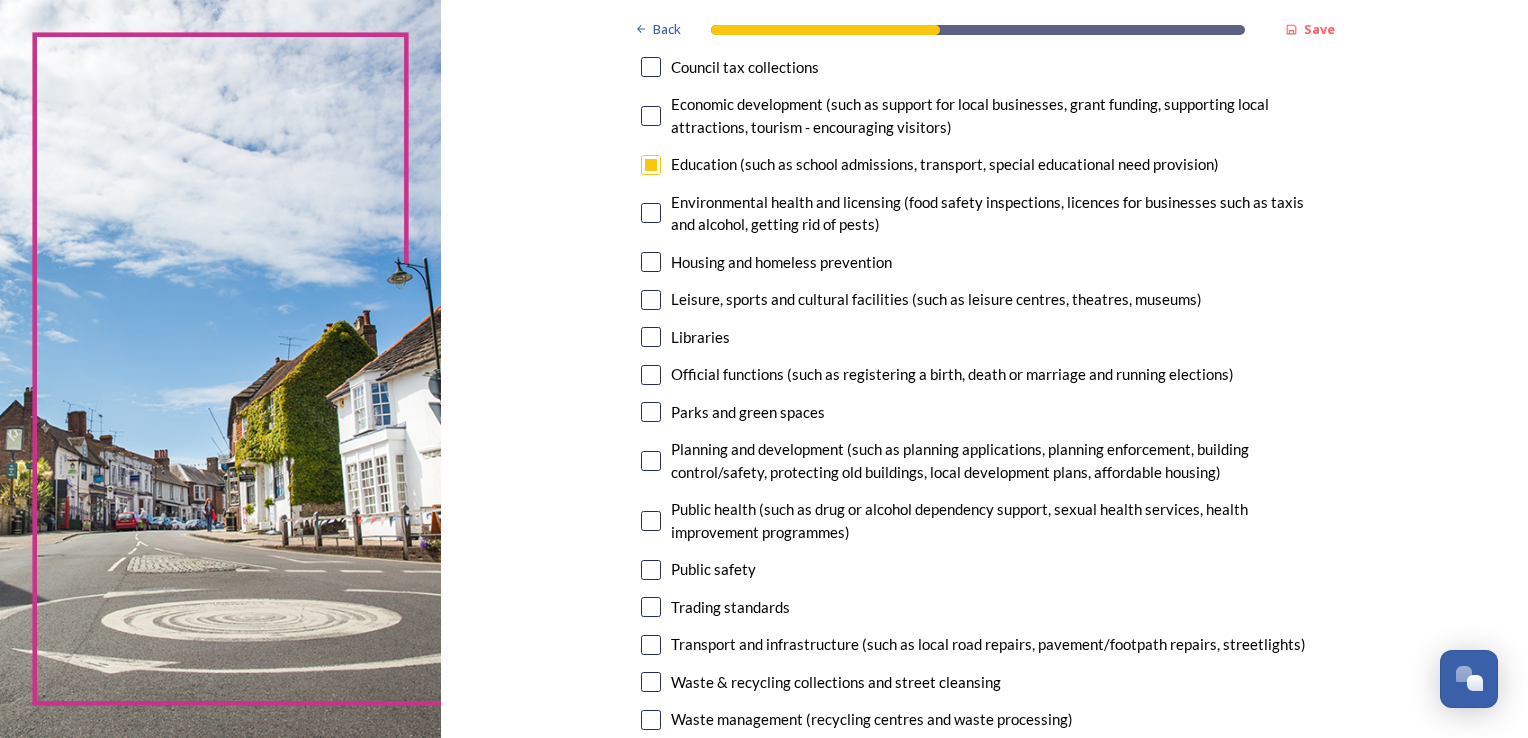 scroll, scrollTop: 400, scrollLeft: 0, axis: vertical 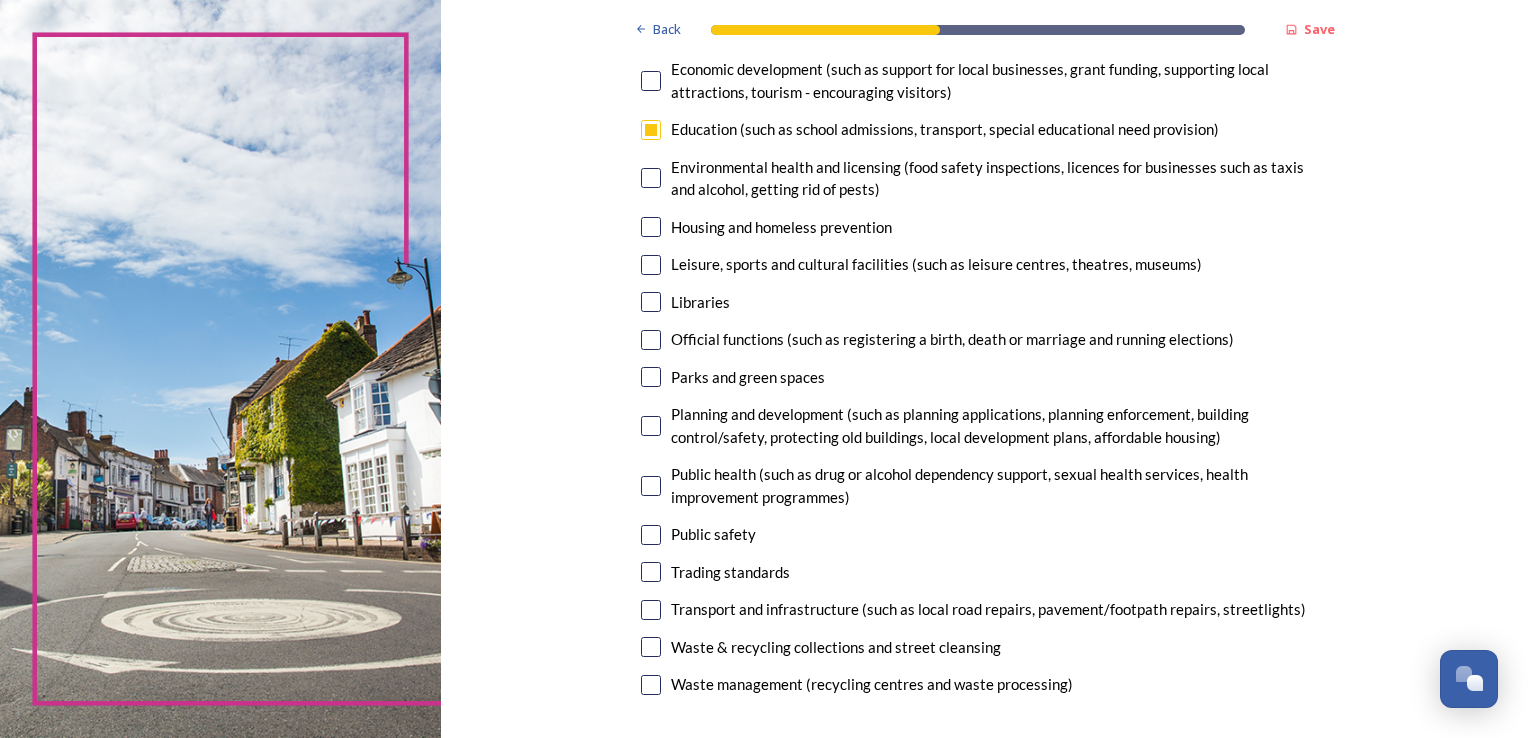 click at bounding box center (651, 426) 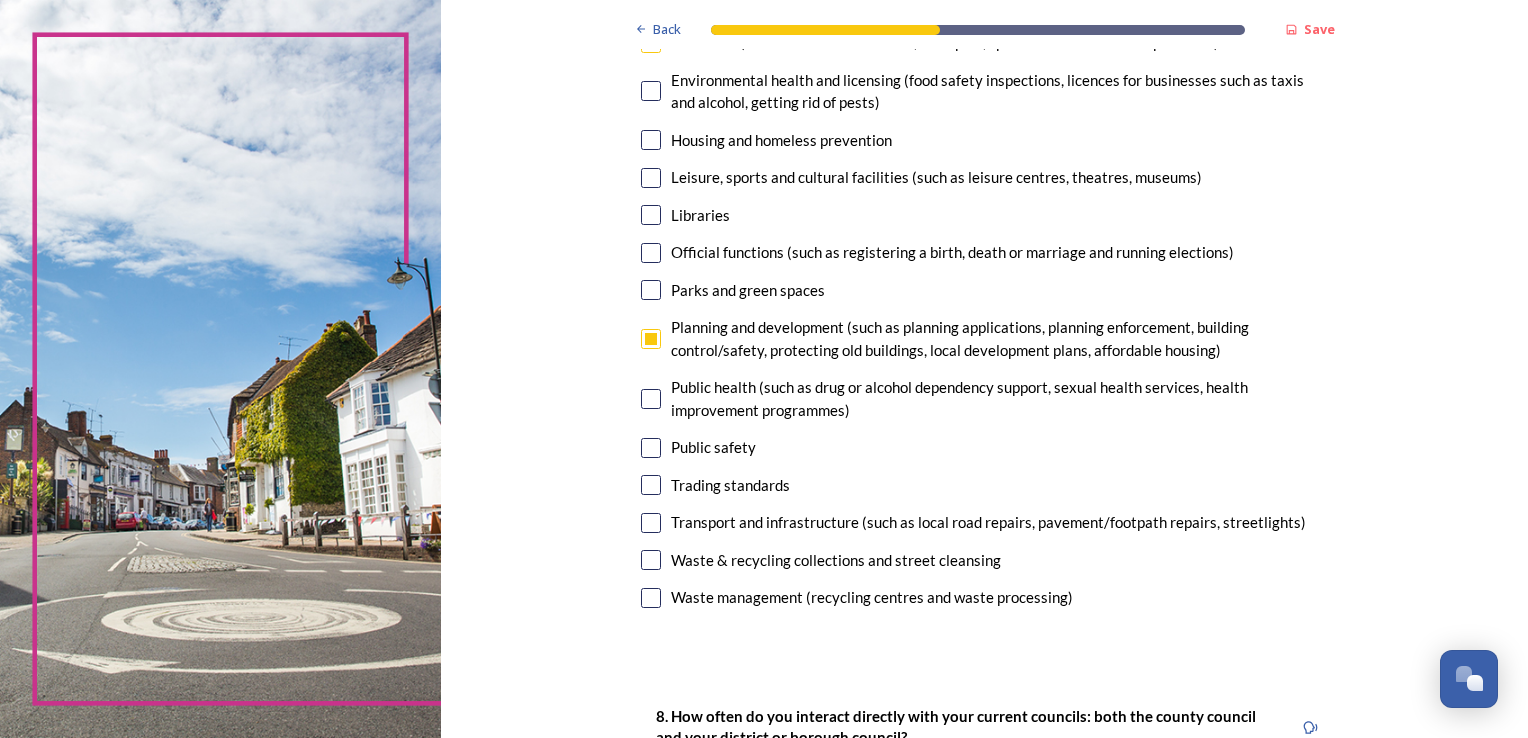 scroll, scrollTop: 500, scrollLeft: 0, axis: vertical 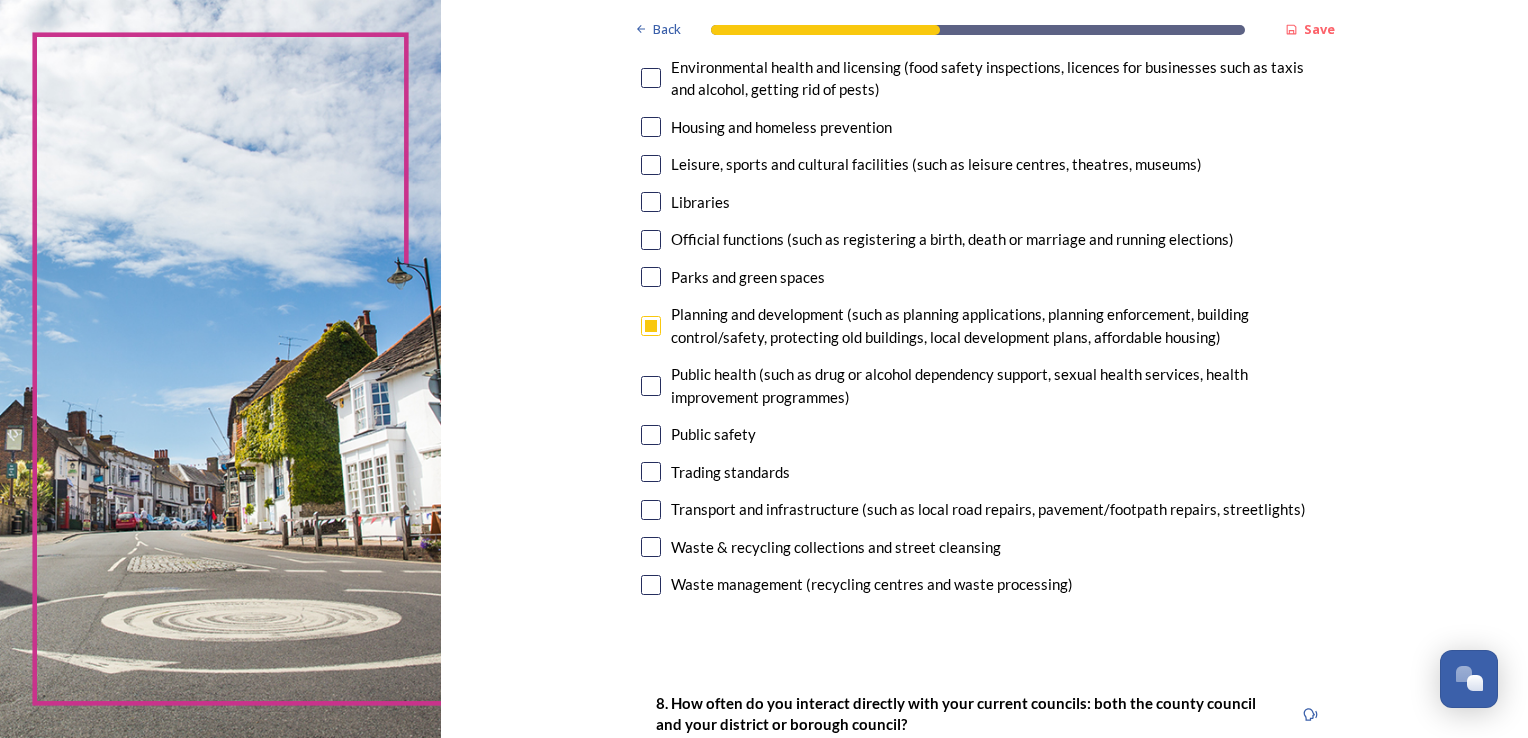 click at bounding box center (651, 510) 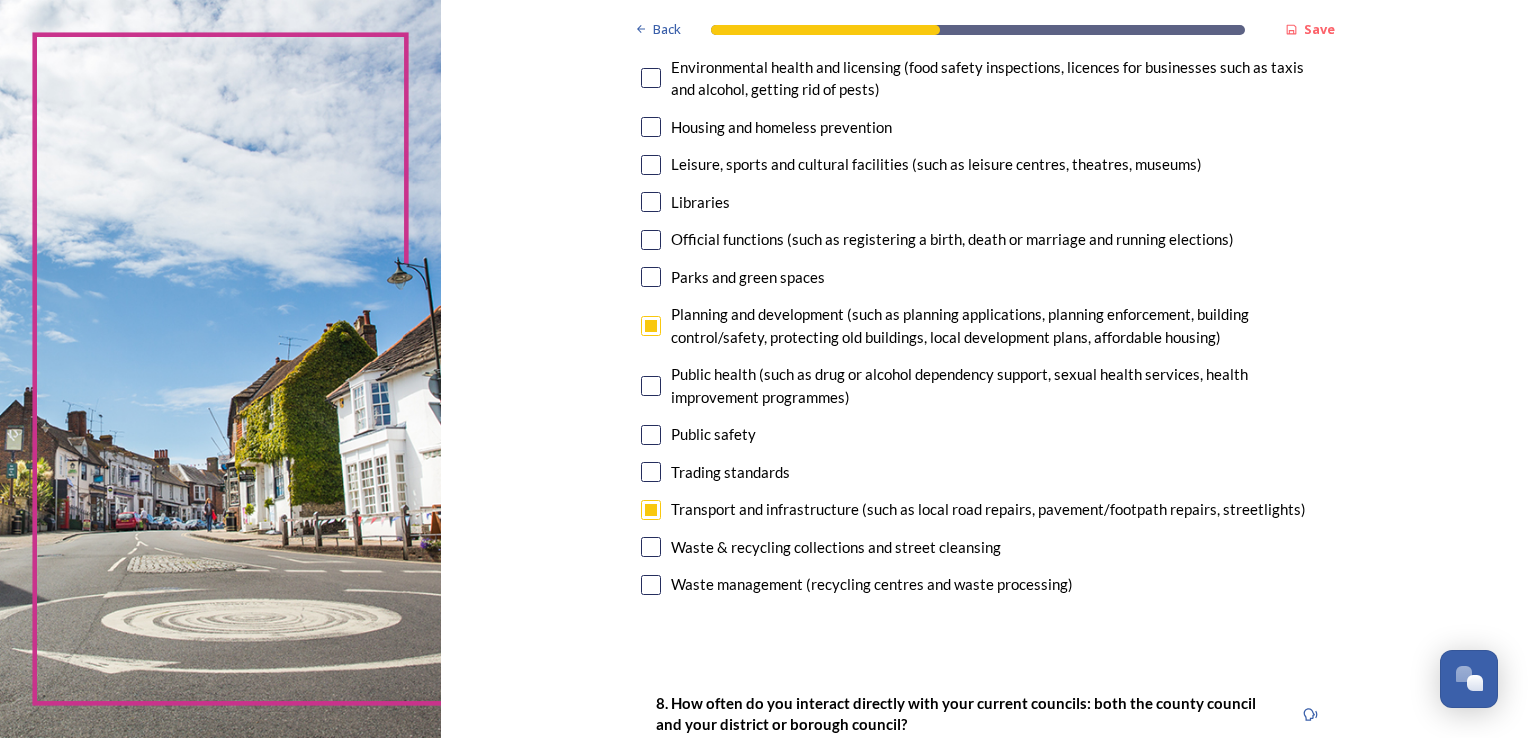scroll, scrollTop: 100, scrollLeft: 0, axis: vertical 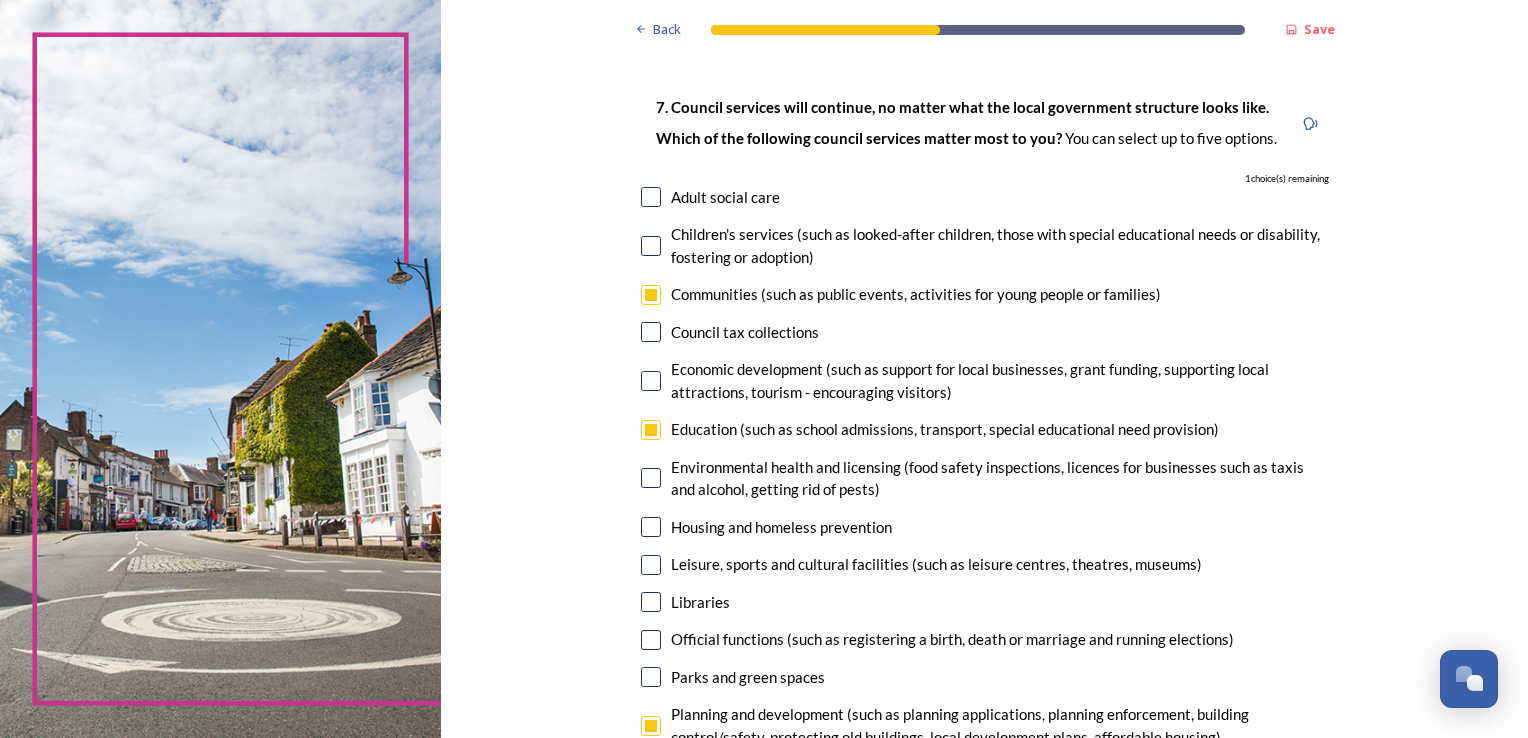 click at bounding box center (651, 295) 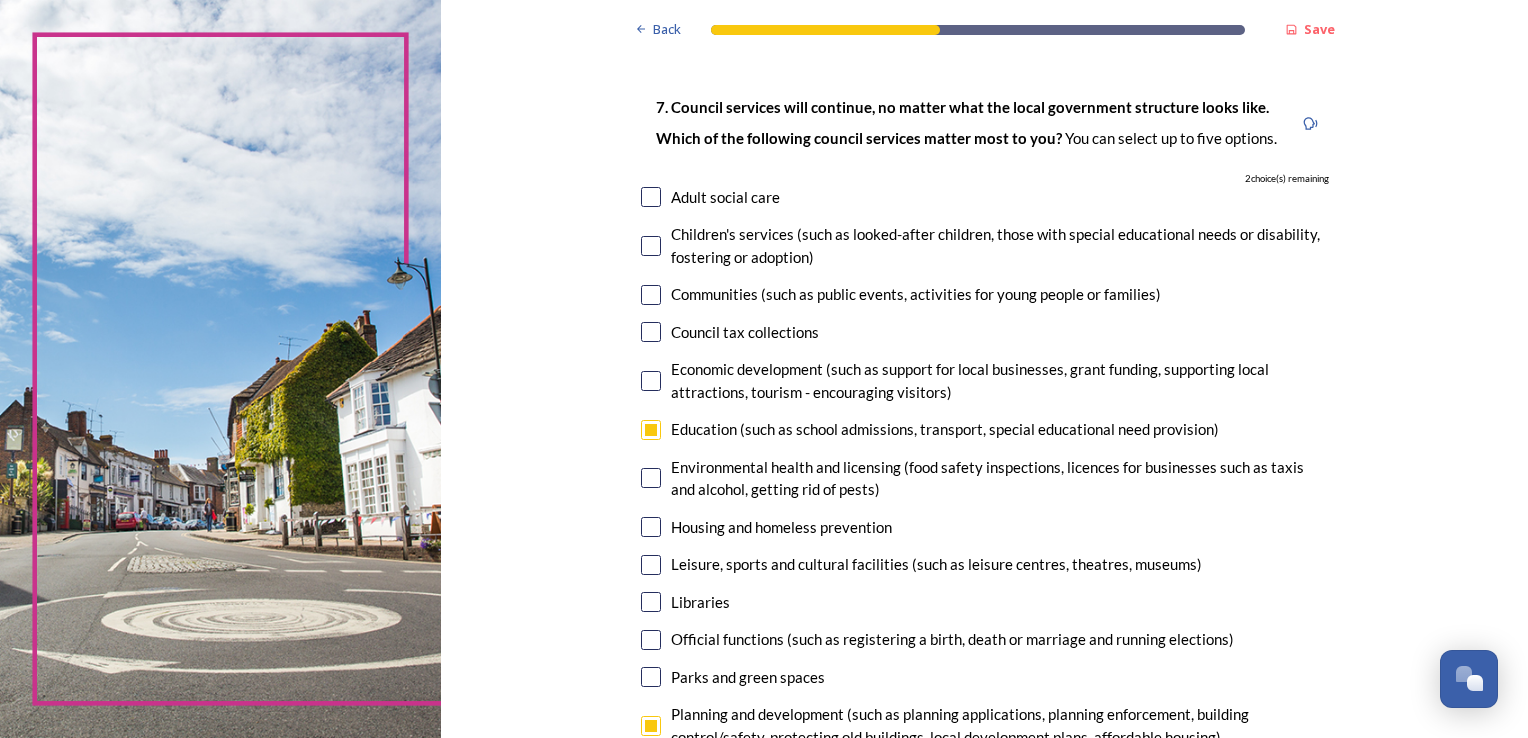 click at bounding box center [651, 246] 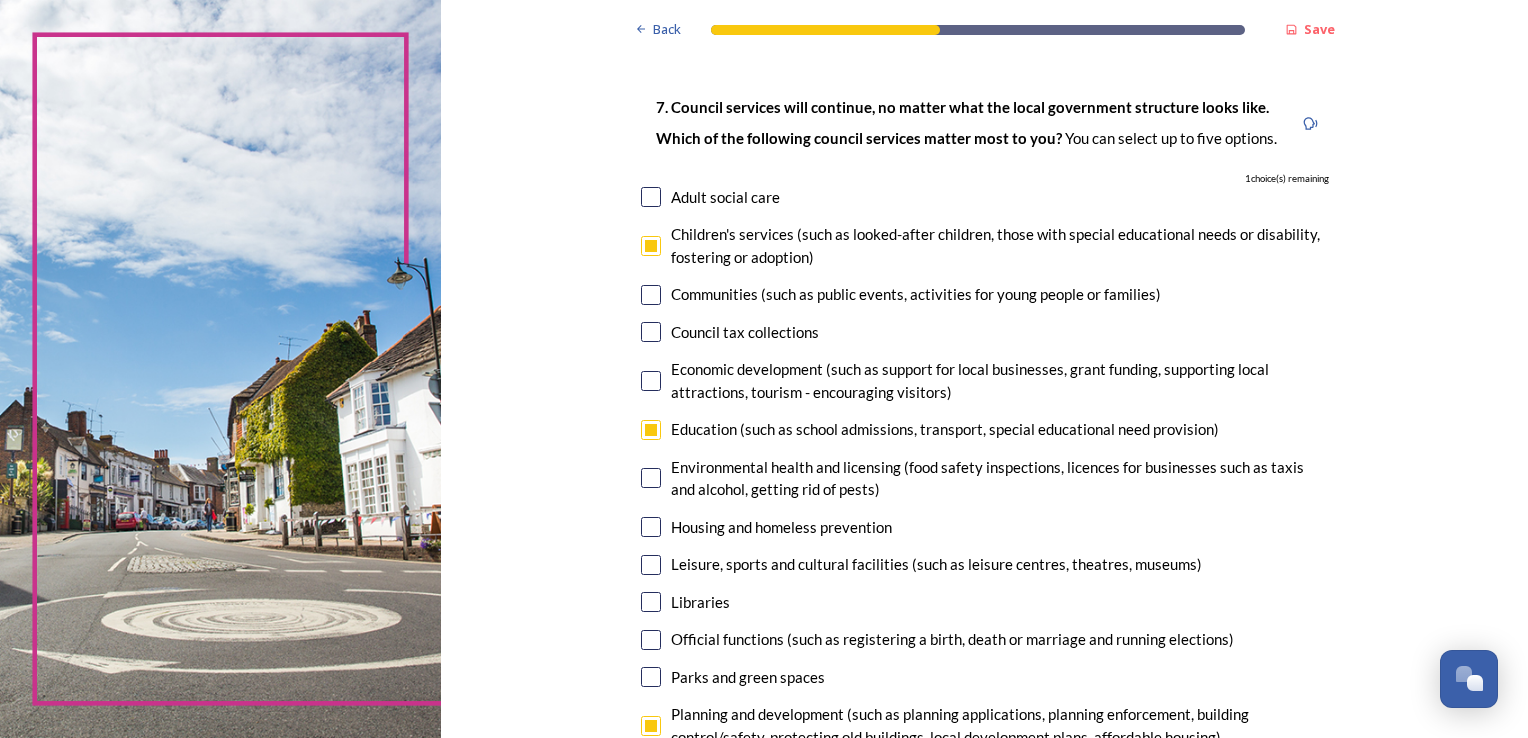 click at bounding box center [651, 197] 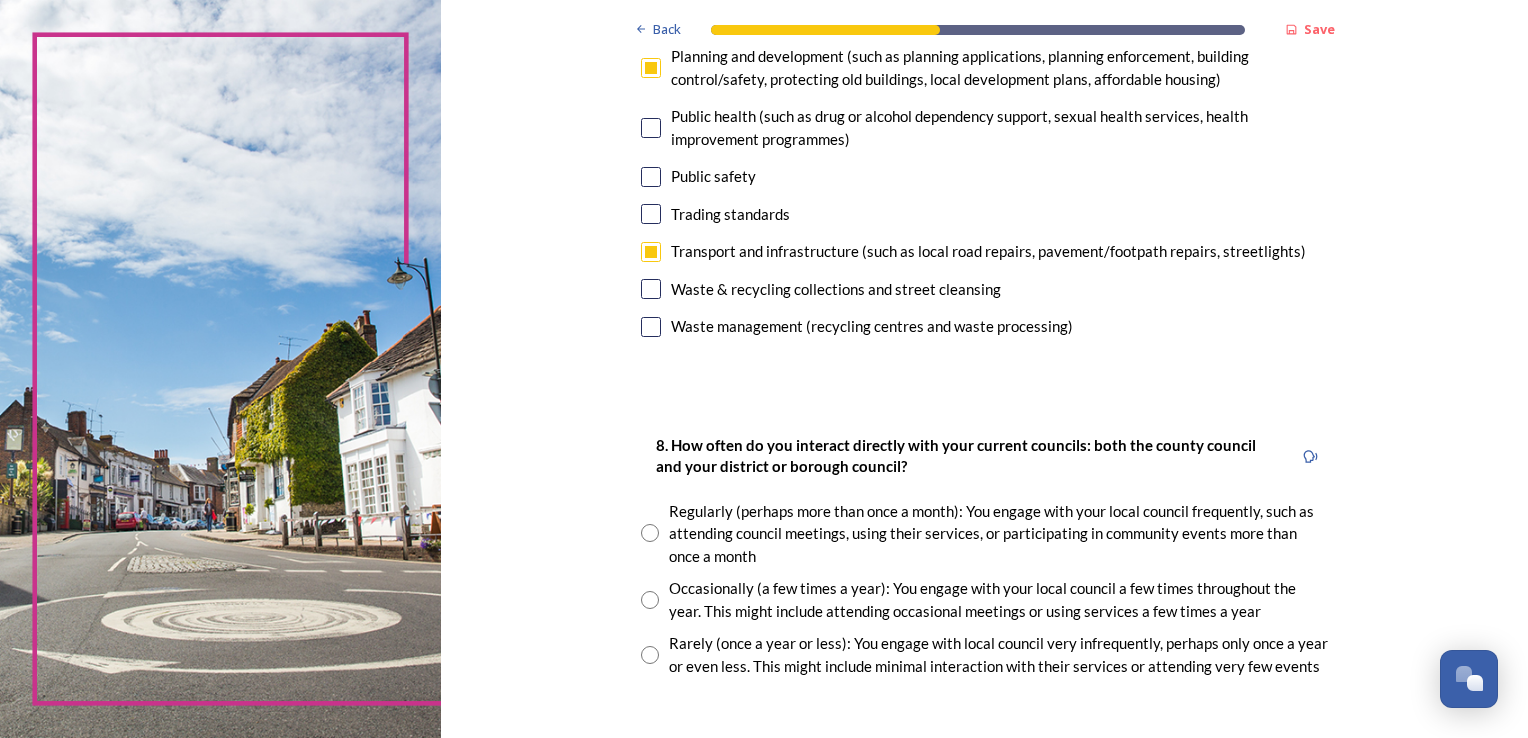 scroll, scrollTop: 900, scrollLeft: 0, axis: vertical 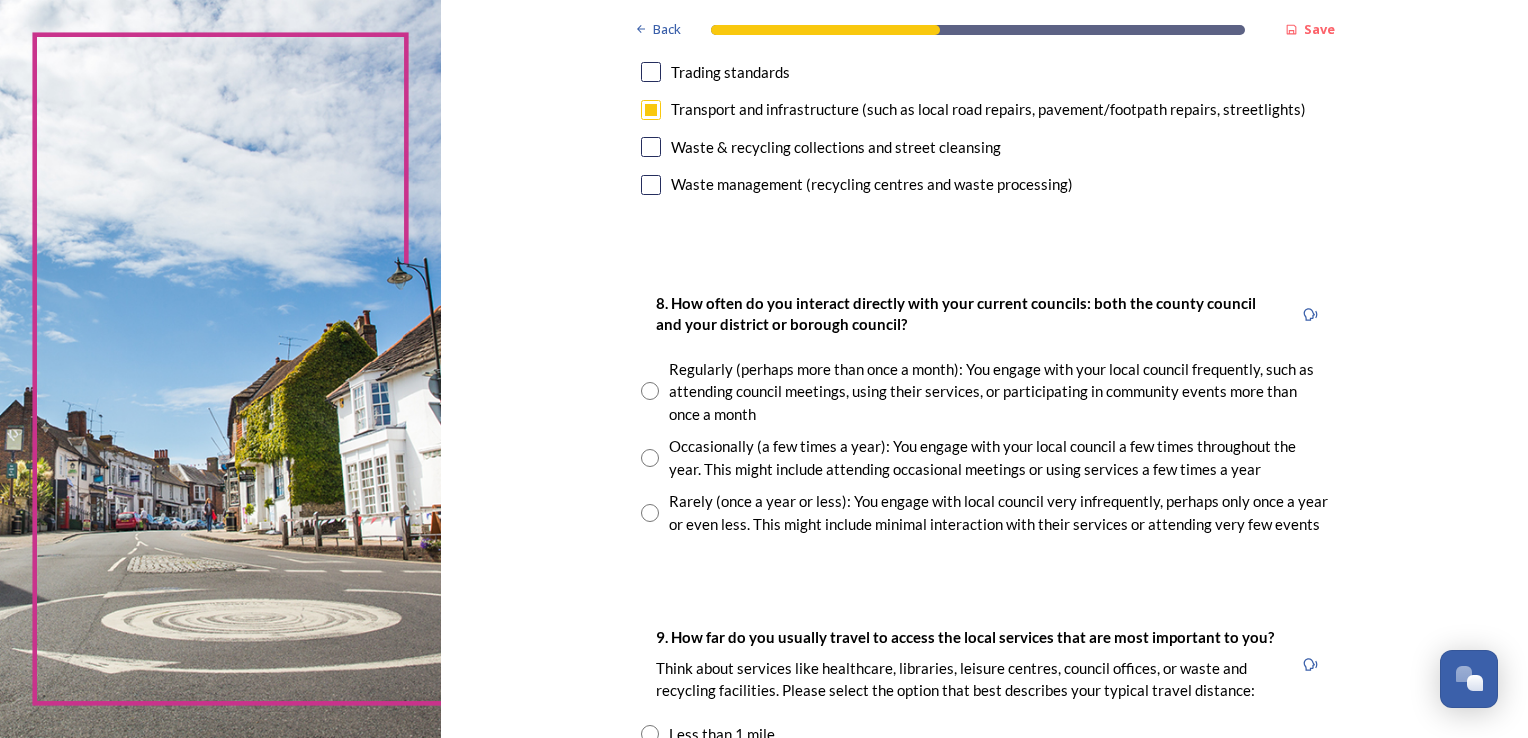 click at bounding box center (650, 458) 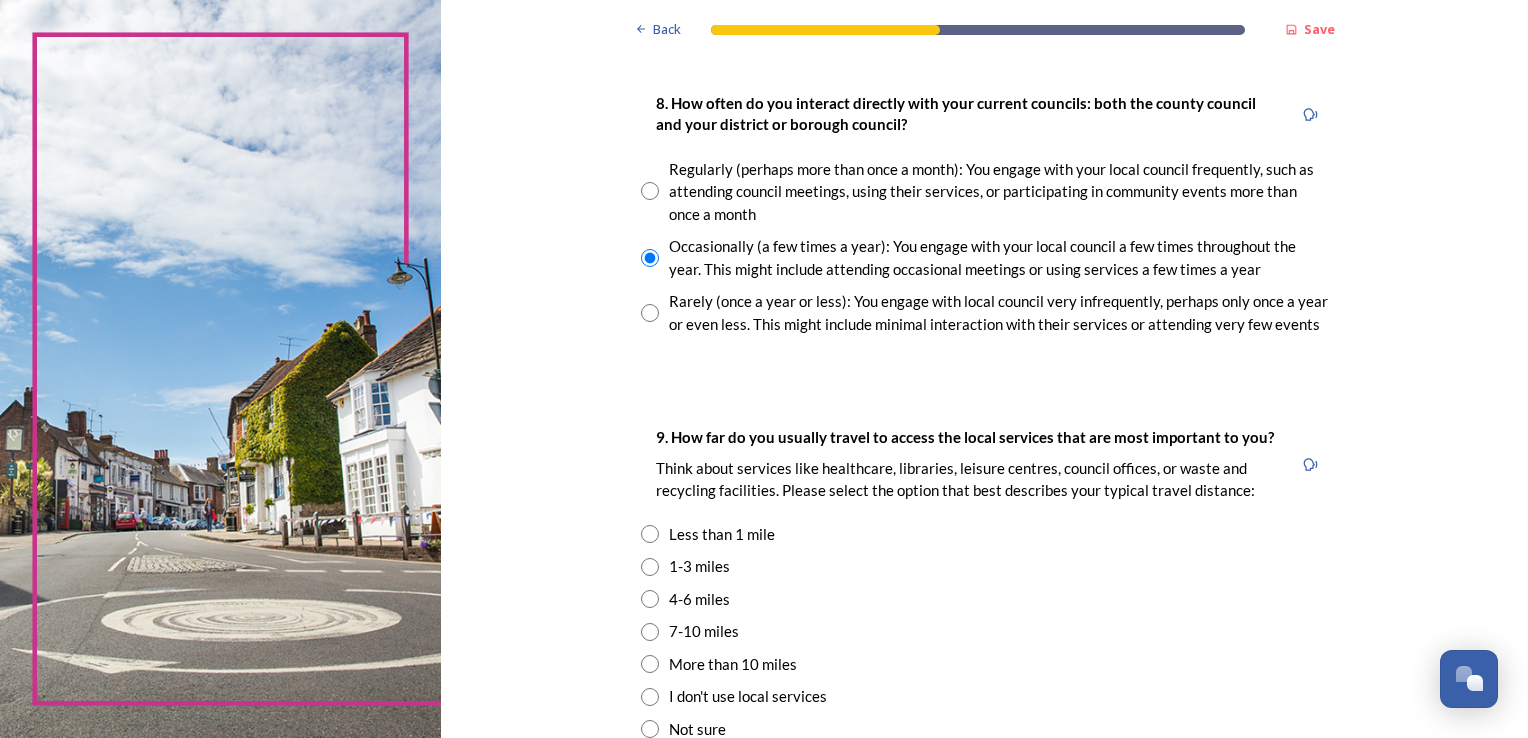 scroll, scrollTop: 1300, scrollLeft: 0, axis: vertical 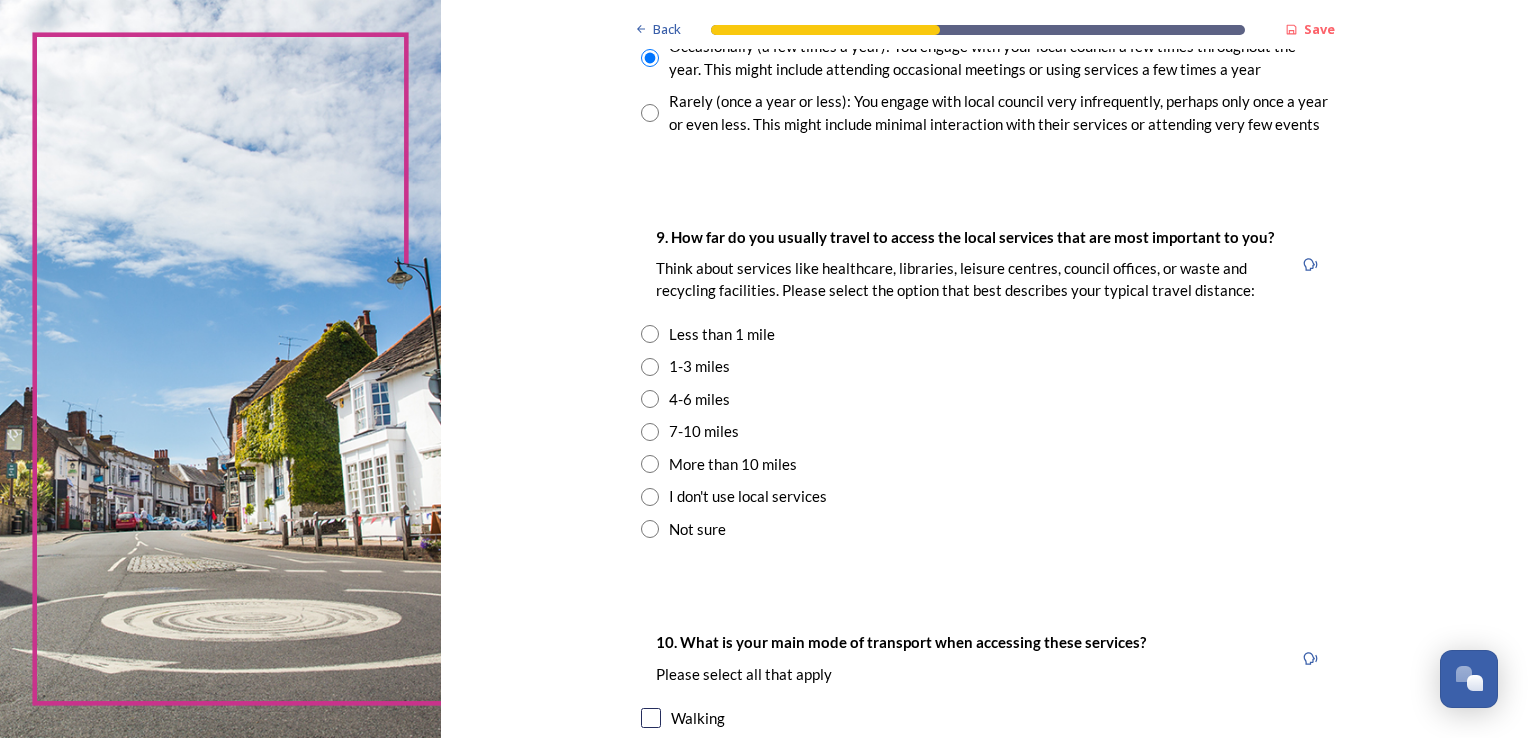 click at bounding box center [650, 399] 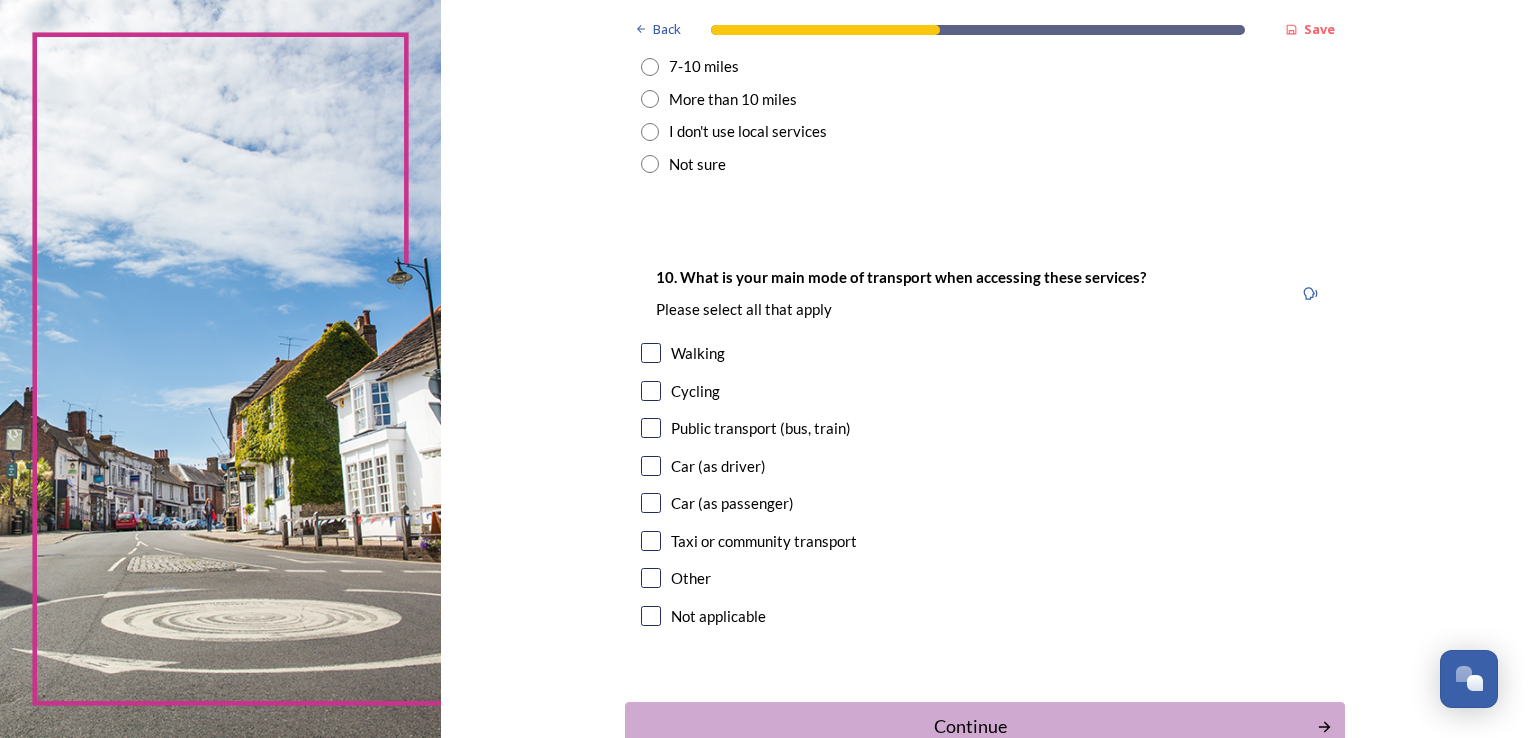 scroll, scrollTop: 1700, scrollLeft: 0, axis: vertical 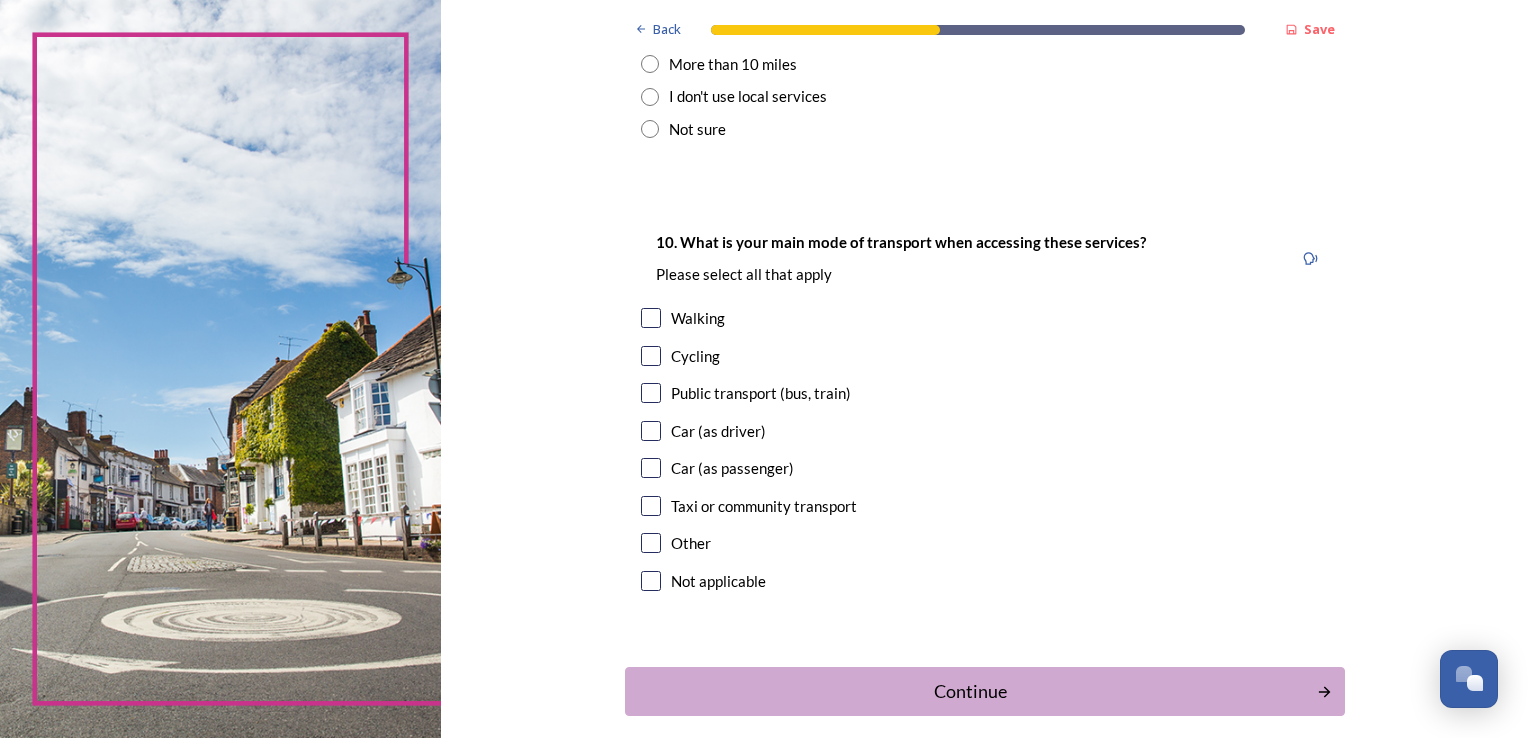 click at bounding box center (651, 431) 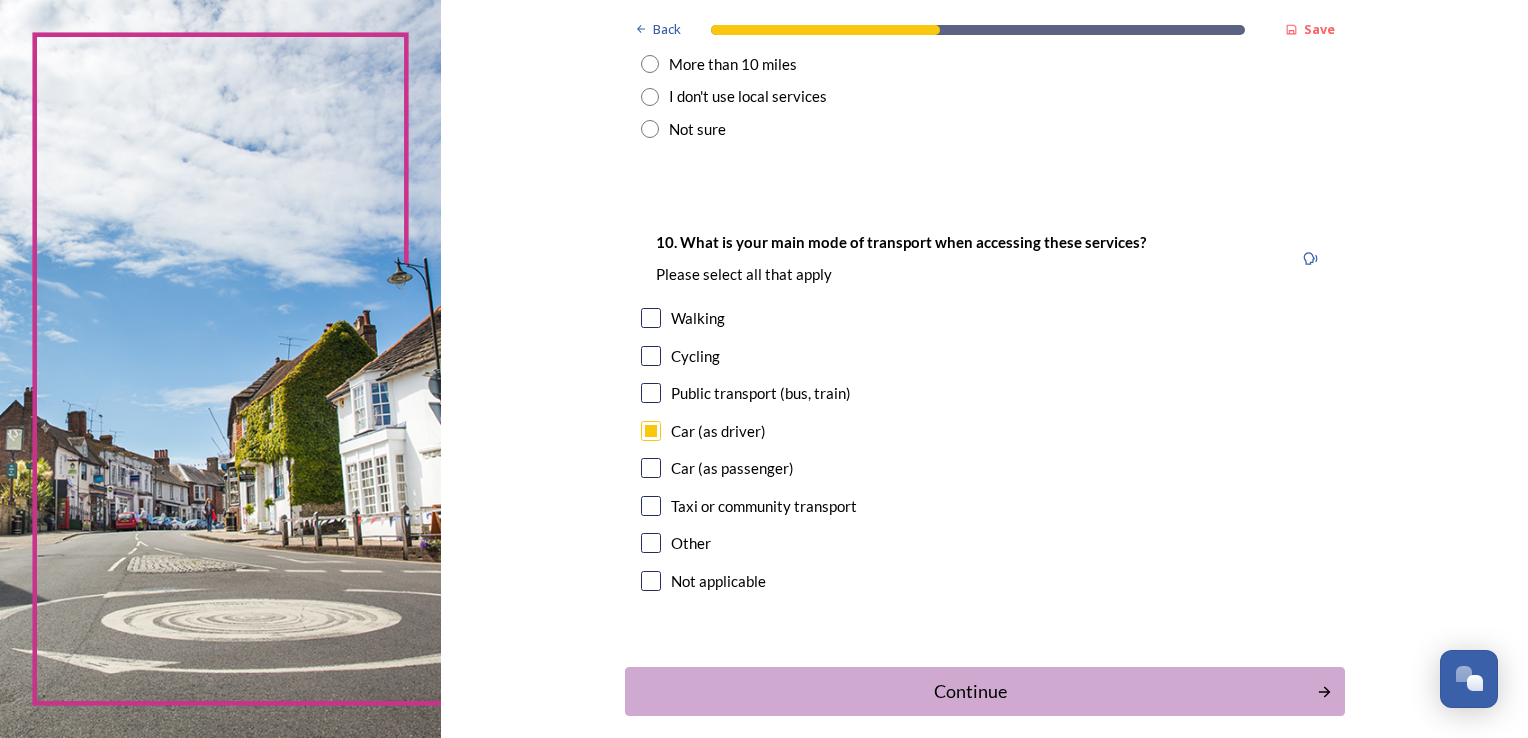 scroll, scrollTop: 1793, scrollLeft: 0, axis: vertical 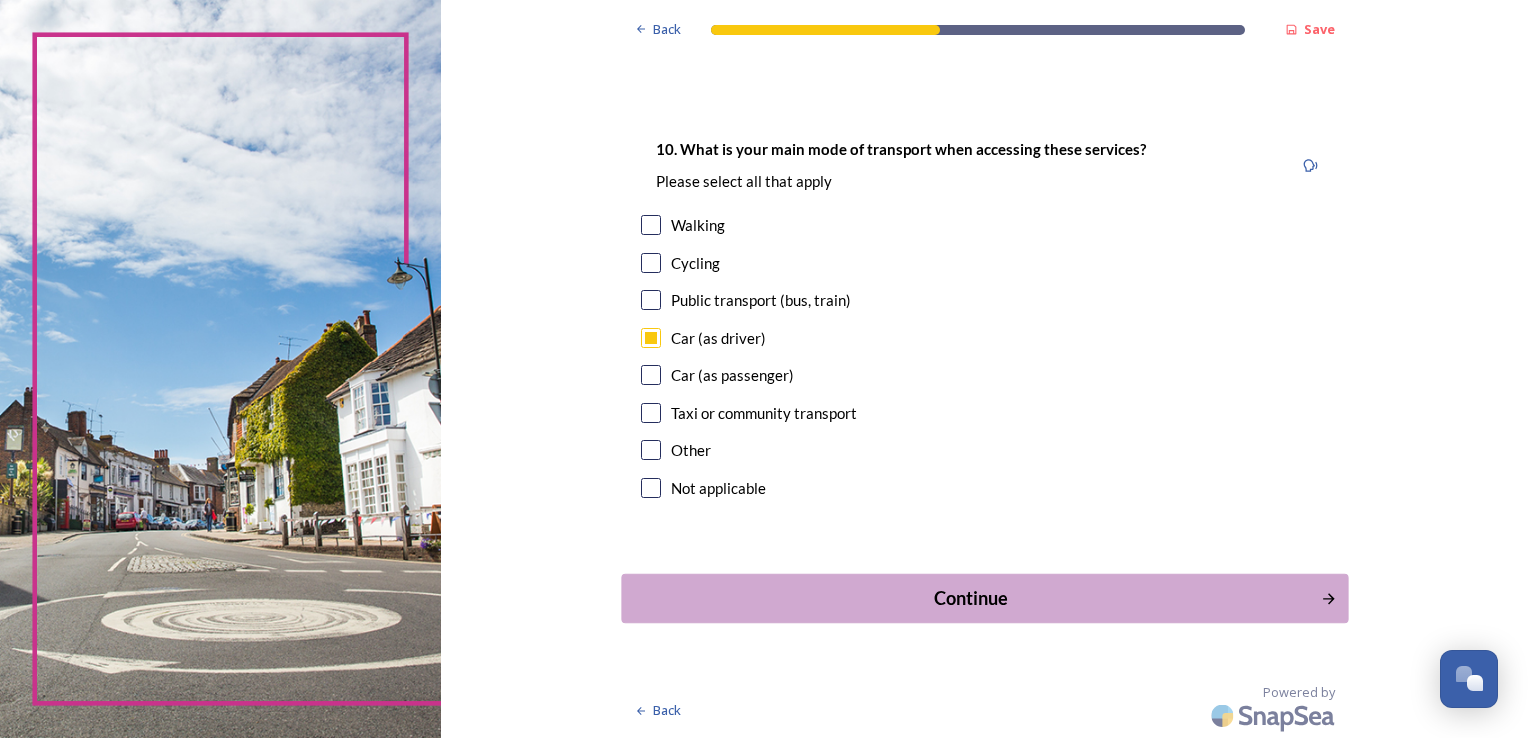 click on "Continue" at bounding box center [970, 598] 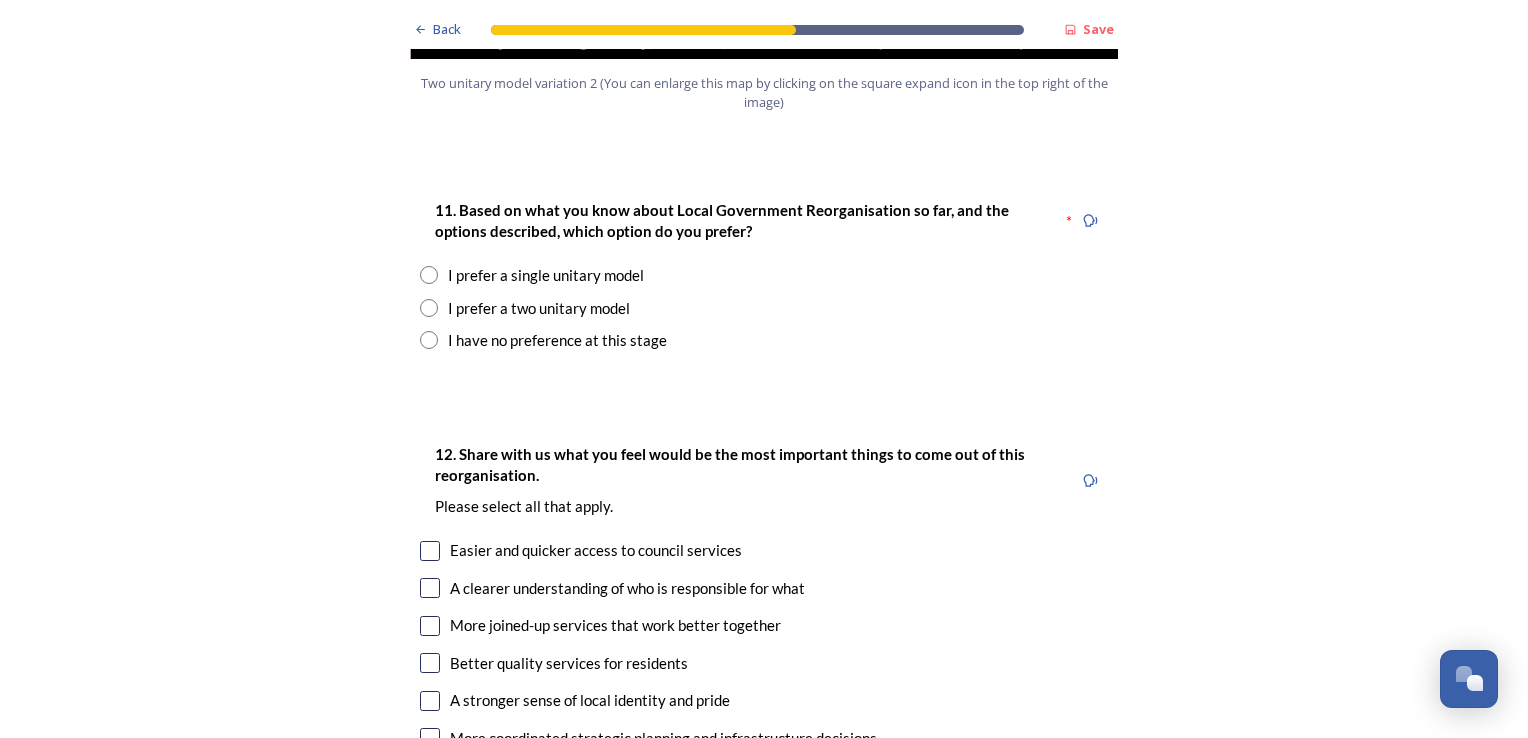 scroll, scrollTop: 2400, scrollLeft: 0, axis: vertical 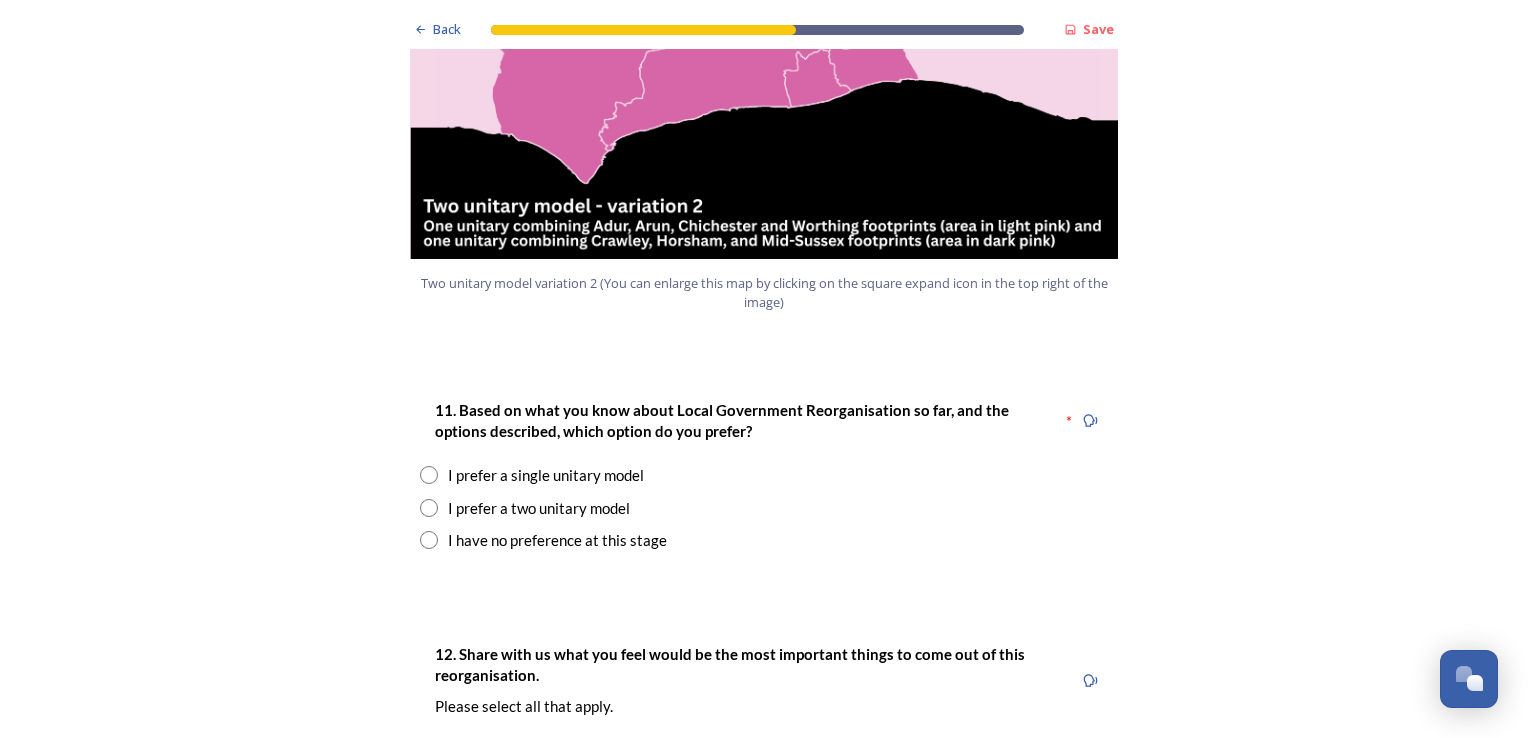 click at bounding box center (429, 508) 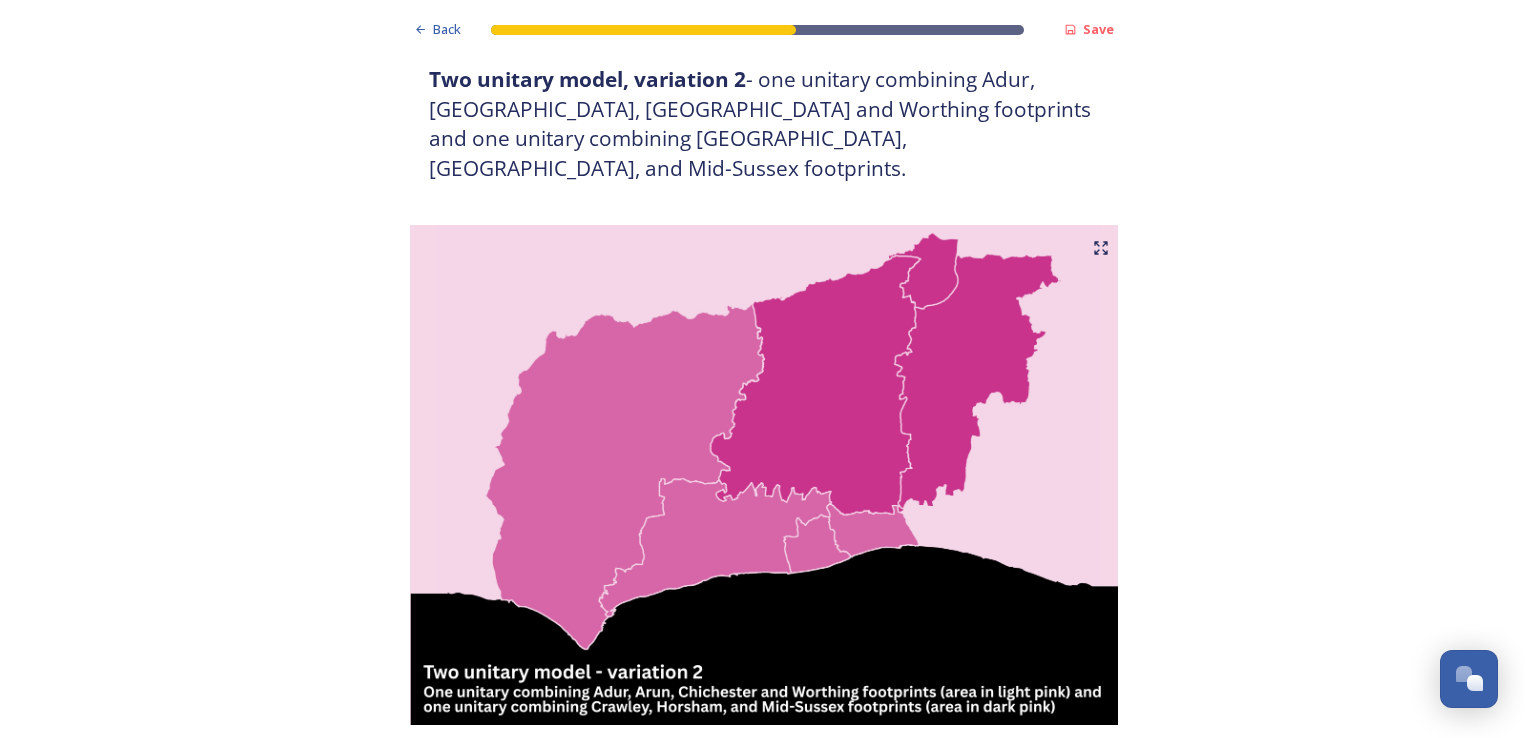 scroll, scrollTop: 1900, scrollLeft: 0, axis: vertical 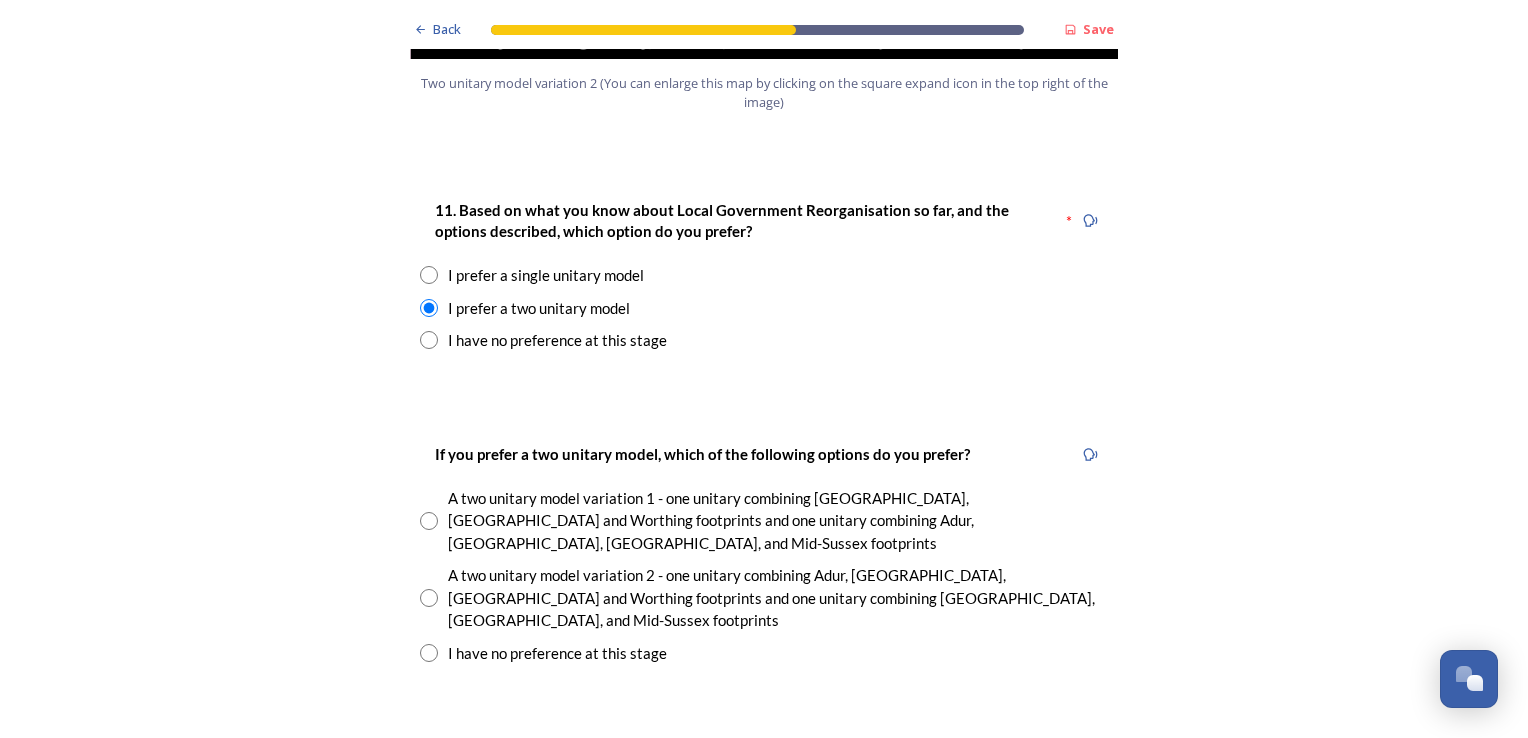 click at bounding box center (429, 521) 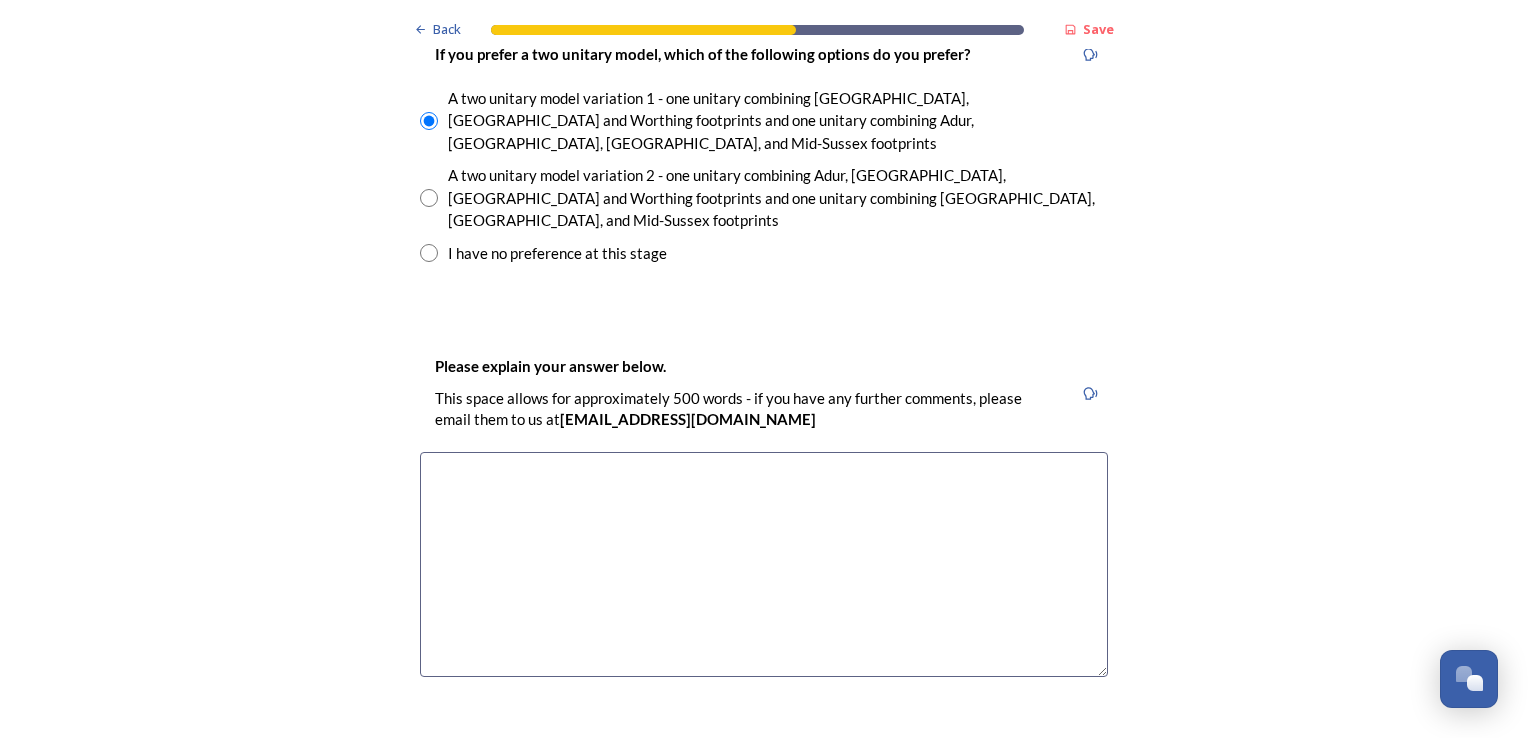 scroll, scrollTop: 2900, scrollLeft: 0, axis: vertical 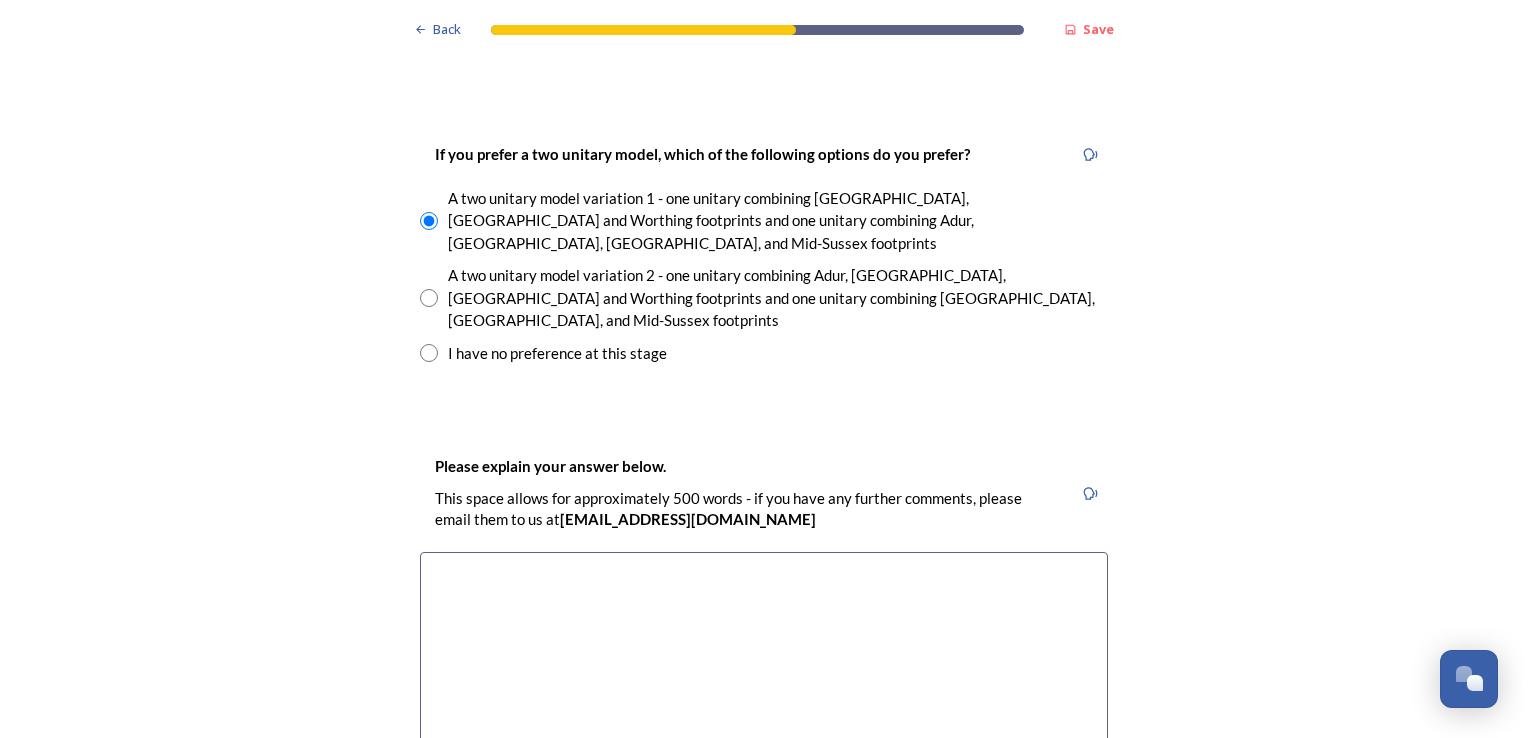 click at bounding box center [764, 664] 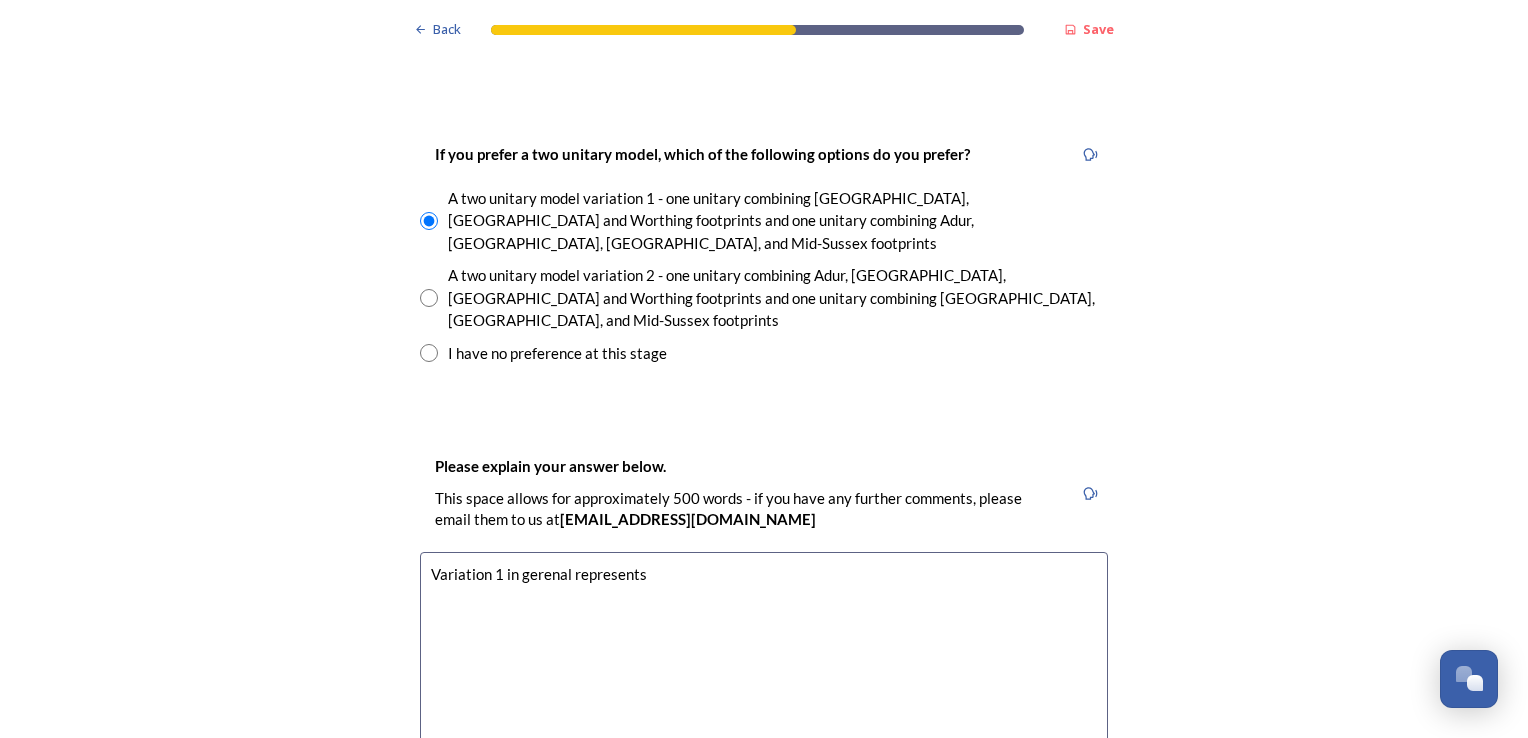 click on "Variation 1 in gerenal represents" at bounding box center (764, 664) 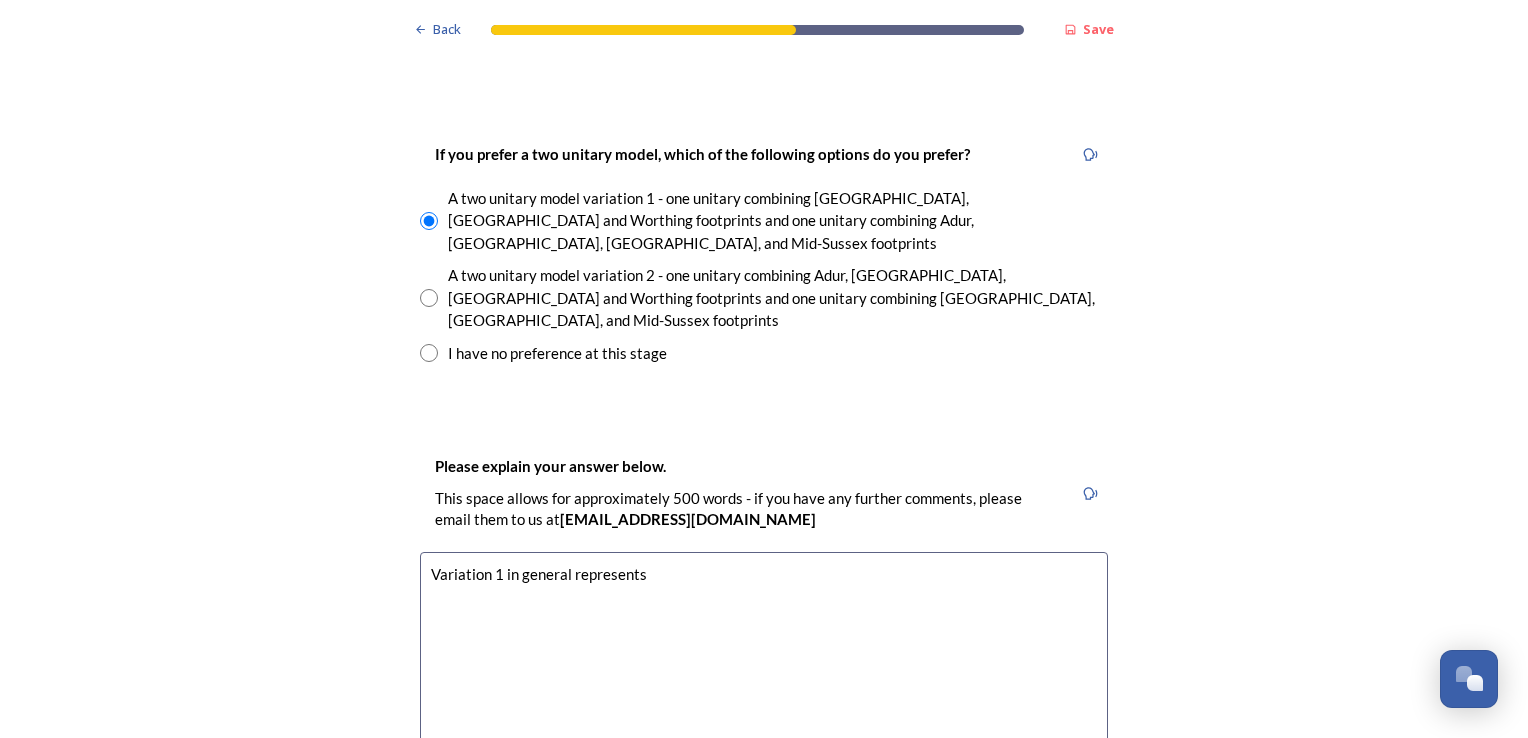 click on "Variation 1 in general represents" at bounding box center [764, 664] 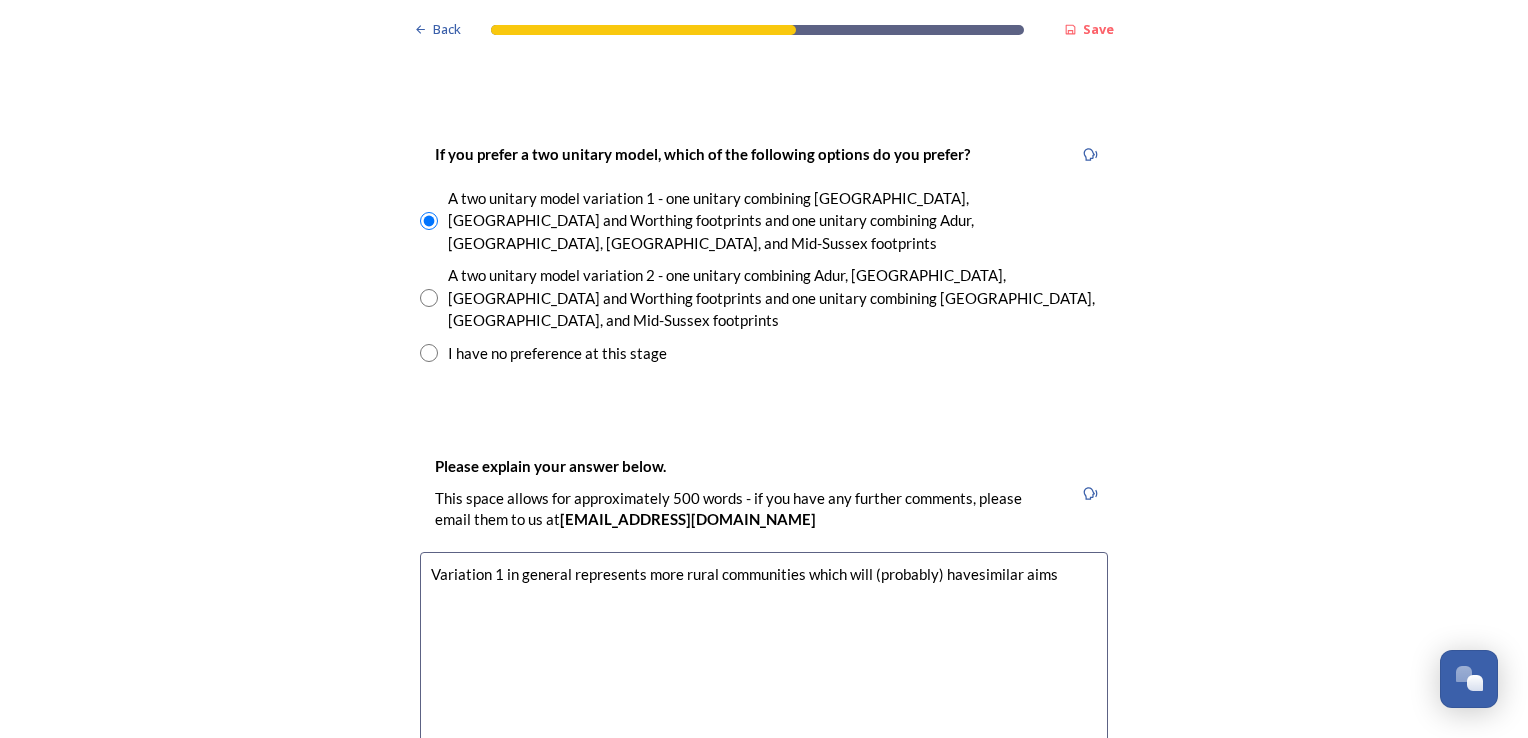 click on "Variation 1 in general represents more rural communities which will (probably) havesimilar aims" at bounding box center [764, 664] 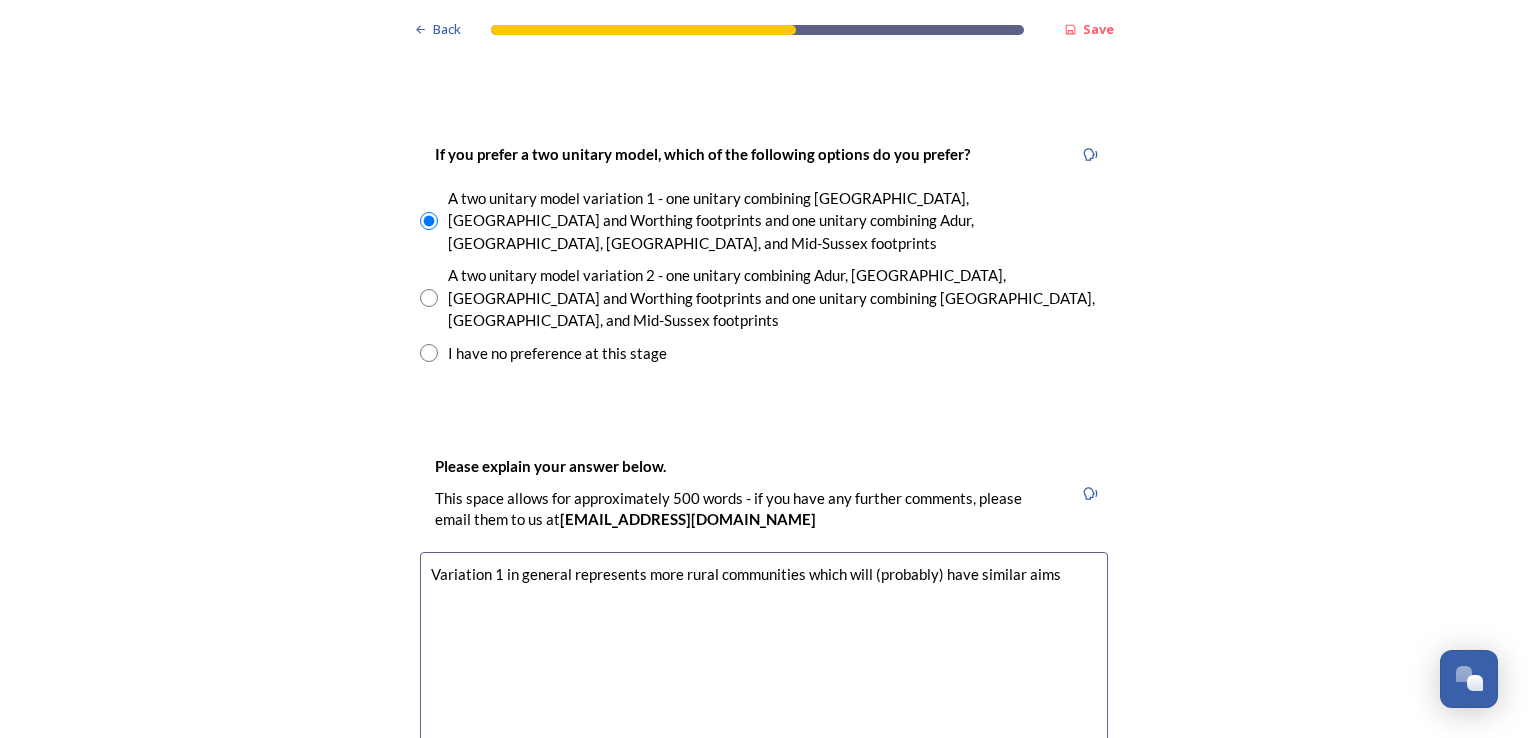 click on "Variation 1 in general represents more rural communities which will (probably) have similar aims" at bounding box center (764, 664) 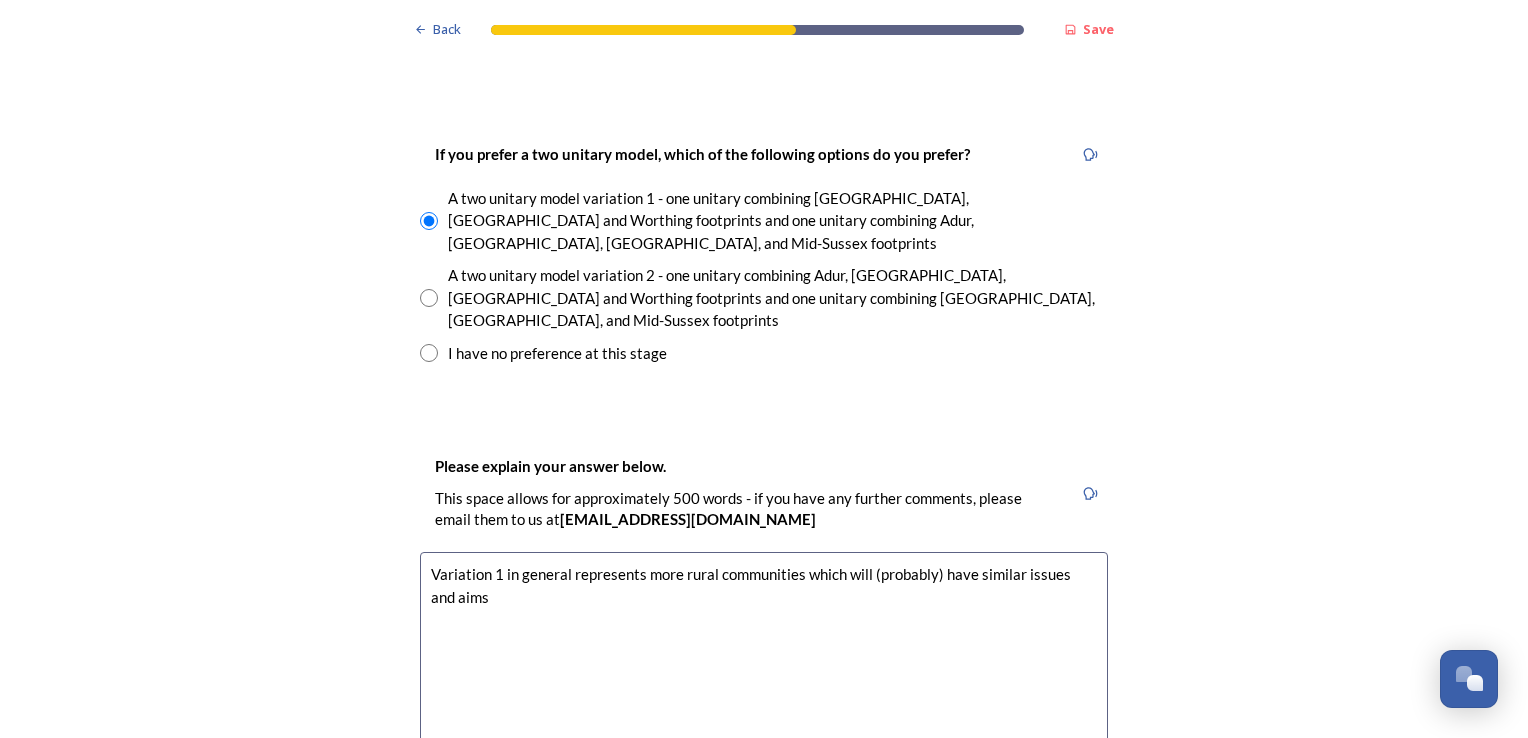 click on "Variation 1 in general represents more rural communities which will (probably) have similar issues and aims" at bounding box center [764, 664] 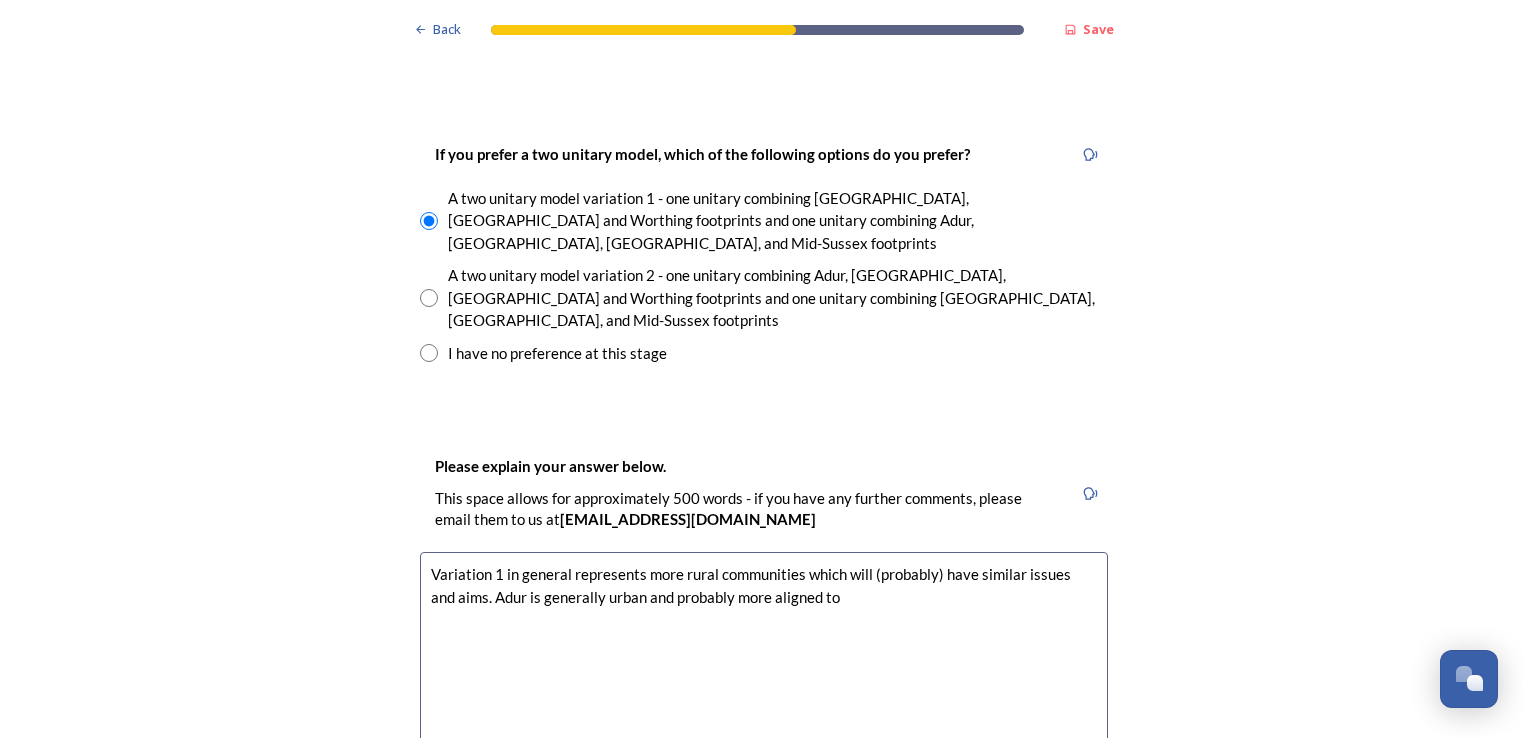 click on "Variation 1 in general represents more rural communities which will (probably) have similar issues and aims. Adur is generally urban and probably more aligned to" at bounding box center (764, 664) 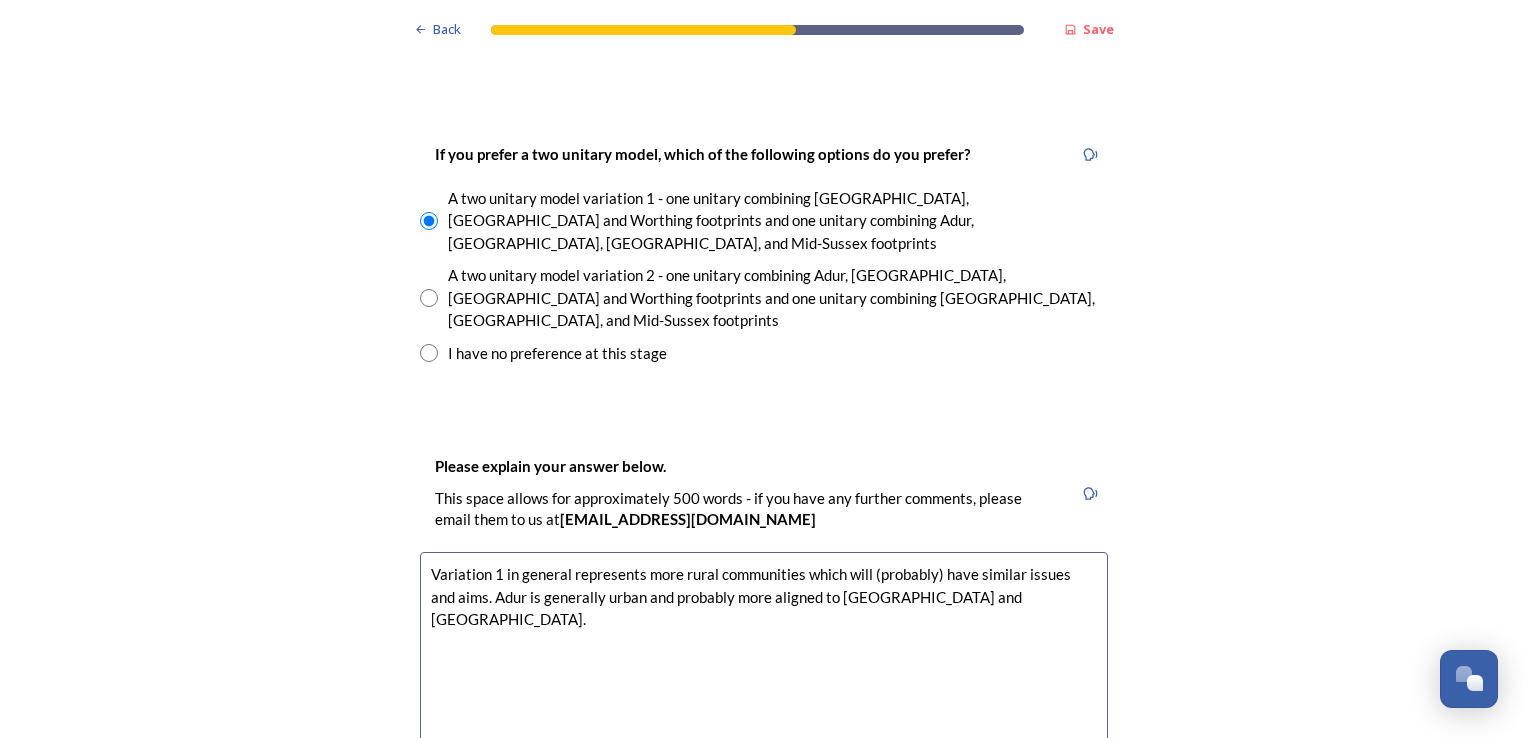 click on "Variation 1 in general represents more rural communities which will (probably) have similar issues and aims. Adur is generally urban and probably more aligned to [GEOGRAPHIC_DATA] and [GEOGRAPHIC_DATA]." at bounding box center (764, 664) 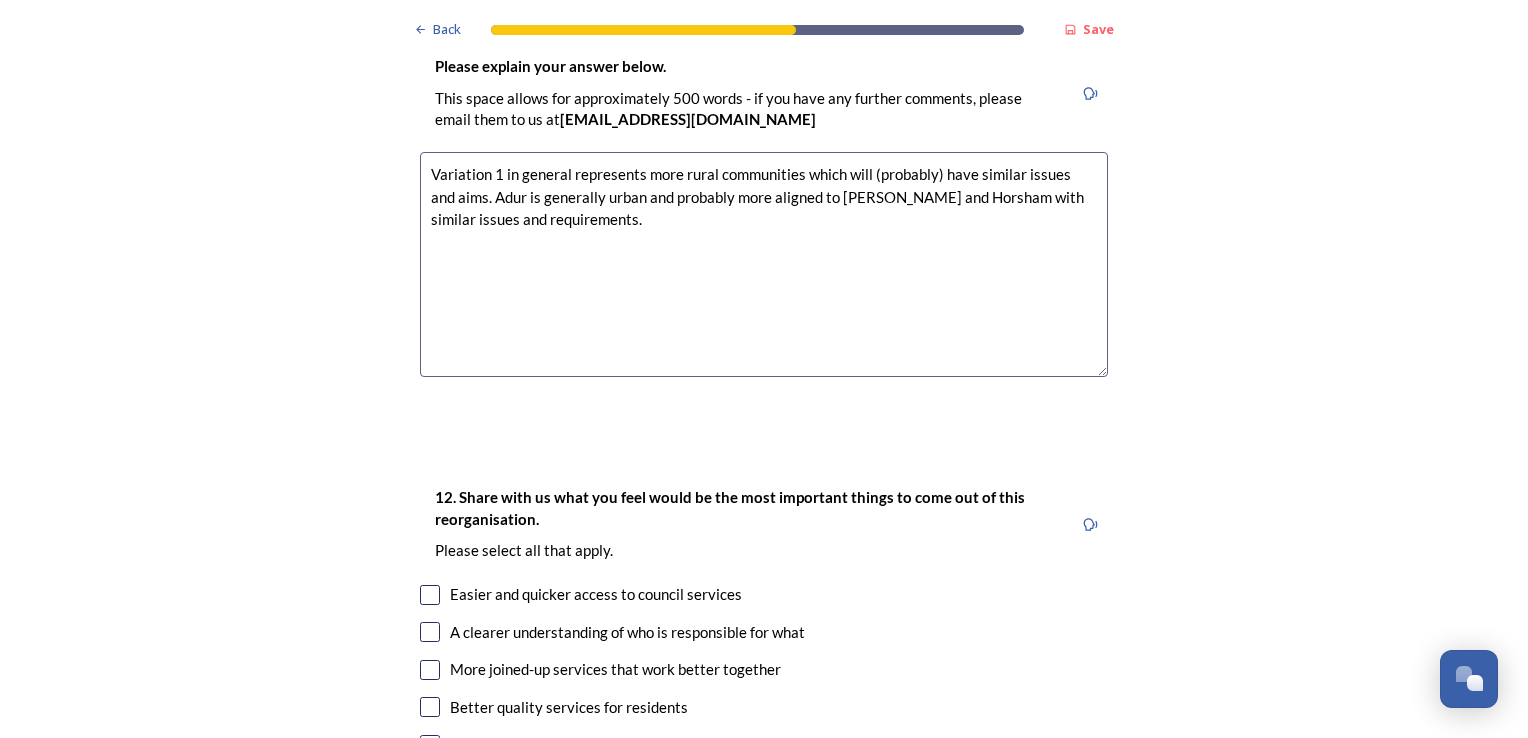 scroll, scrollTop: 3400, scrollLeft: 0, axis: vertical 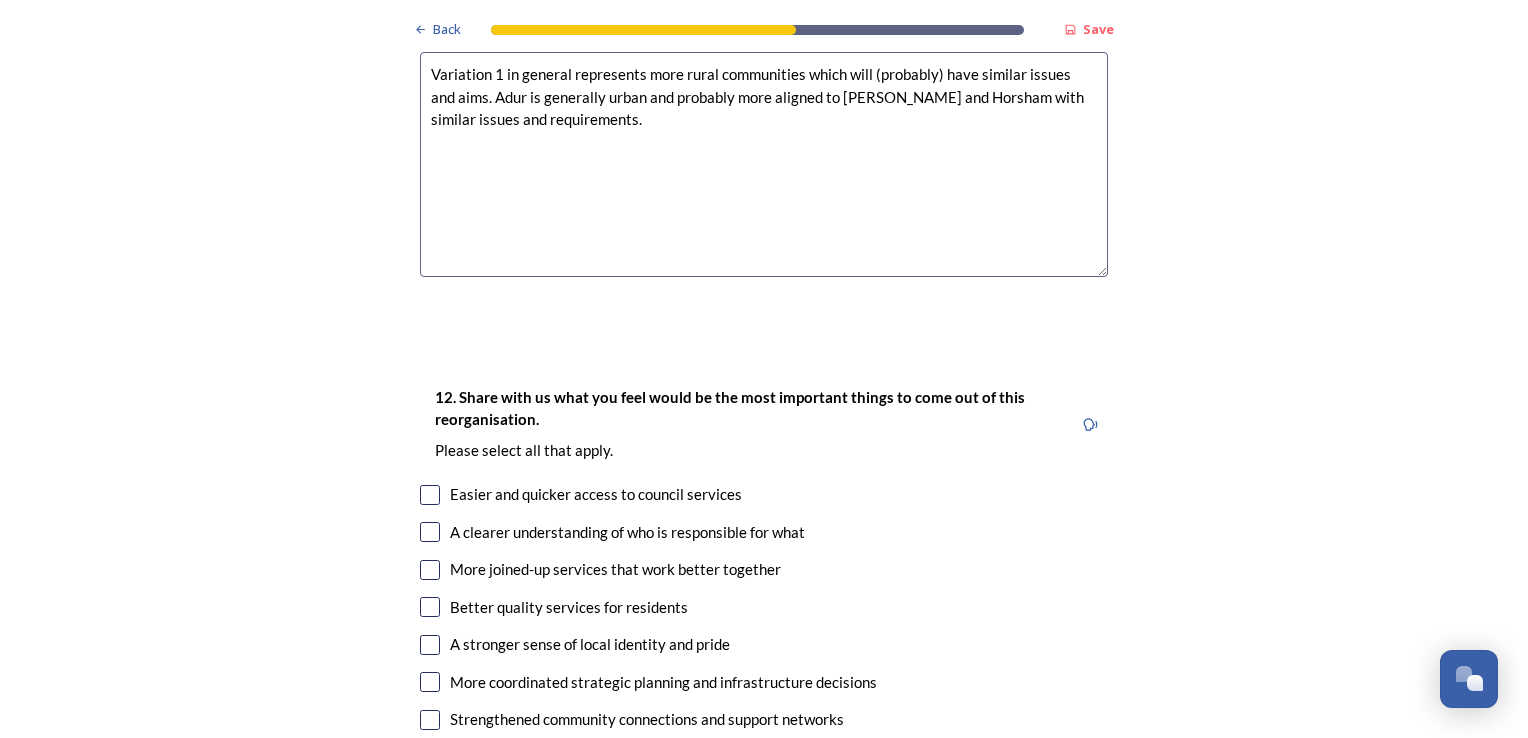 type on "Variation 1 in general represents more rural communities which will (probably) have similar issues and aims. Adur is generally urban and probably more aligned to [PERSON_NAME] and Horsham with similar issues and requirements." 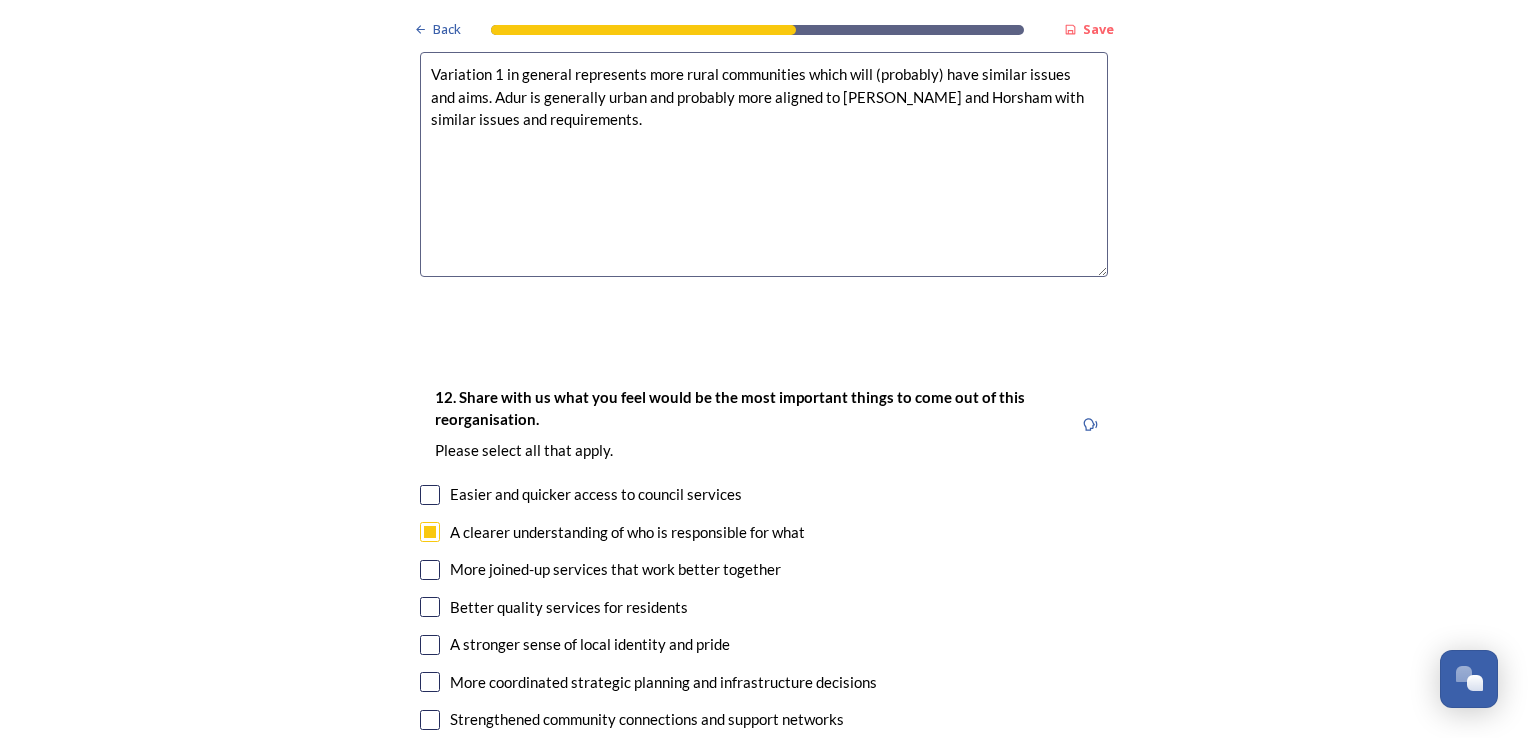click at bounding box center [430, 570] 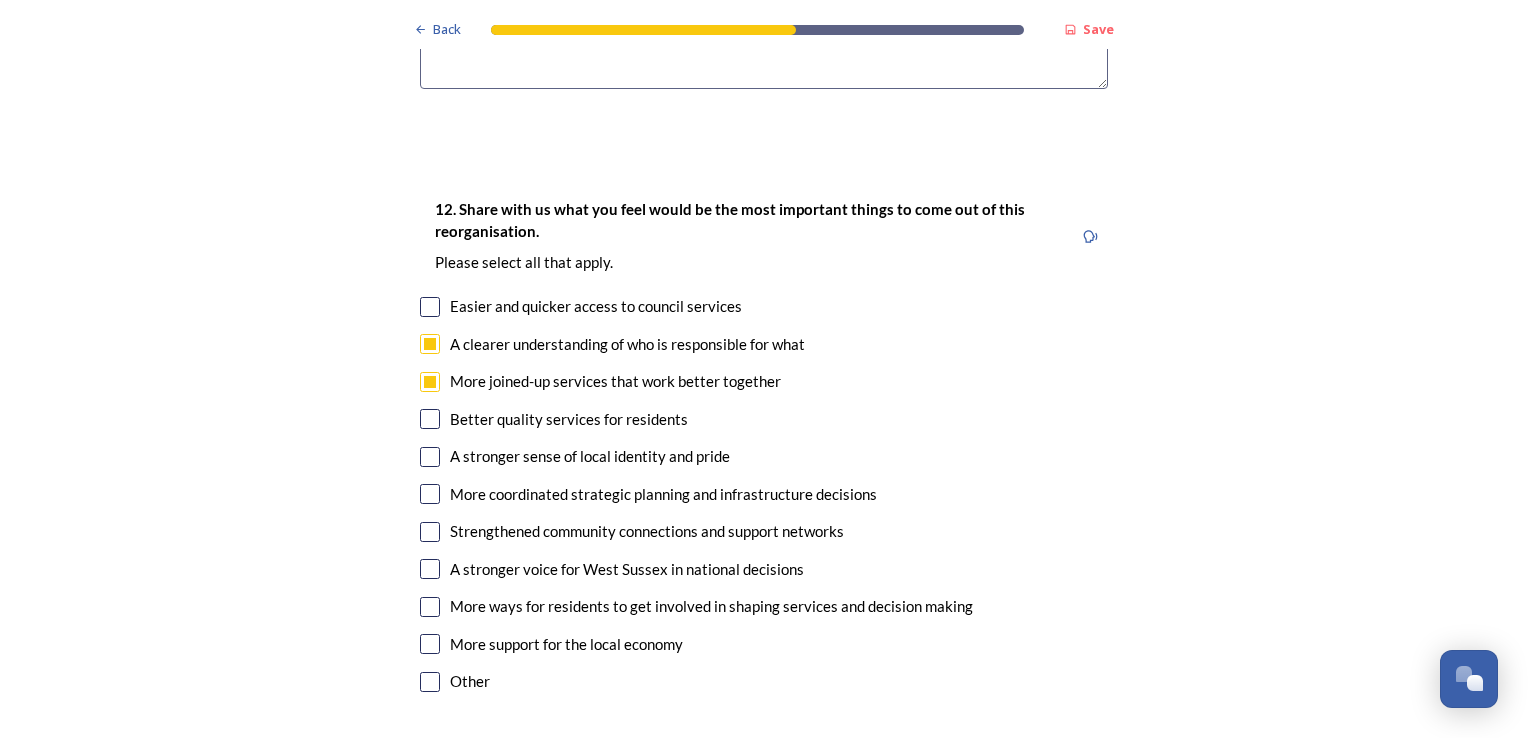 scroll, scrollTop: 3600, scrollLeft: 0, axis: vertical 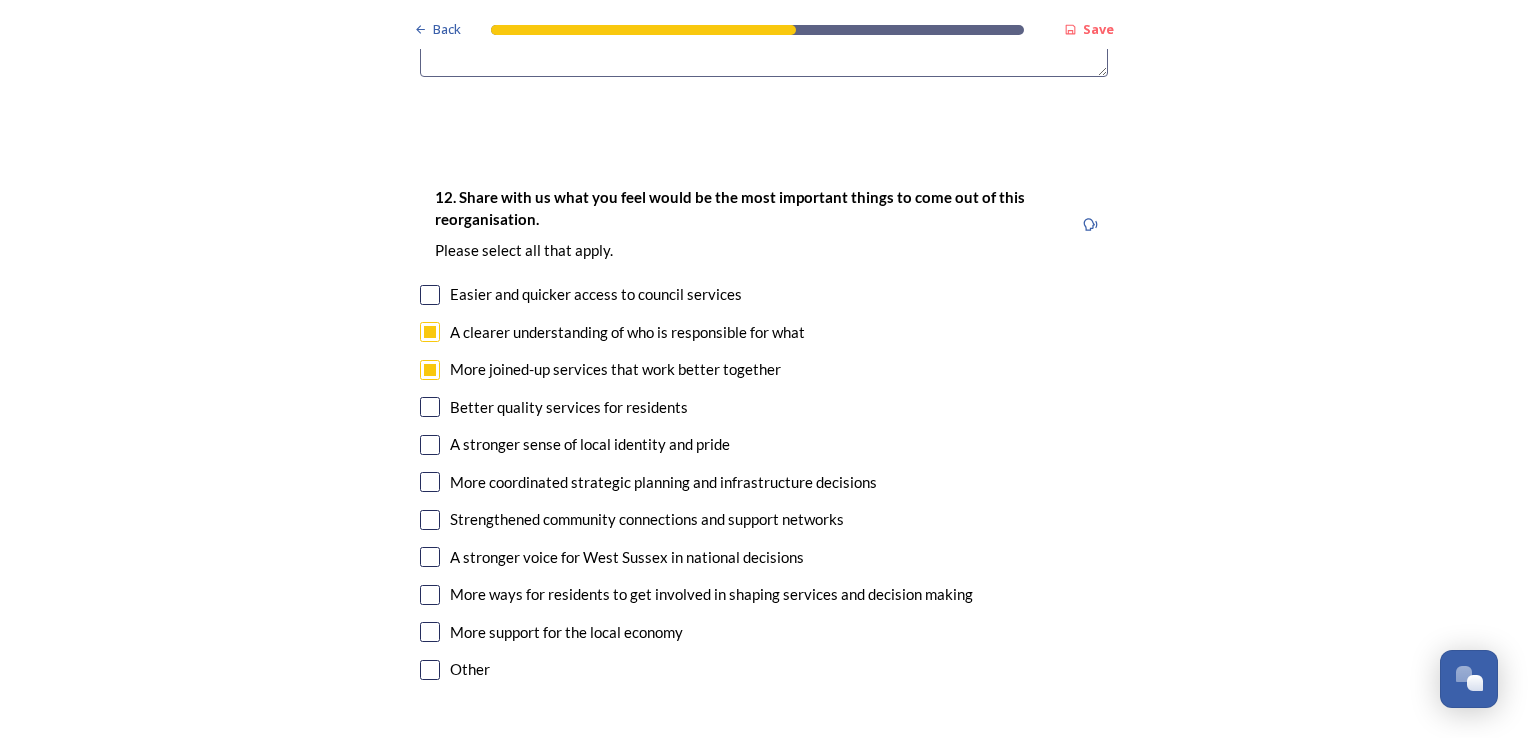 click at bounding box center (430, 295) 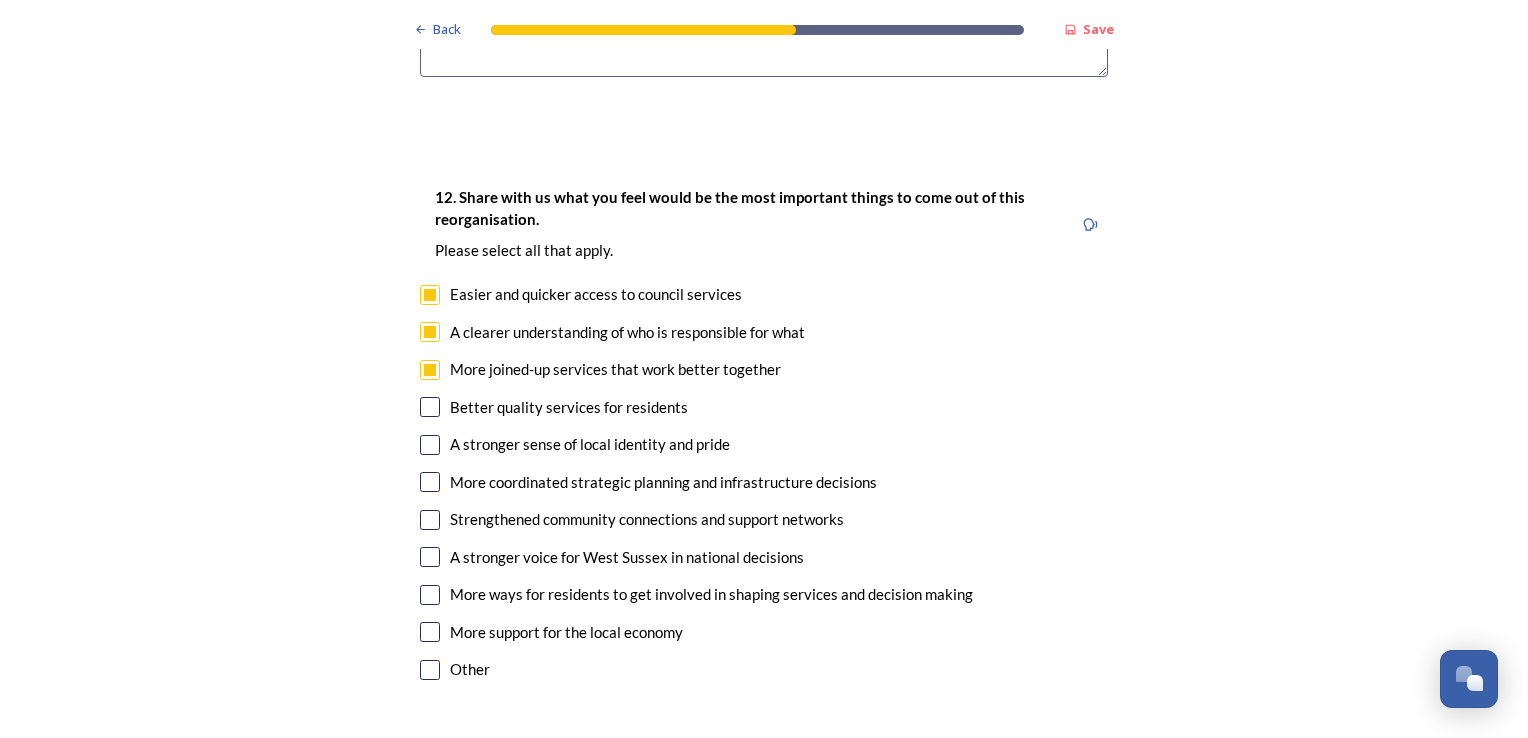 click at bounding box center [430, 407] 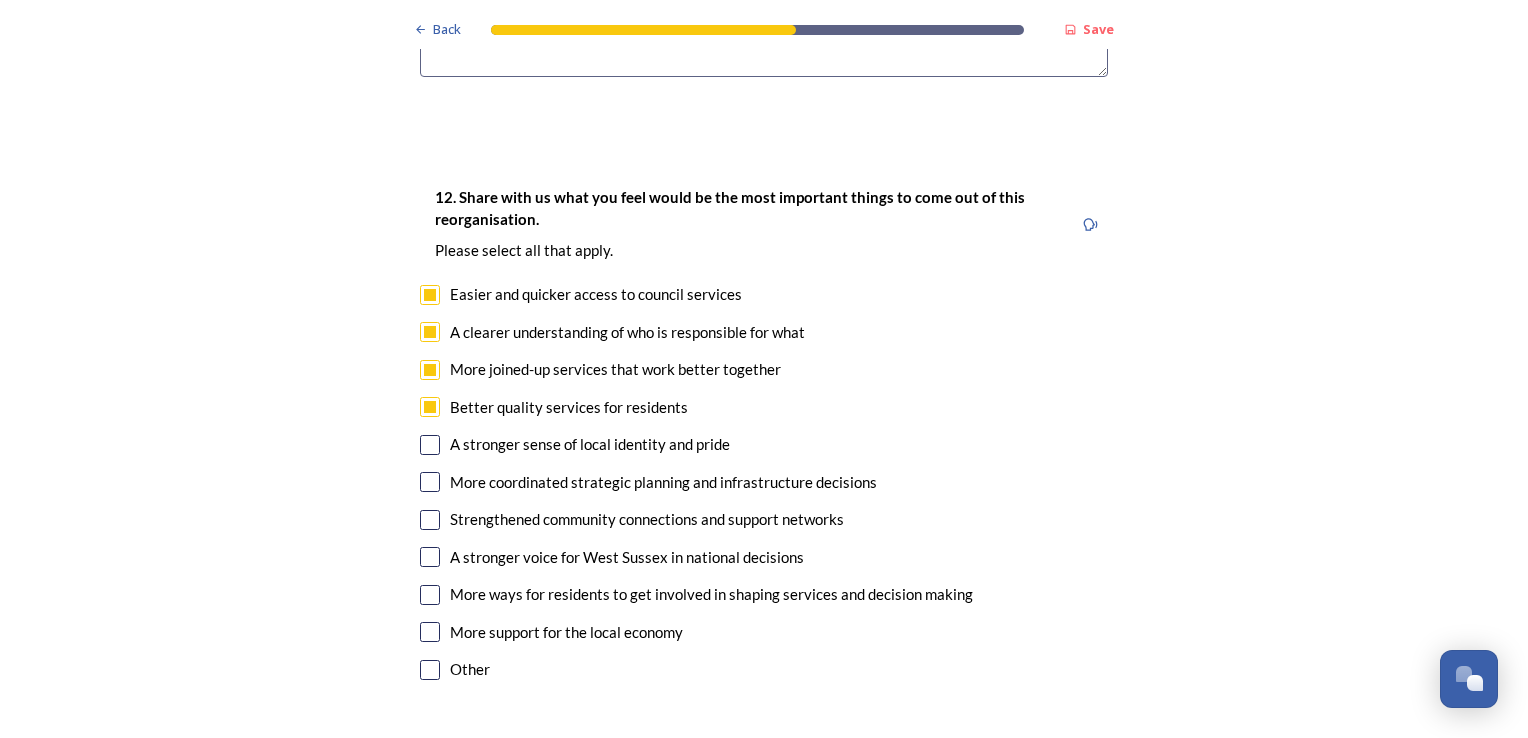 click at bounding box center (430, 557) 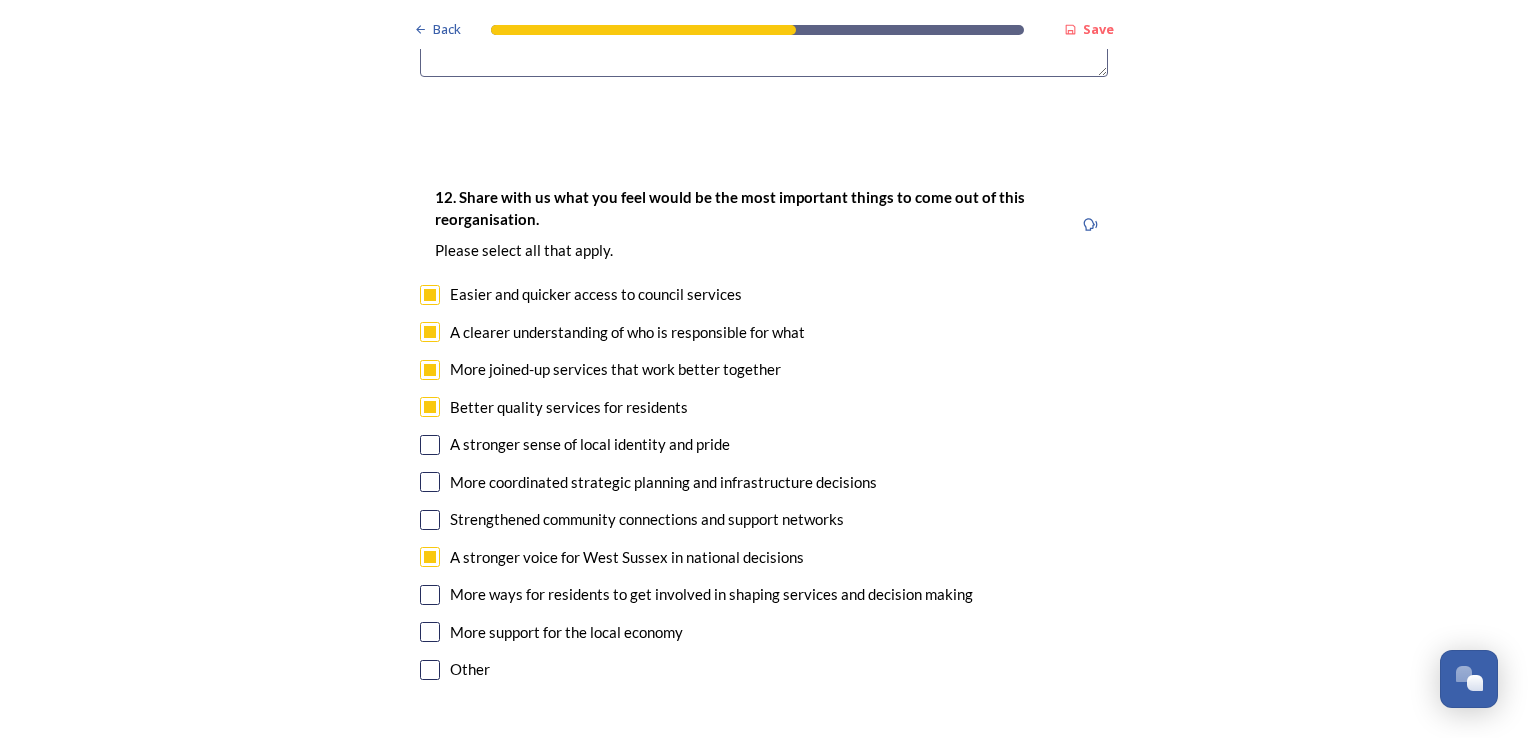 click at bounding box center (430, 482) 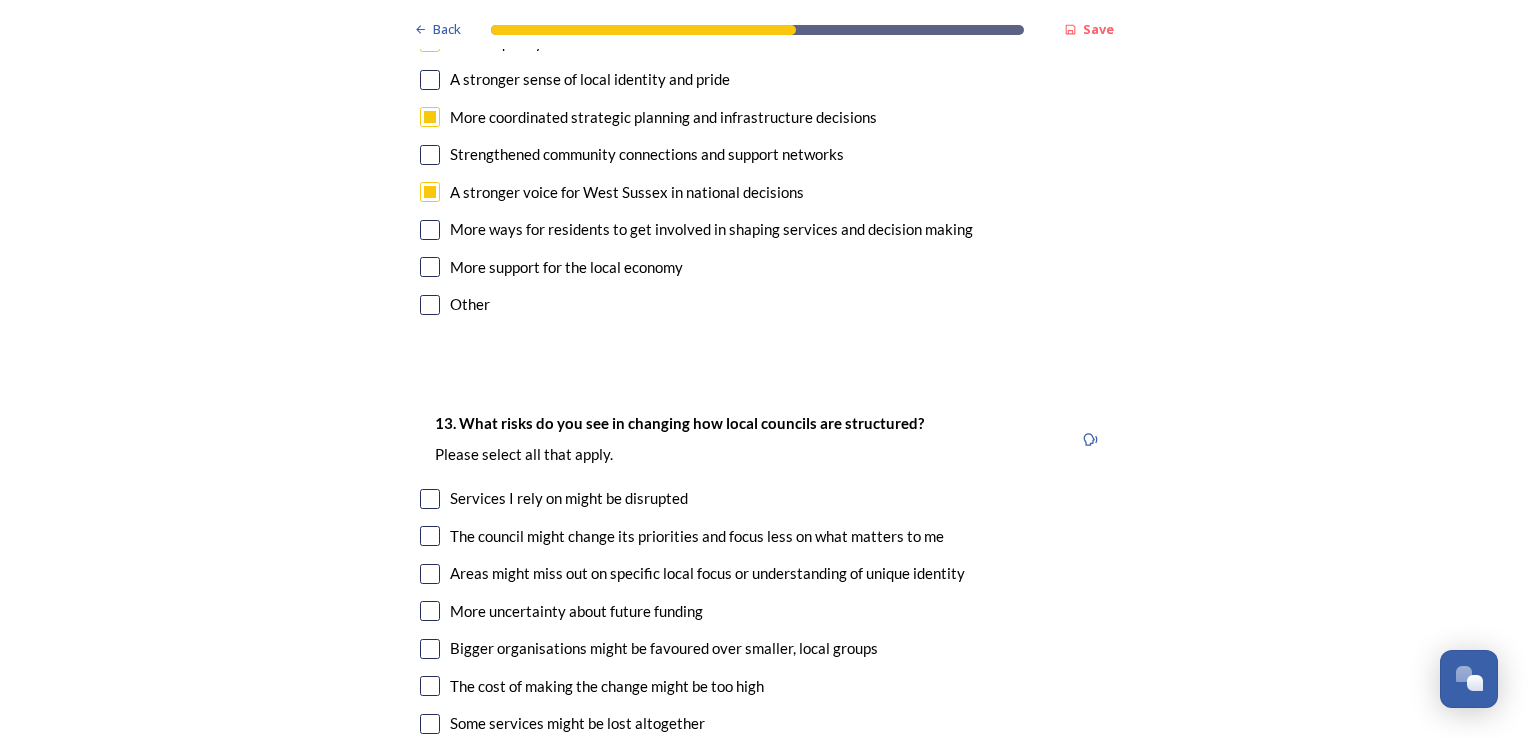scroll, scrollTop: 4000, scrollLeft: 0, axis: vertical 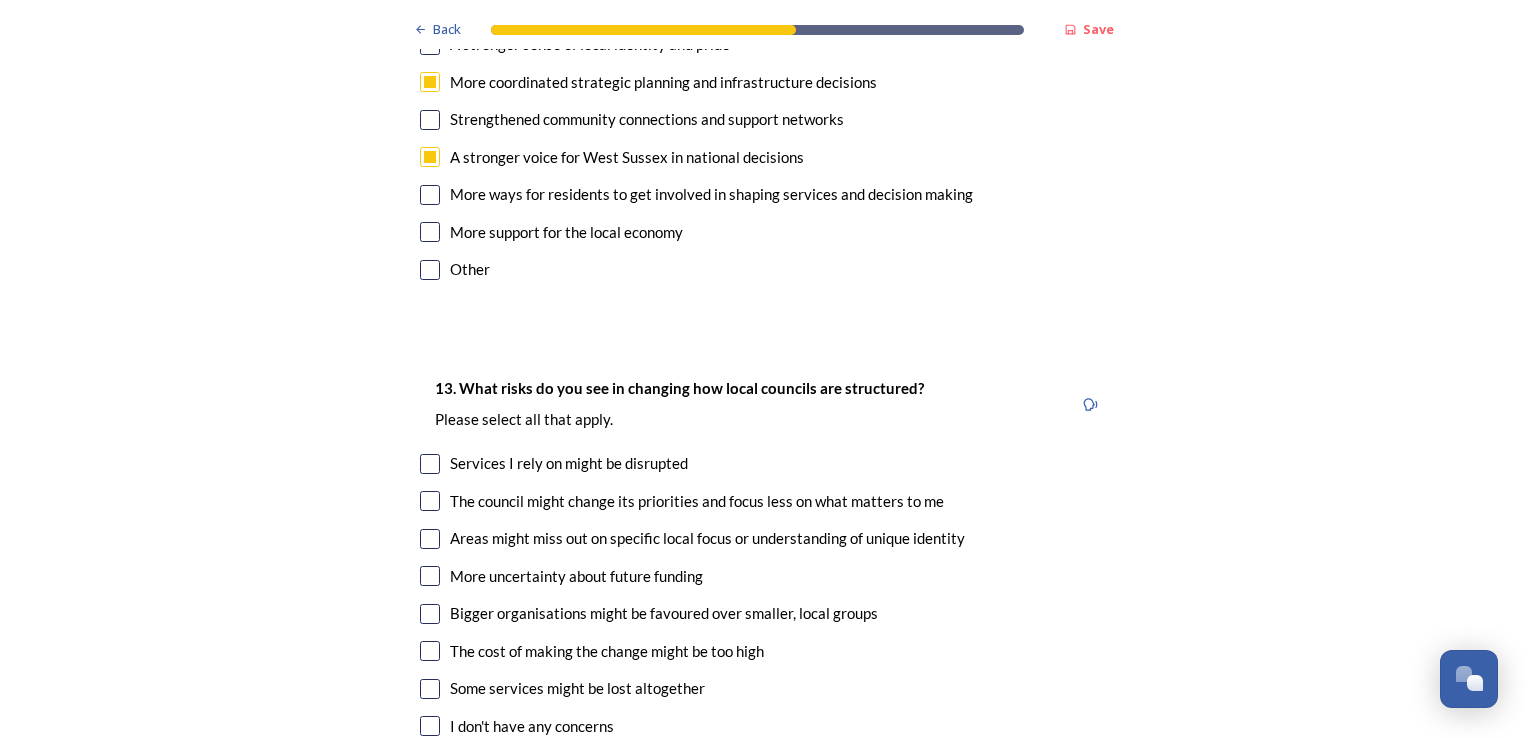 click at bounding box center (430, 501) 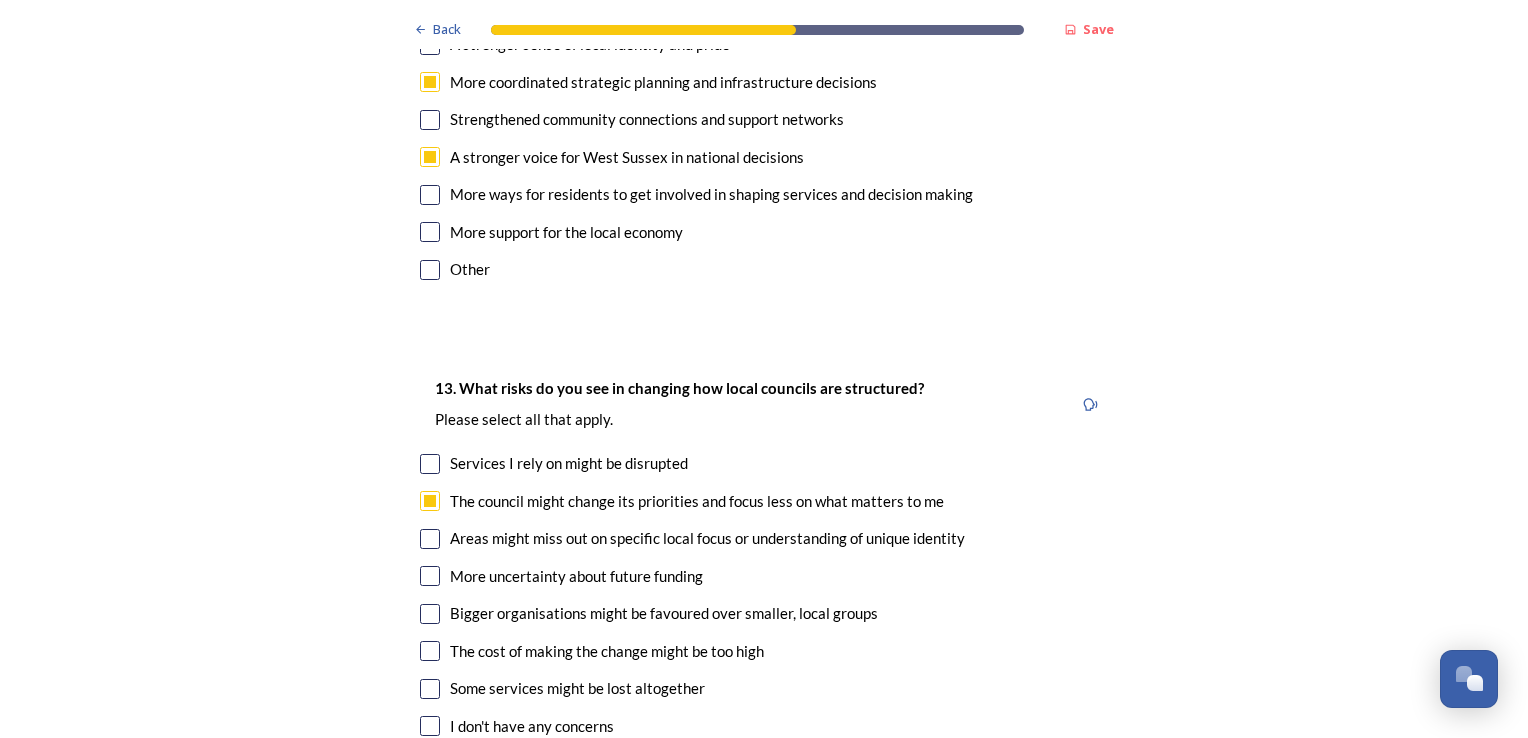 click at bounding box center (430, 539) 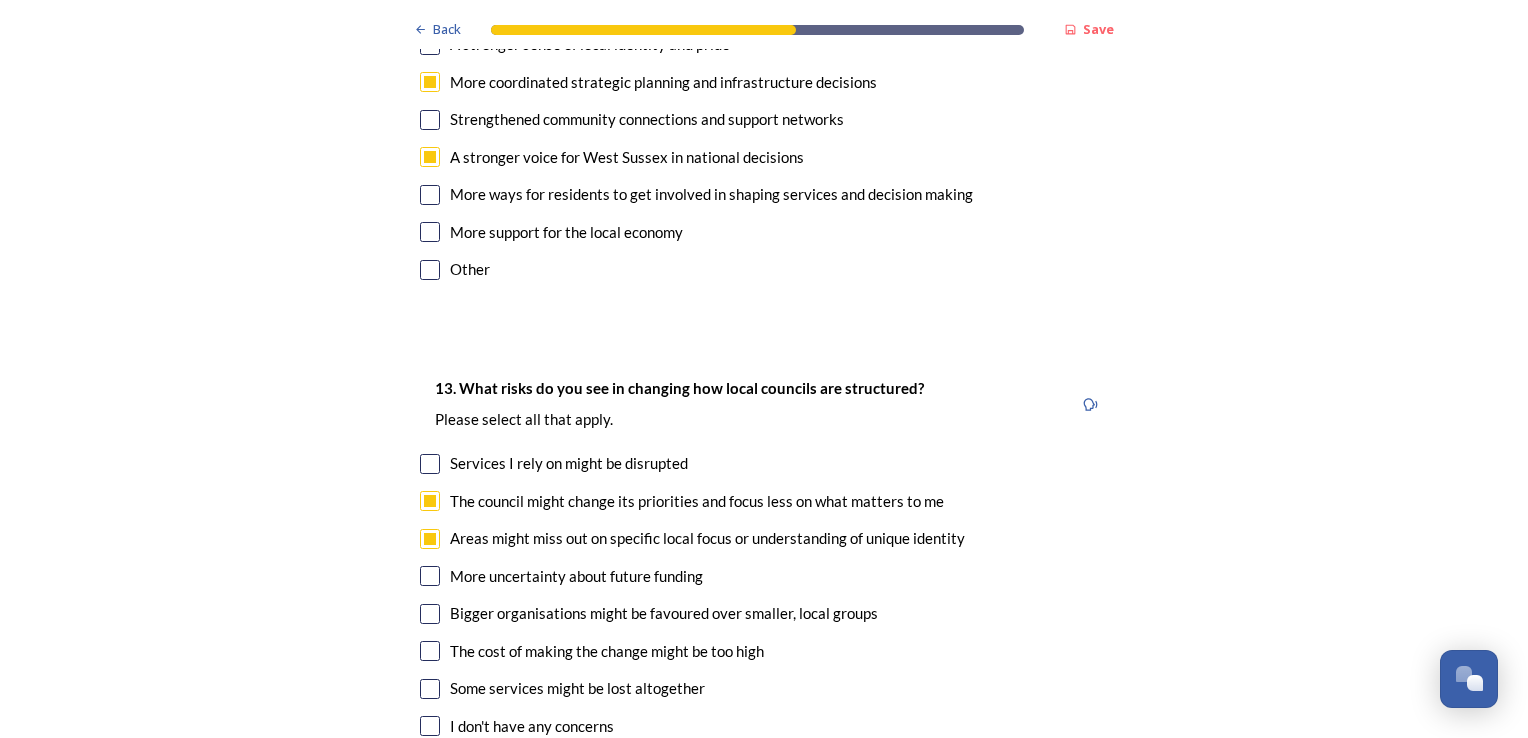 click at bounding box center [430, 651] 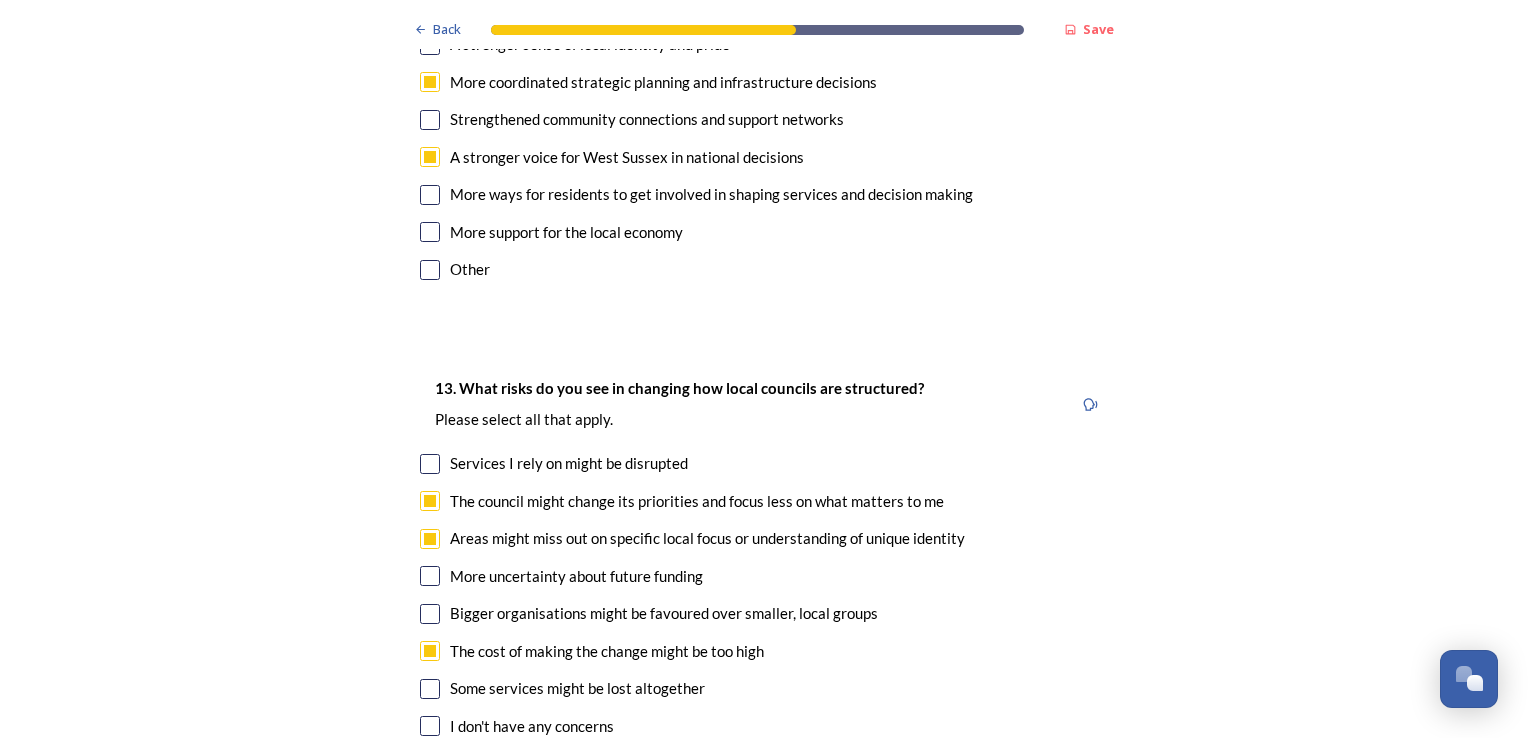click at bounding box center (430, 464) 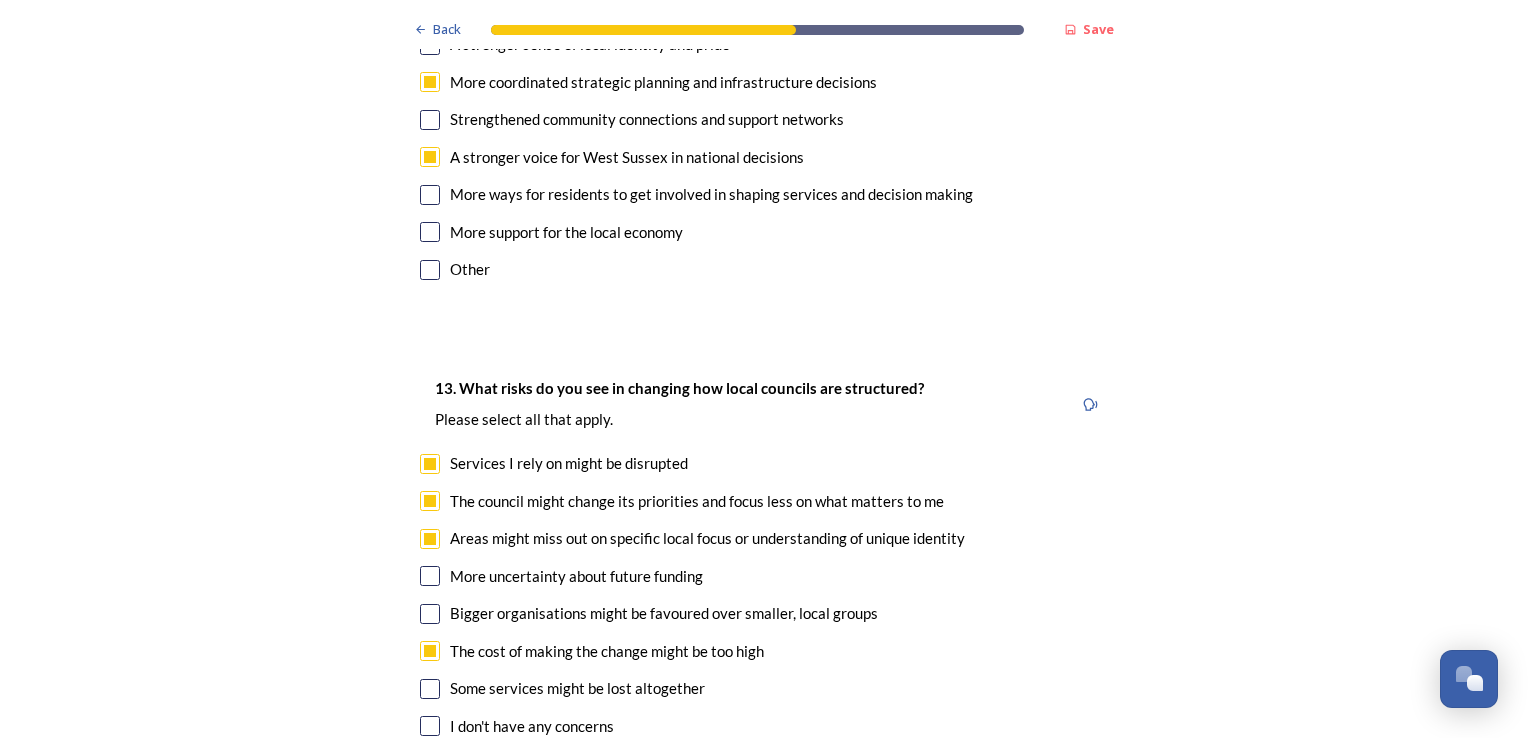 click at bounding box center (430, 464) 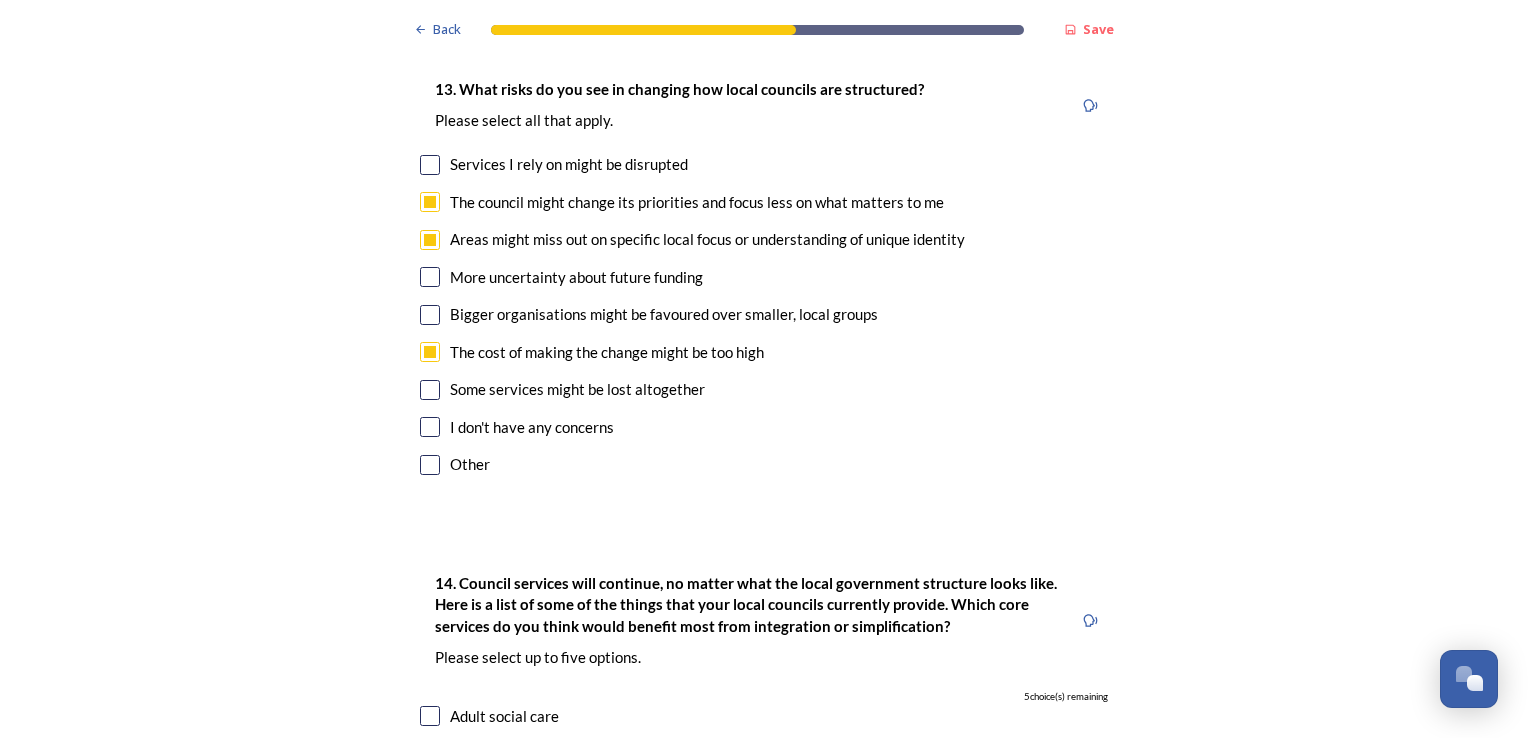 scroll, scrollTop: 4300, scrollLeft: 0, axis: vertical 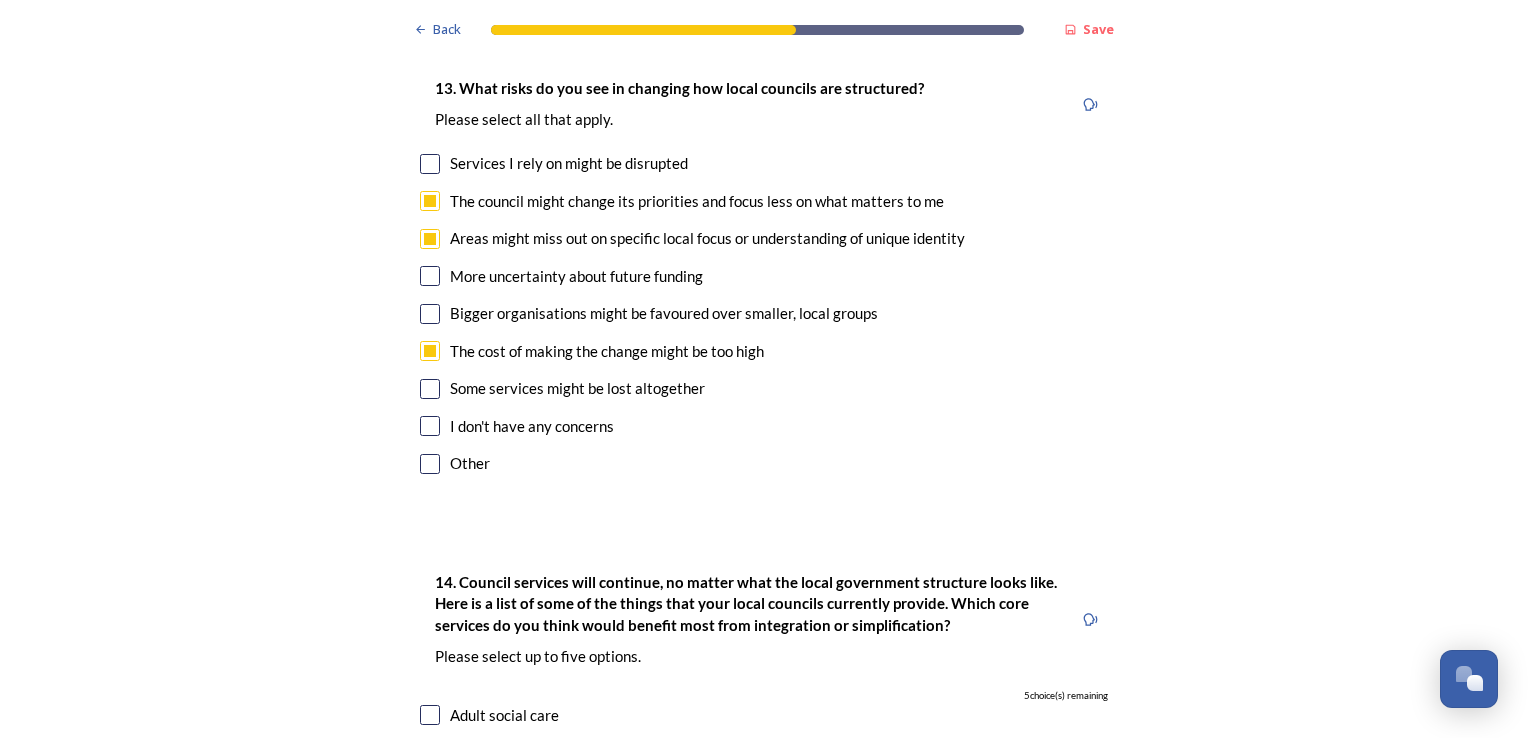 click at bounding box center [430, 464] 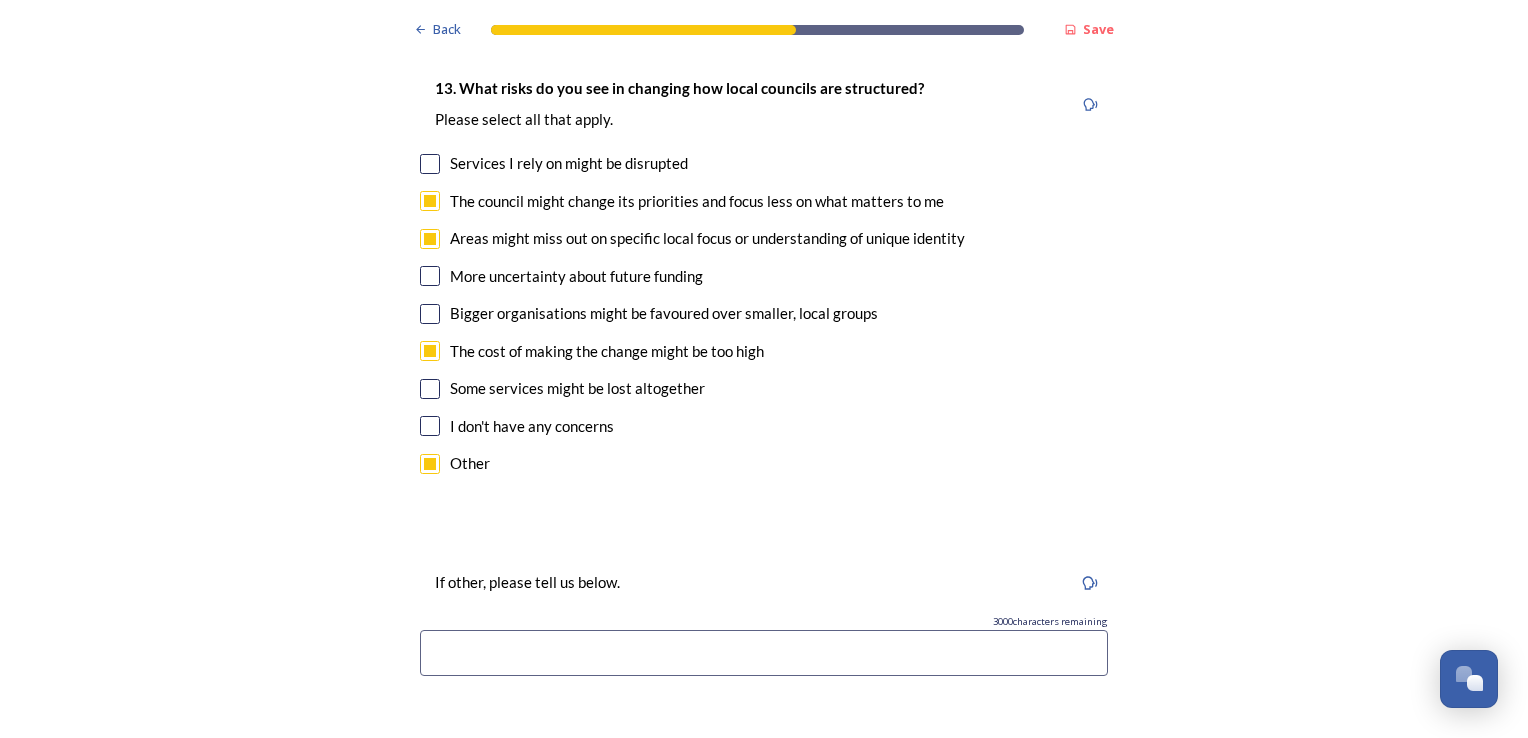 click at bounding box center [764, 653] 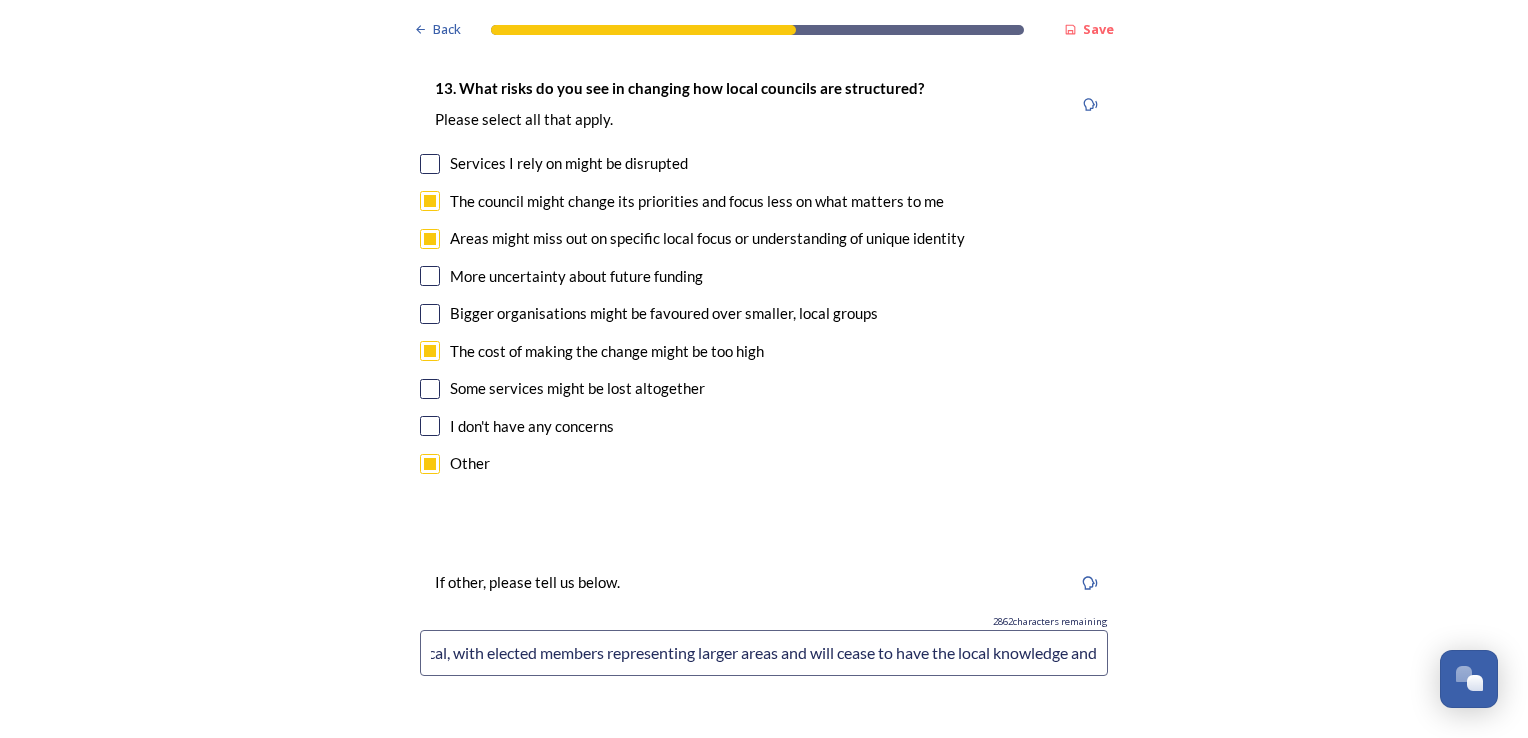 scroll, scrollTop: 0, scrollLeft: 288, axis: horizontal 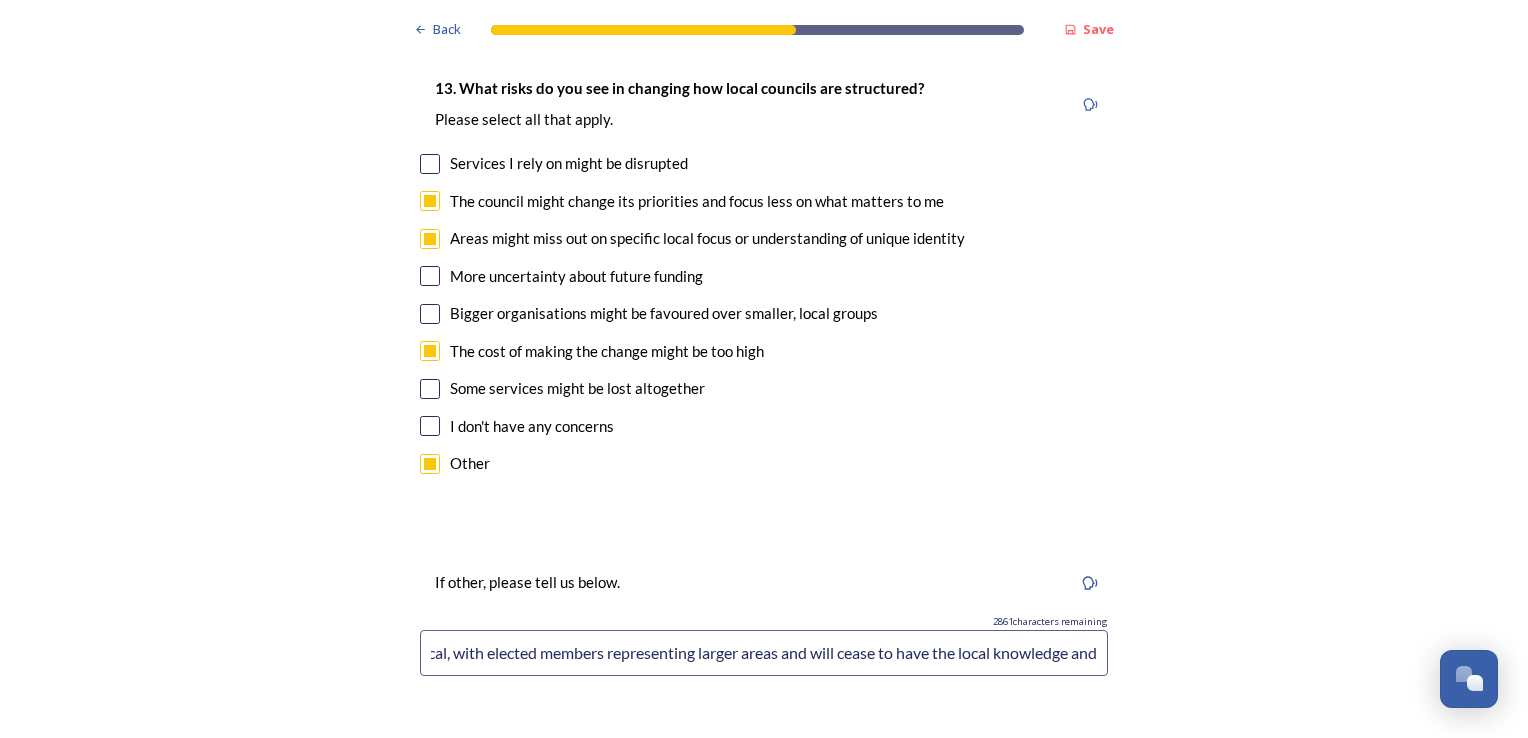 click on "Local representation will cease to be local, with elected members representing larger areas and will cease to have the local knowledge and" at bounding box center (764, 653) 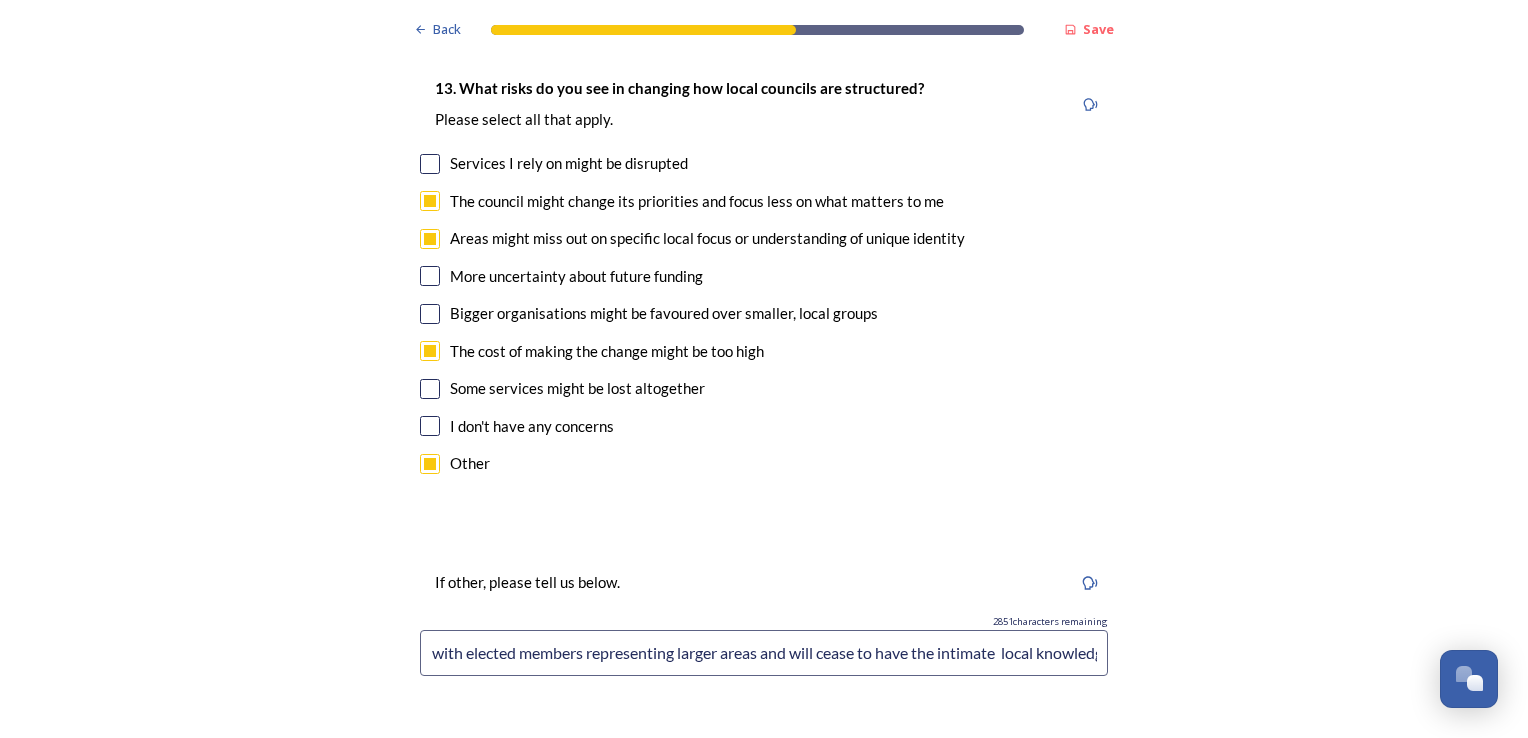 scroll, scrollTop: 4400, scrollLeft: 0, axis: vertical 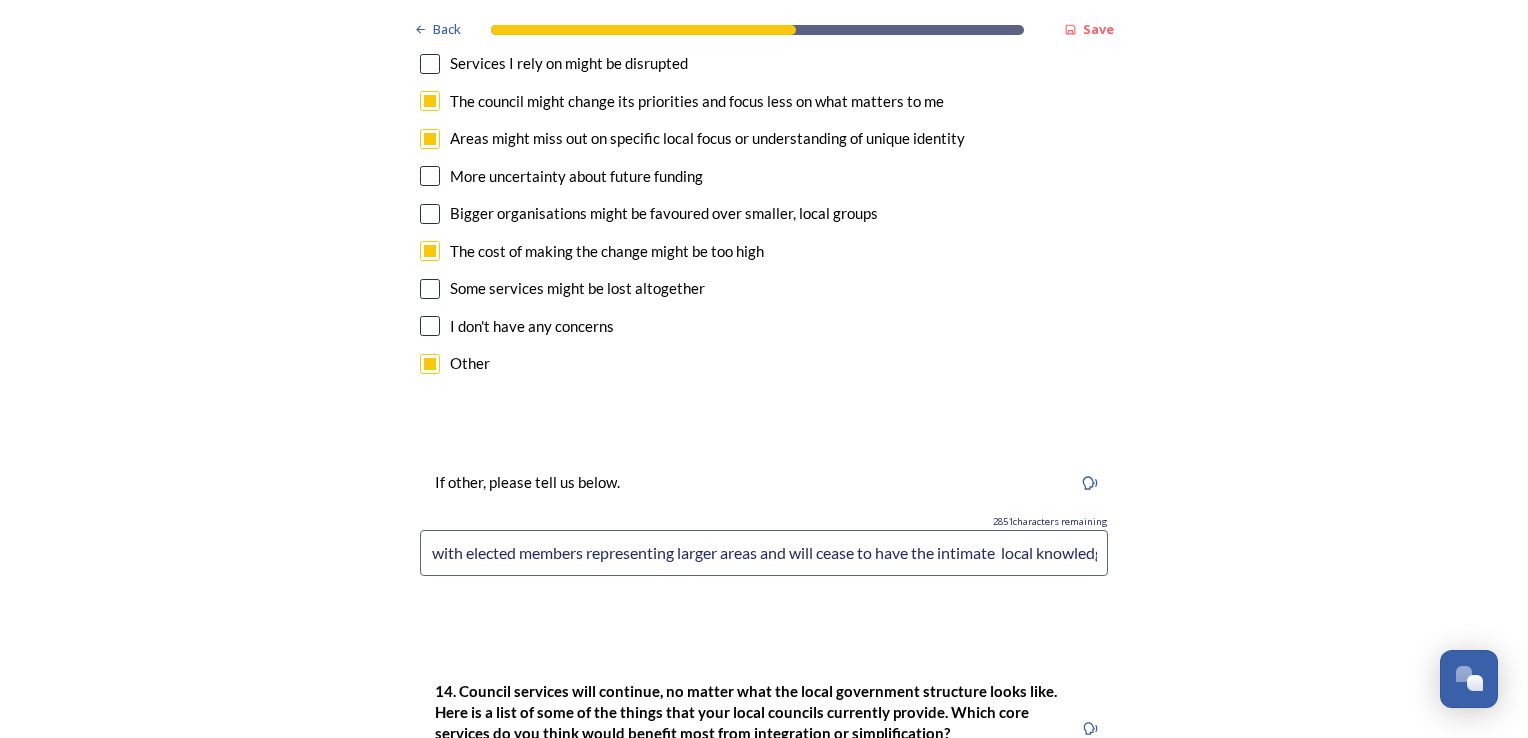 click on "Local representation will cease to be local, with elected members representing larger areas and will cease to have the intimate  local knowledge and" at bounding box center (764, 553) 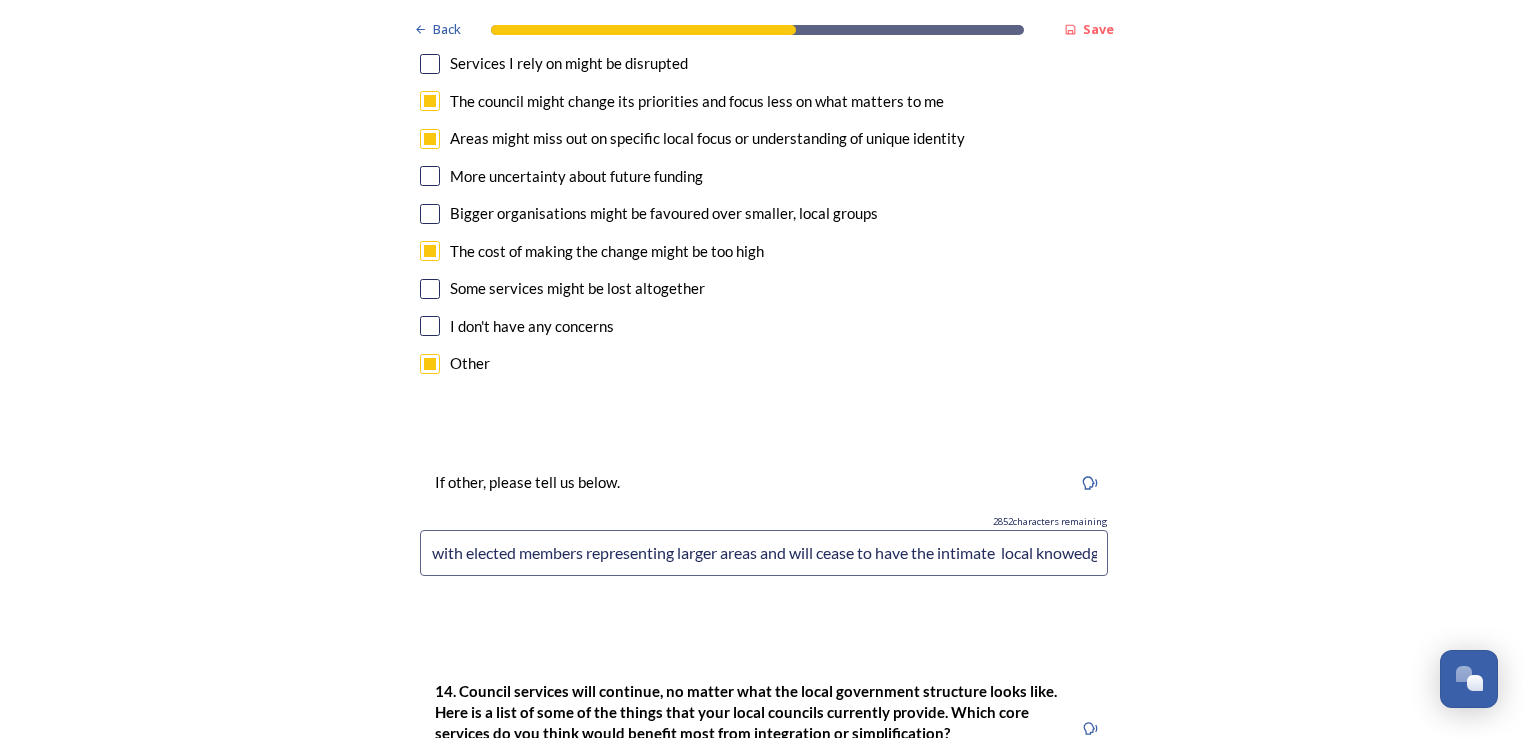 click on "Local representation will cease to be local, with elected members representing larger areas and will cease to have the intimate  local knowedge and" at bounding box center [764, 553] 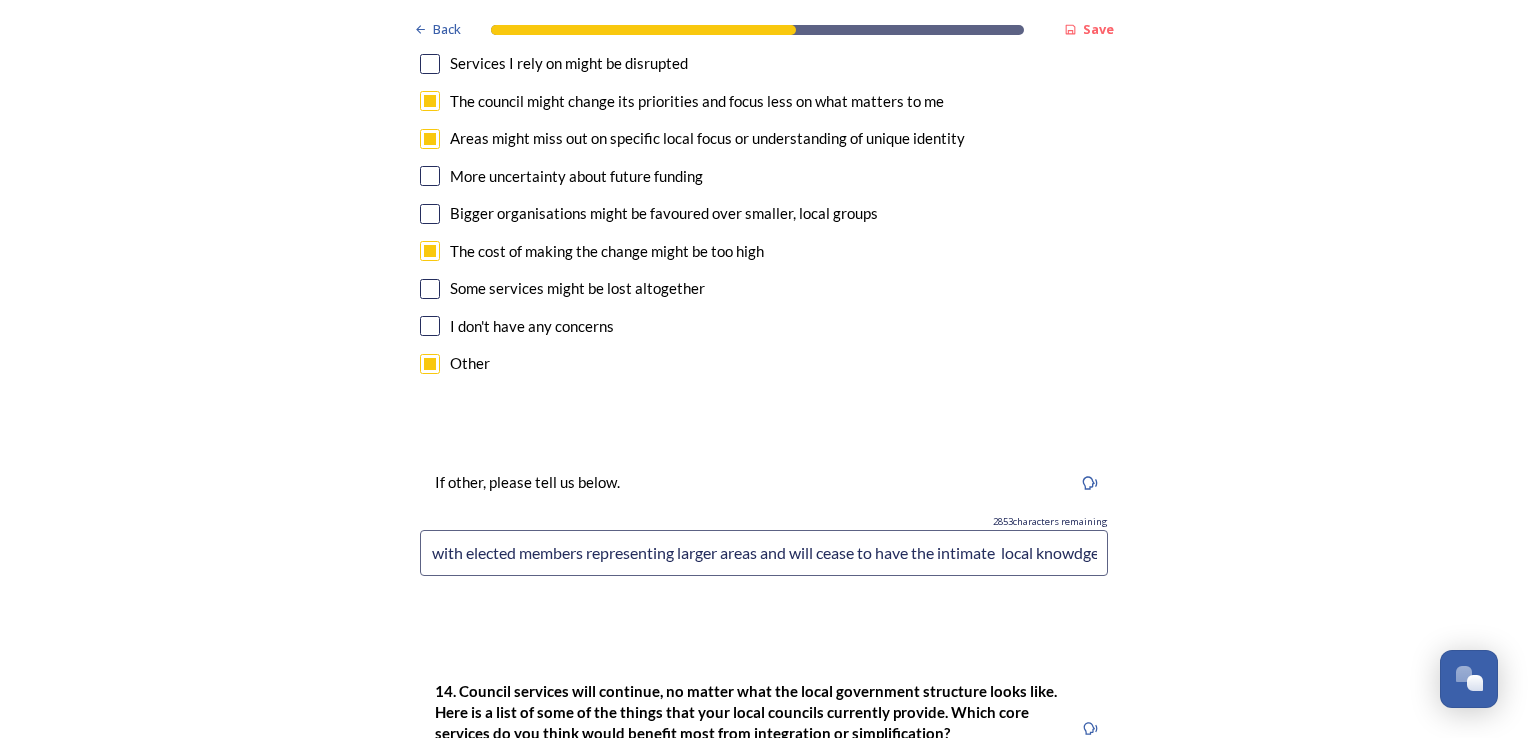 click on "Local representation will cease to be local, with elected members representing larger areas and will cease to have the intimate  local knowdge and" at bounding box center (764, 553) 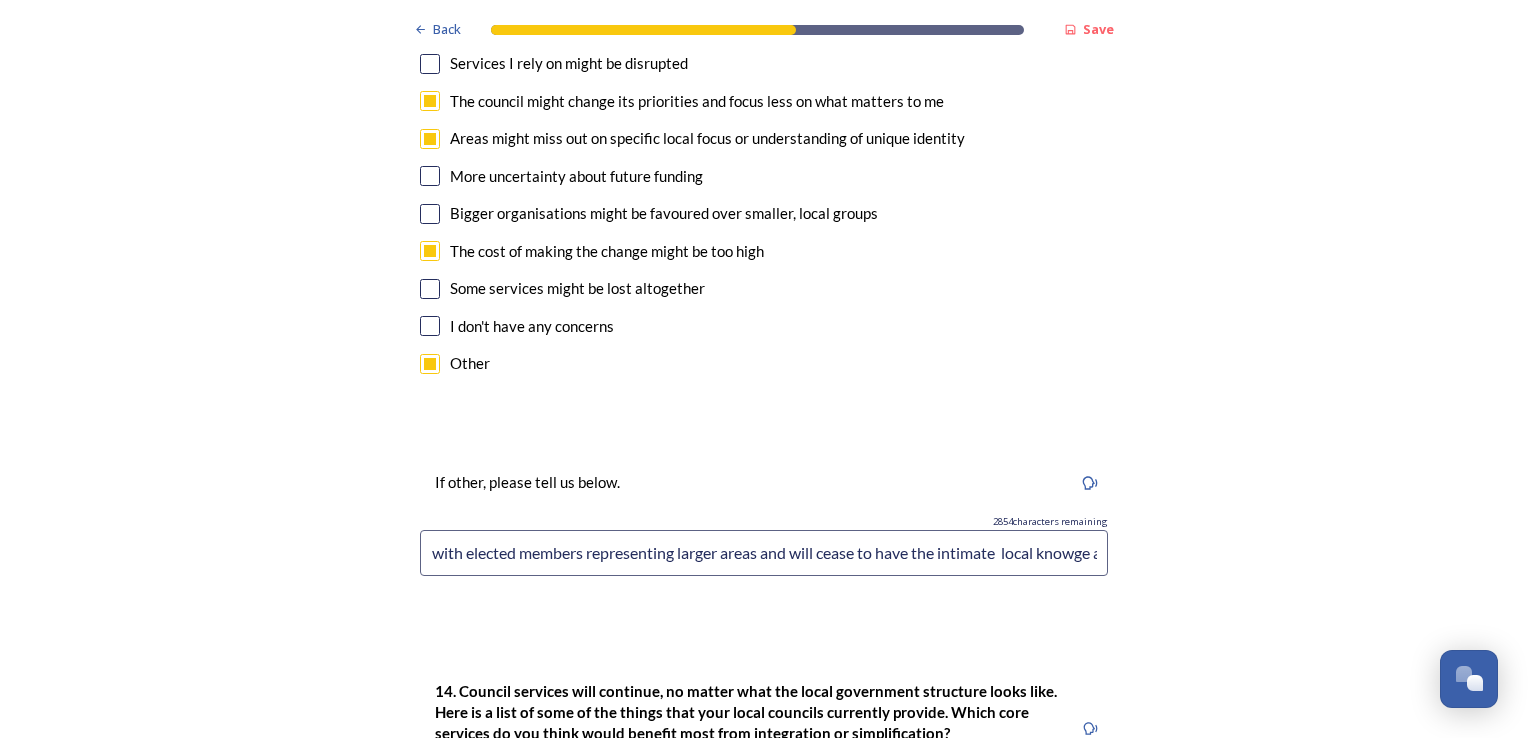 click on "Local representation will cease to be local, with elected members representing larger areas and will cease to have the intimate  local knowge and" at bounding box center [764, 553] 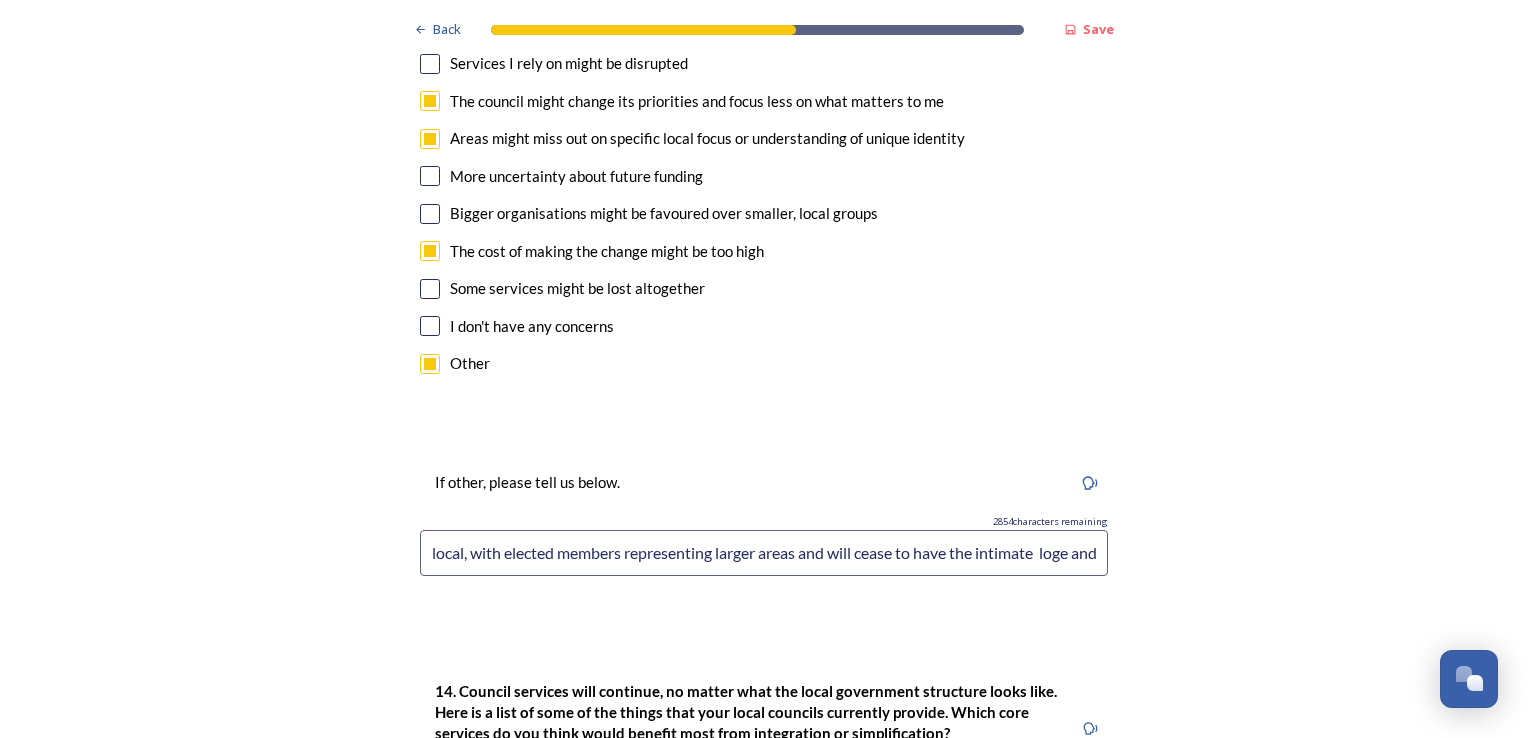 scroll, scrollTop: 0, scrollLeft: 271, axis: horizontal 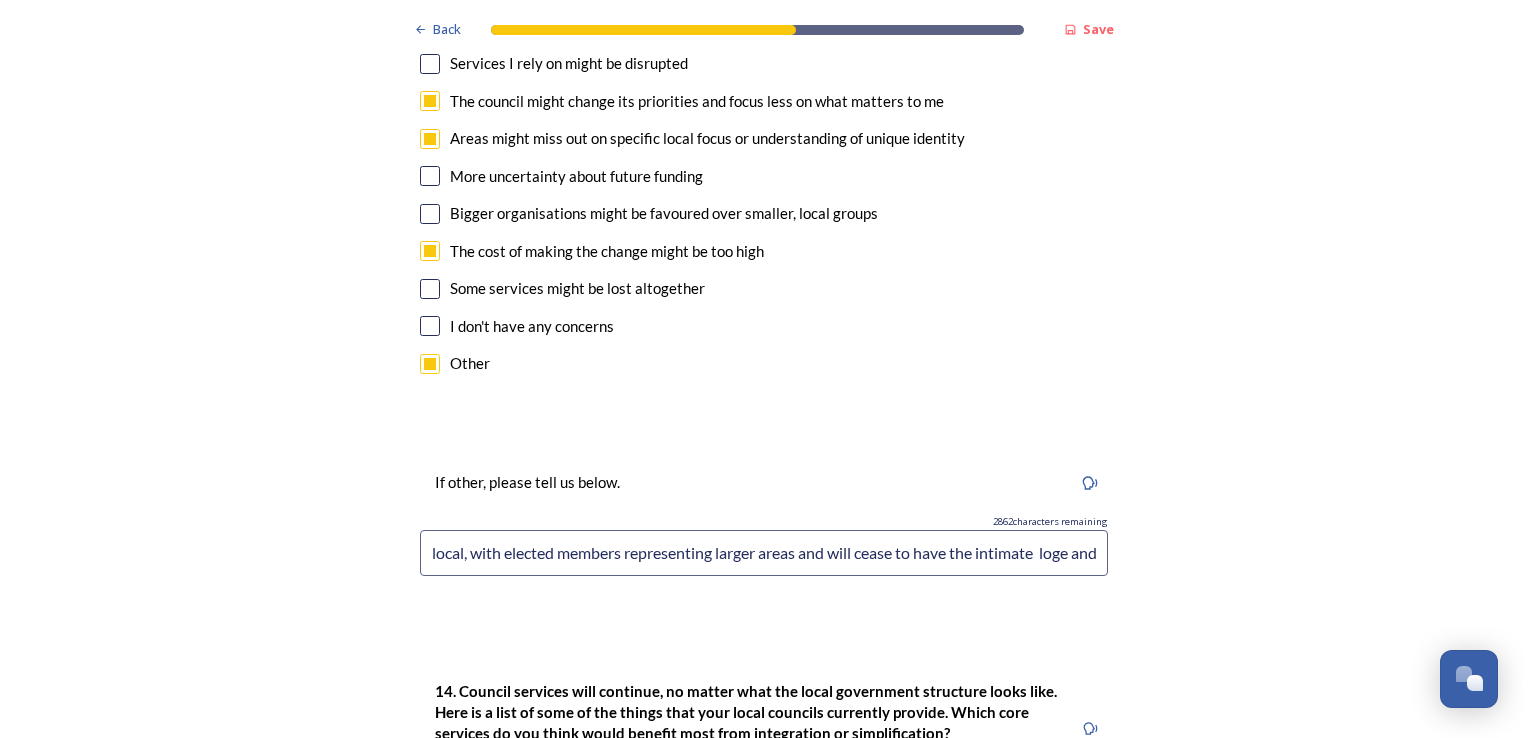 drag, startPoint x: 1087, startPoint y: 443, endPoint x: 1040, endPoint y: 444, distance: 47.010635 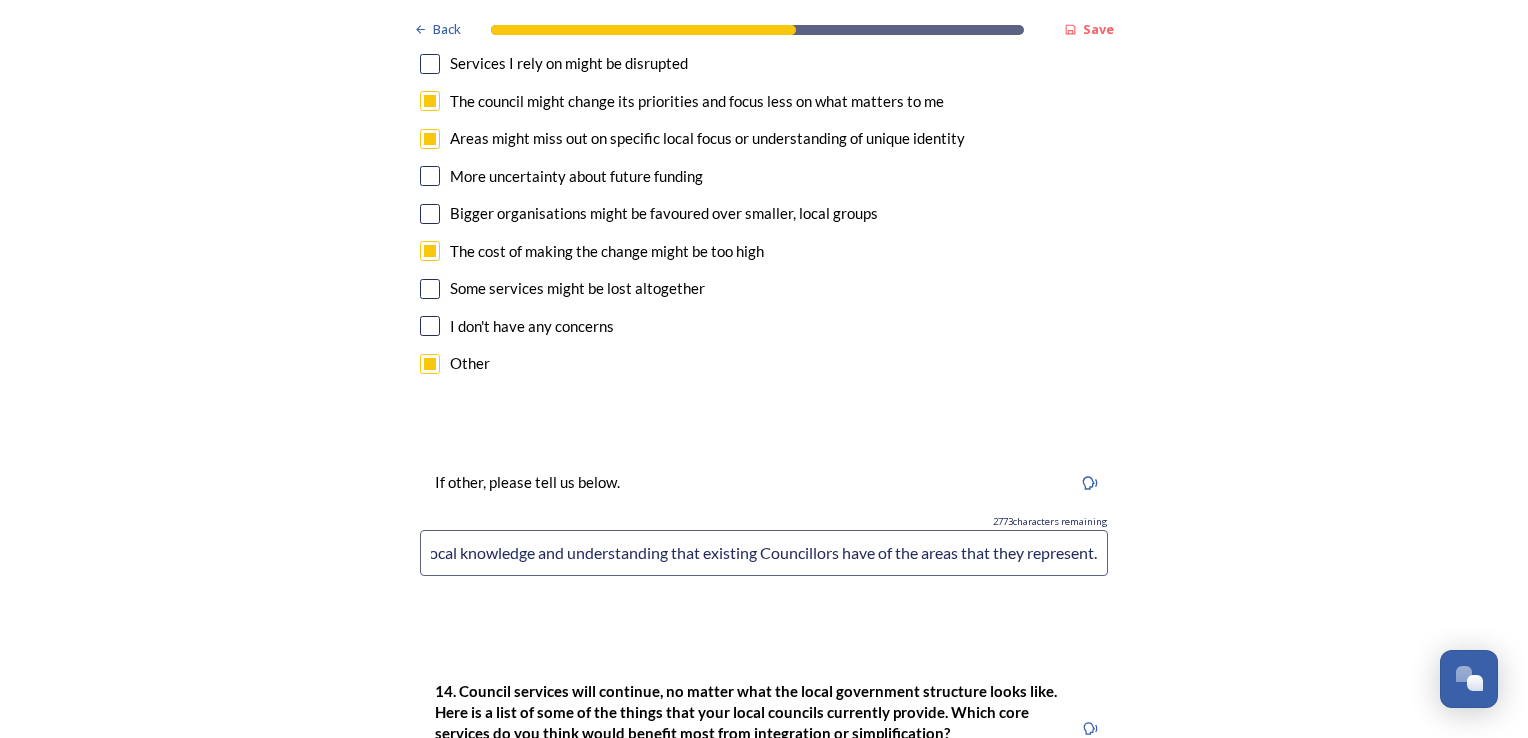 scroll, scrollTop: 0, scrollLeft: 890, axis: horizontal 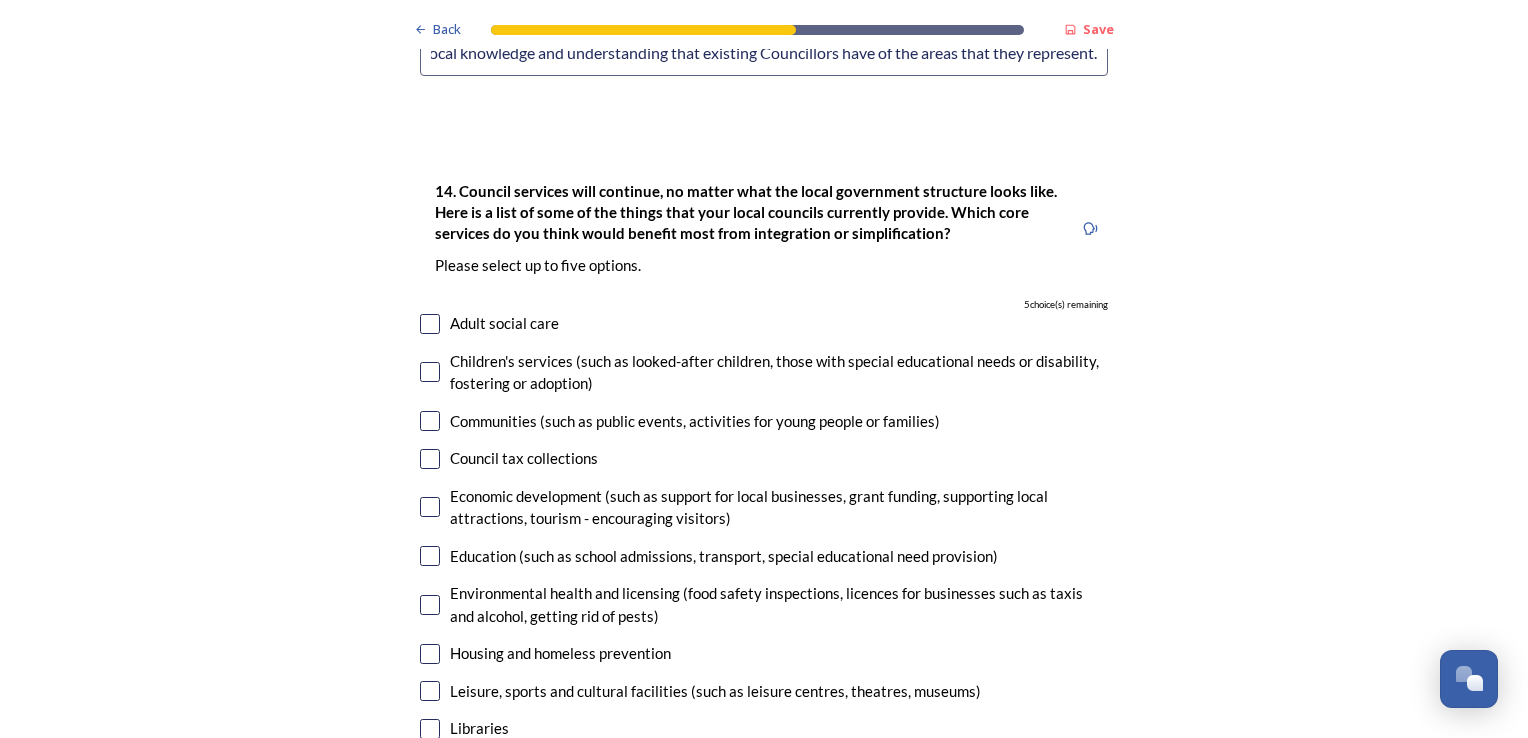 type on "Local representation will cease to be local, with elected members representing larger areas and will cease to have the intimate  local knowledge and understanding that existing Councillors have of the areas that they represent." 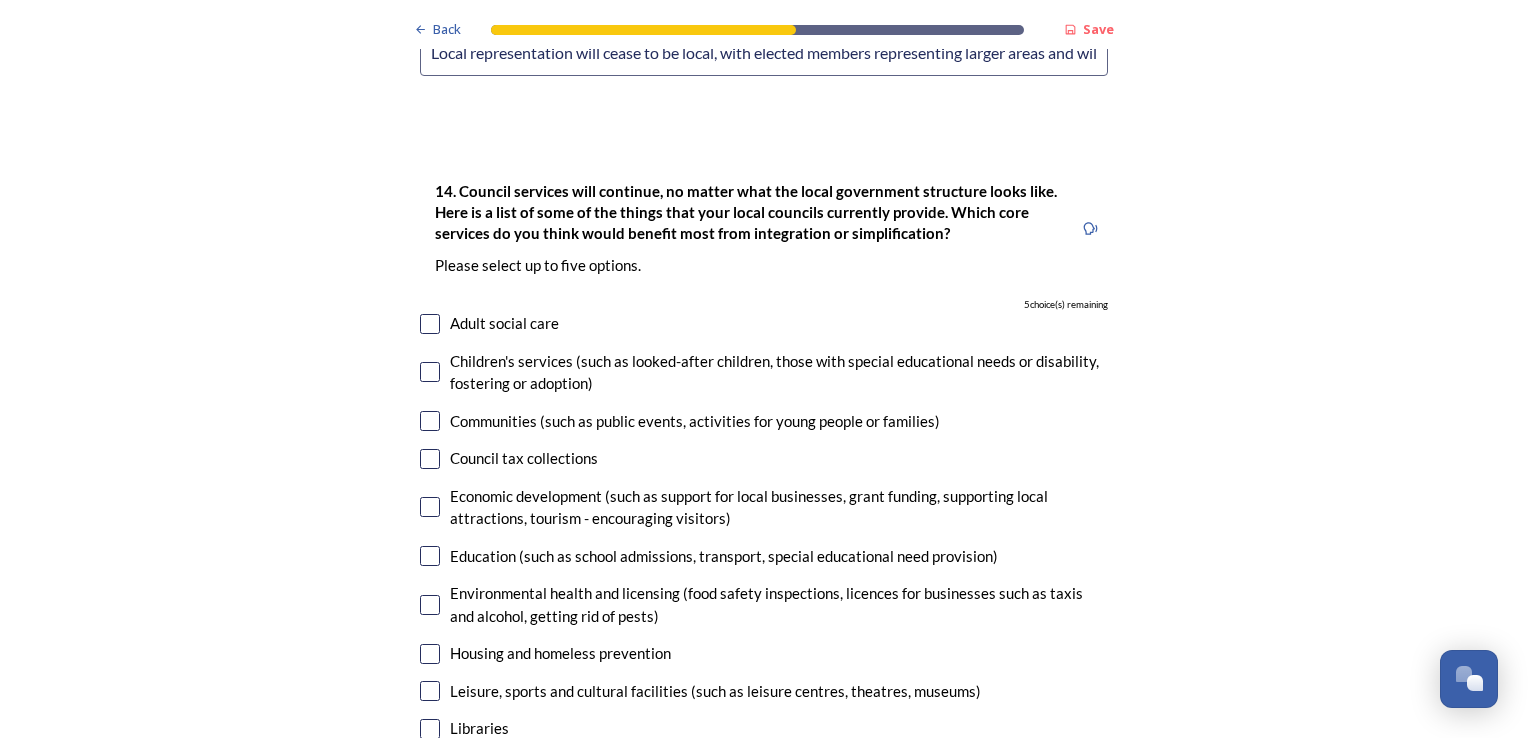 click at bounding box center [430, 372] 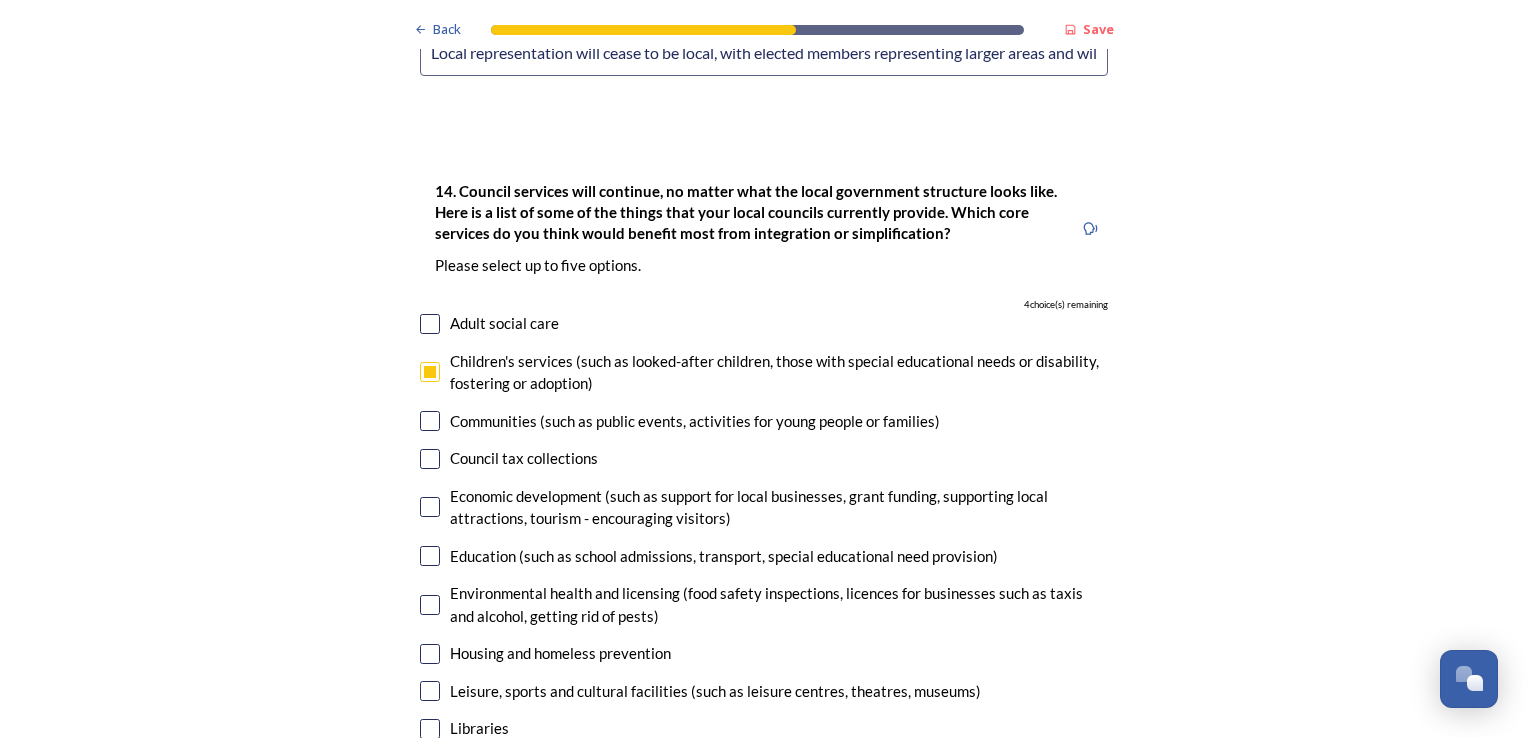 click at bounding box center (430, 324) 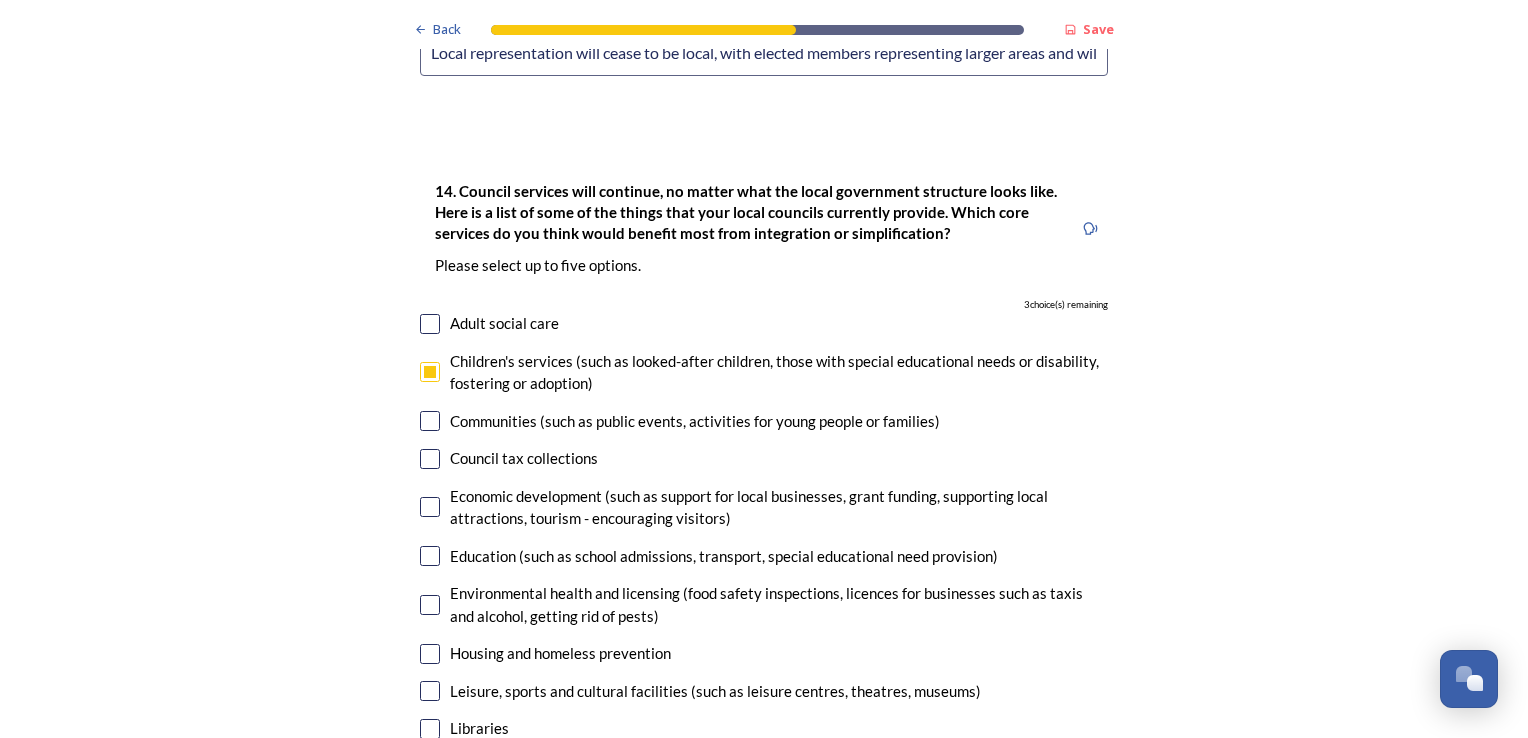 checkbox on "true" 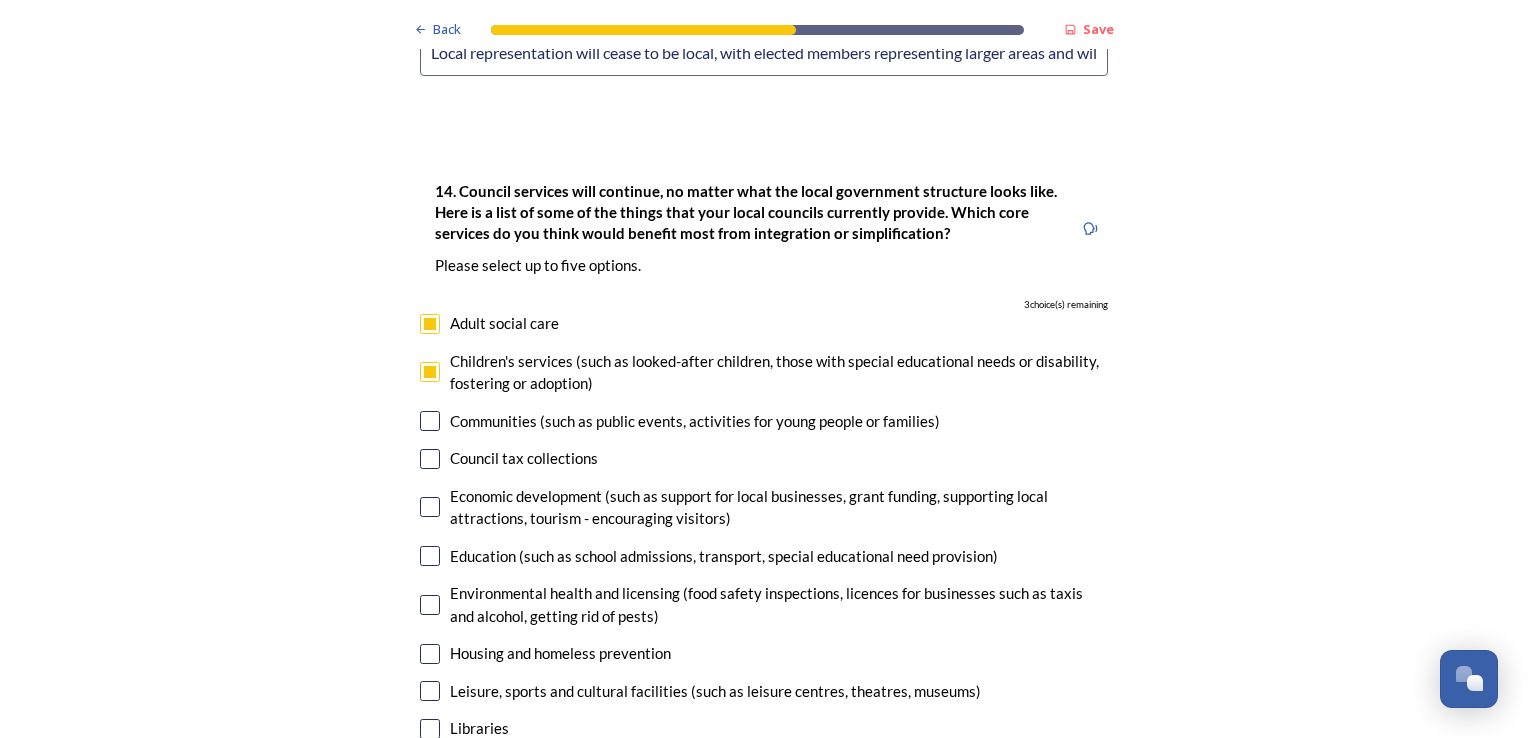 scroll, scrollTop: 5000, scrollLeft: 0, axis: vertical 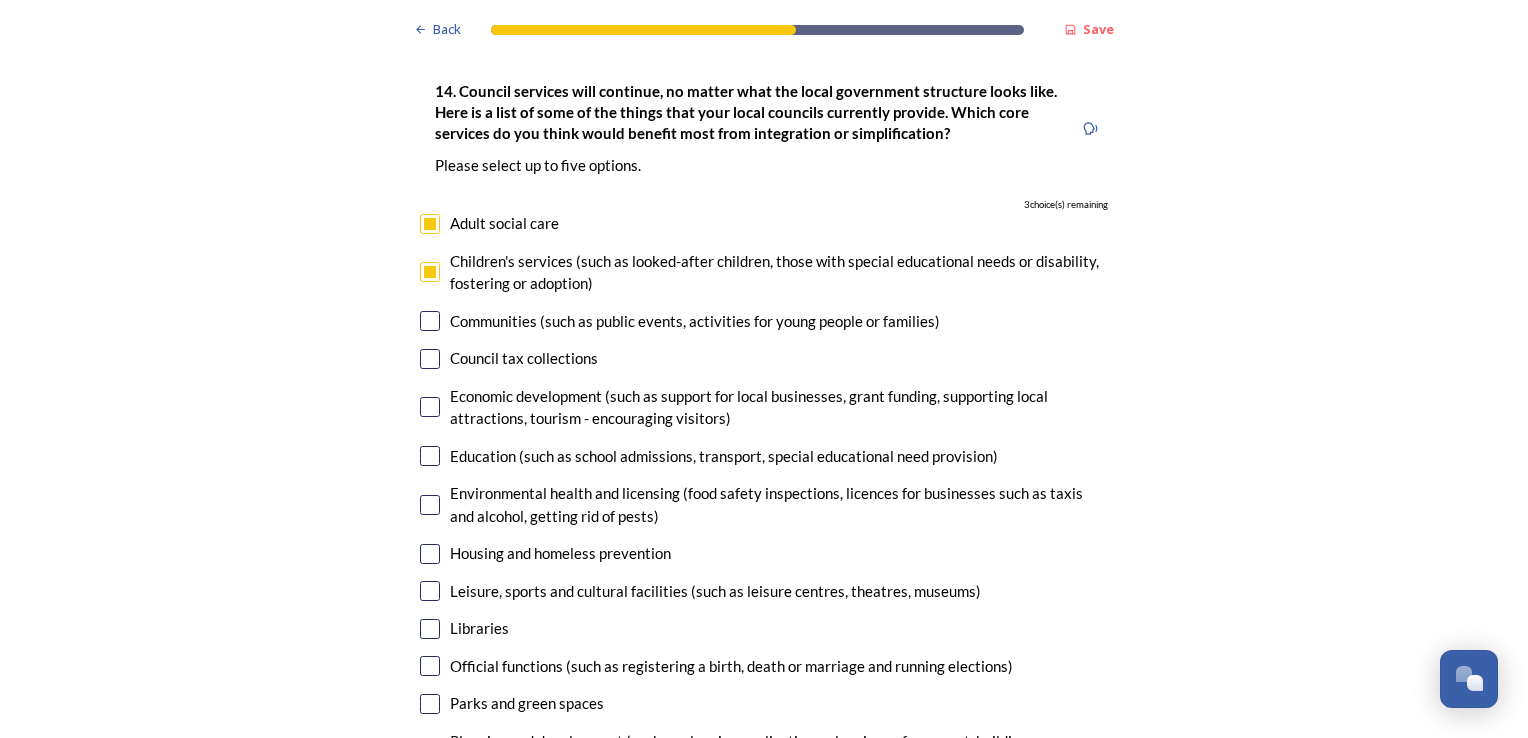 click at bounding box center [430, 456] 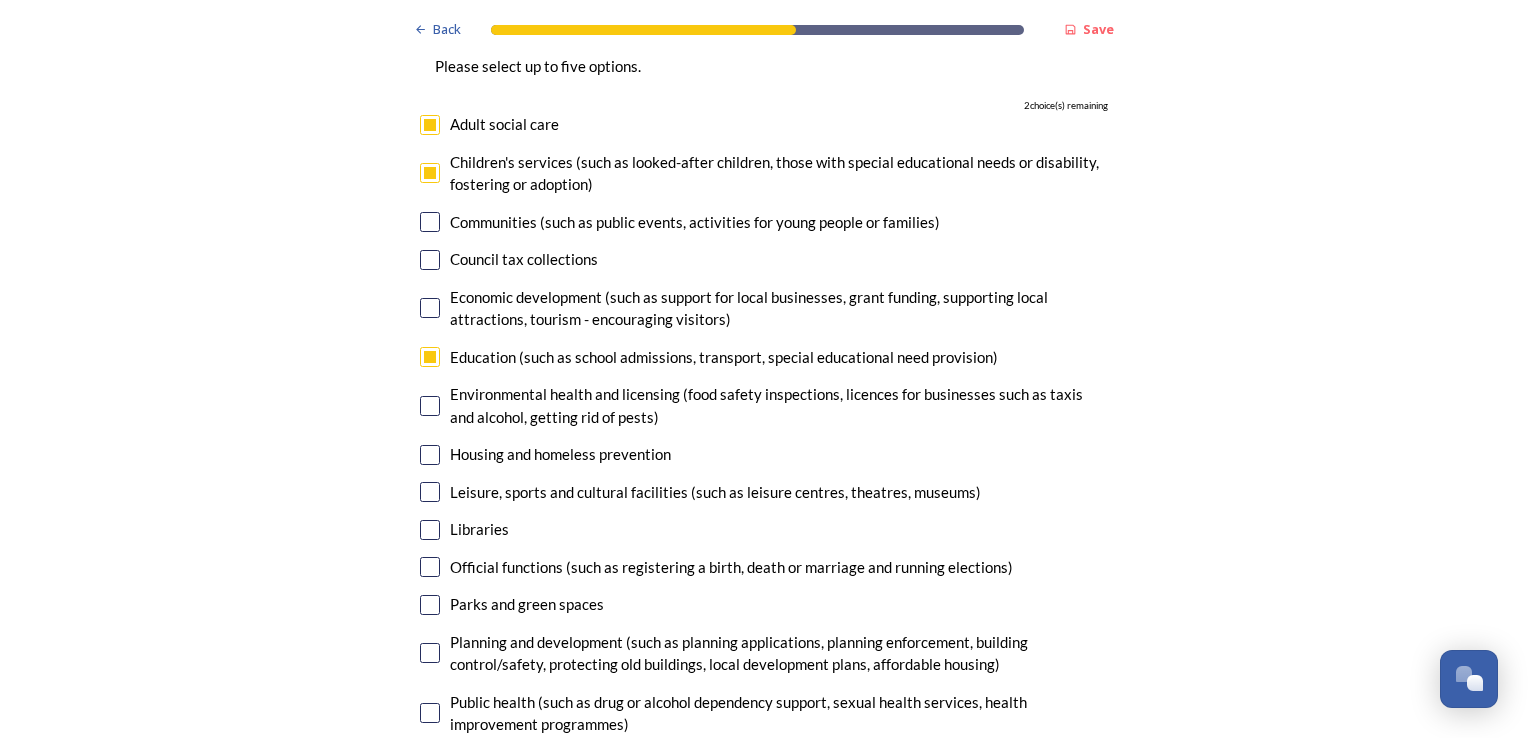 scroll, scrollTop: 5100, scrollLeft: 0, axis: vertical 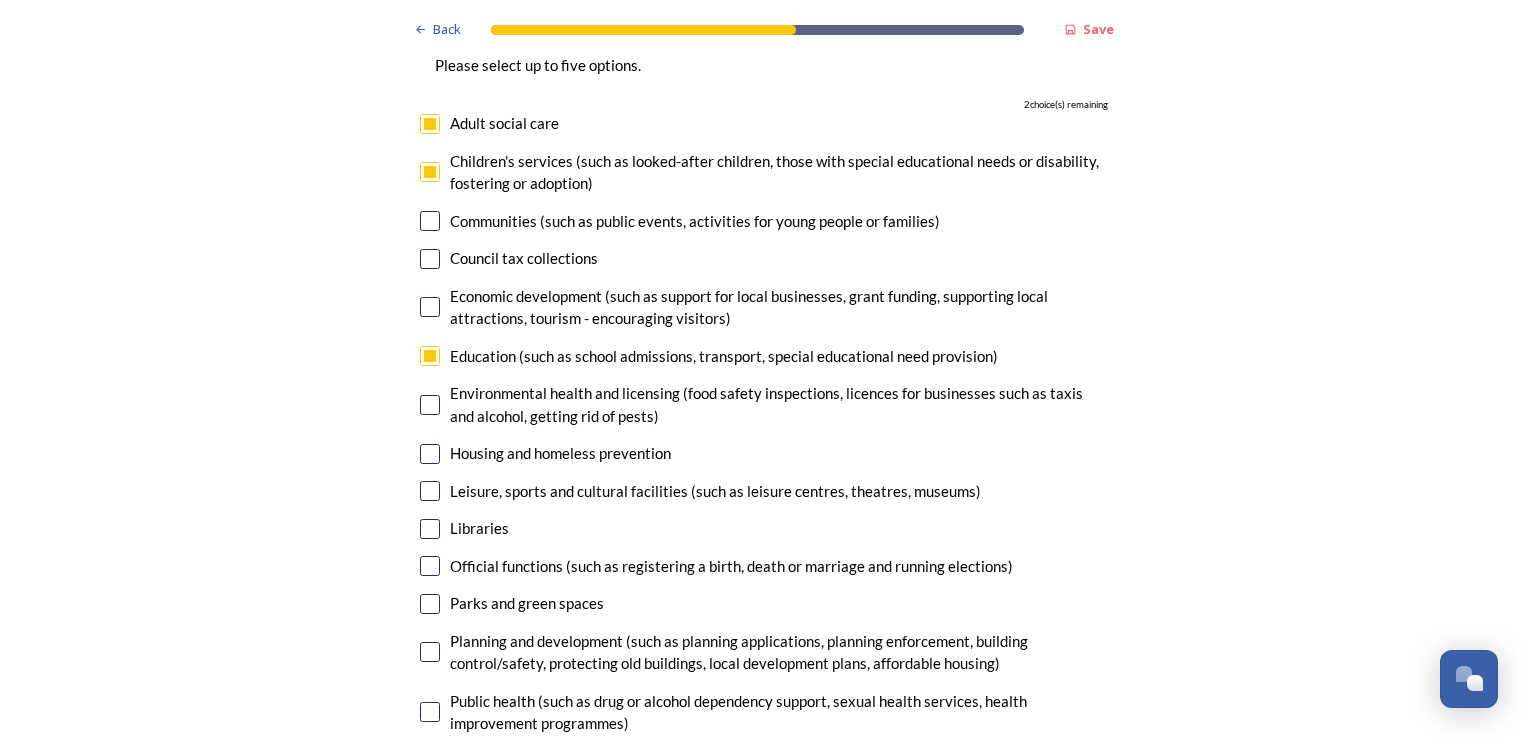click at bounding box center [430, 454] 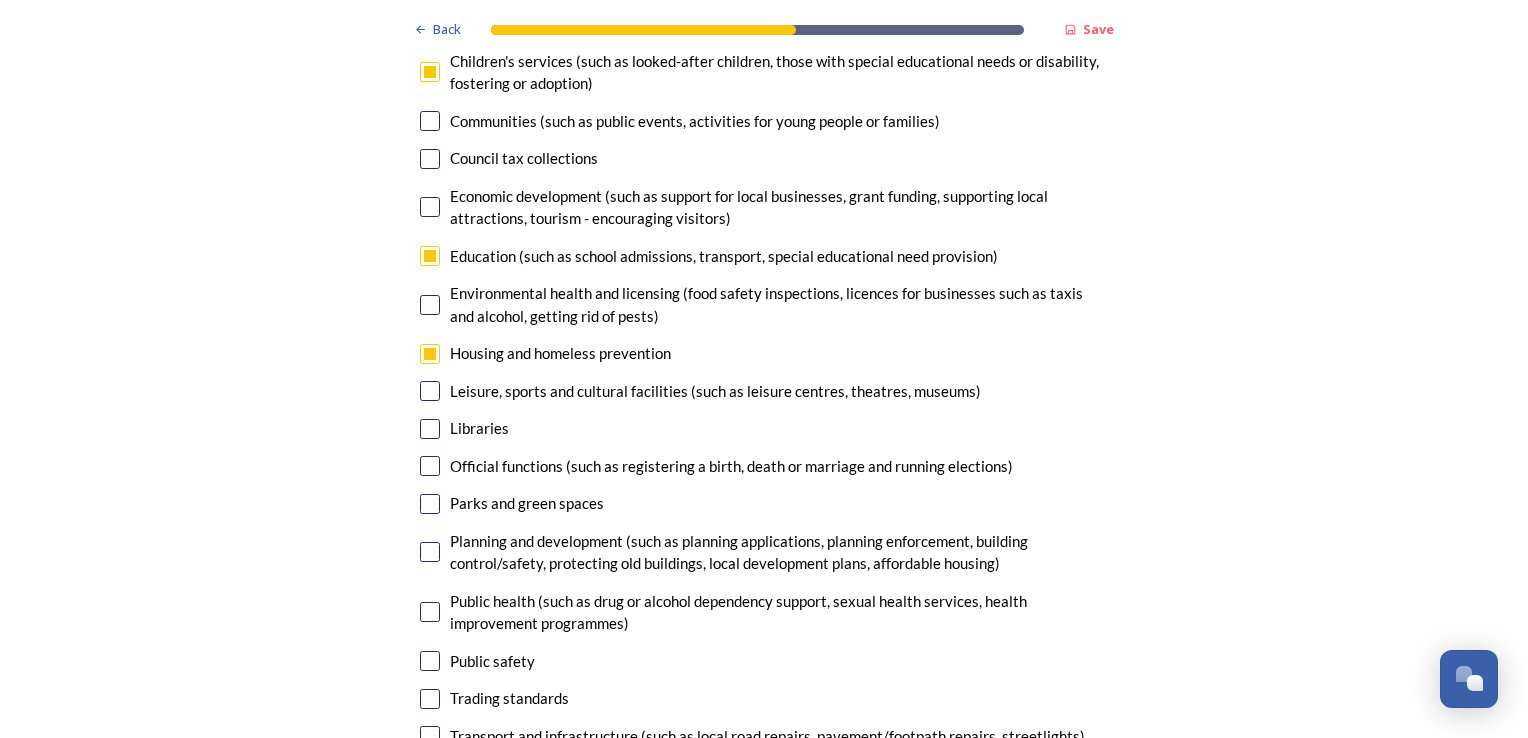scroll, scrollTop: 5300, scrollLeft: 0, axis: vertical 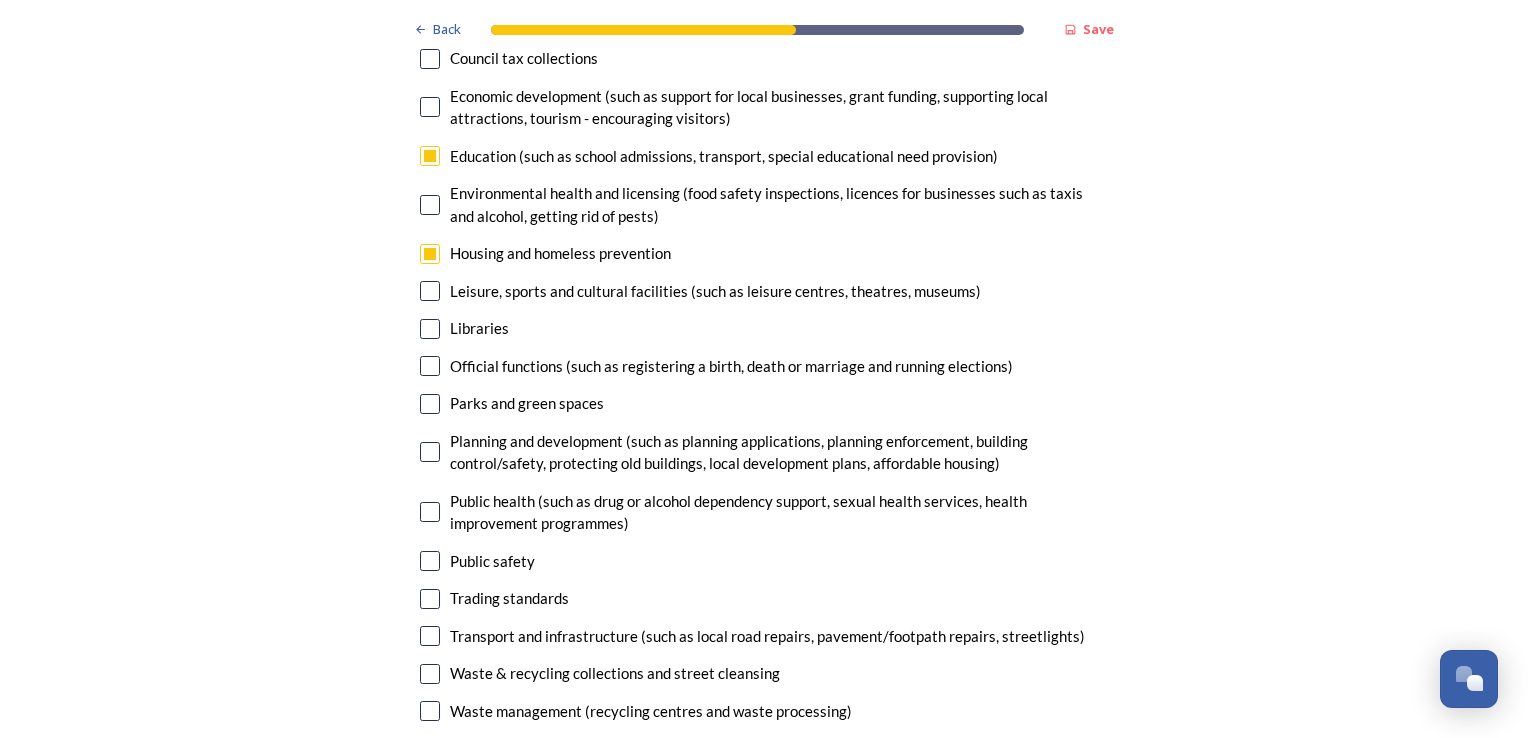 click at bounding box center [430, 561] 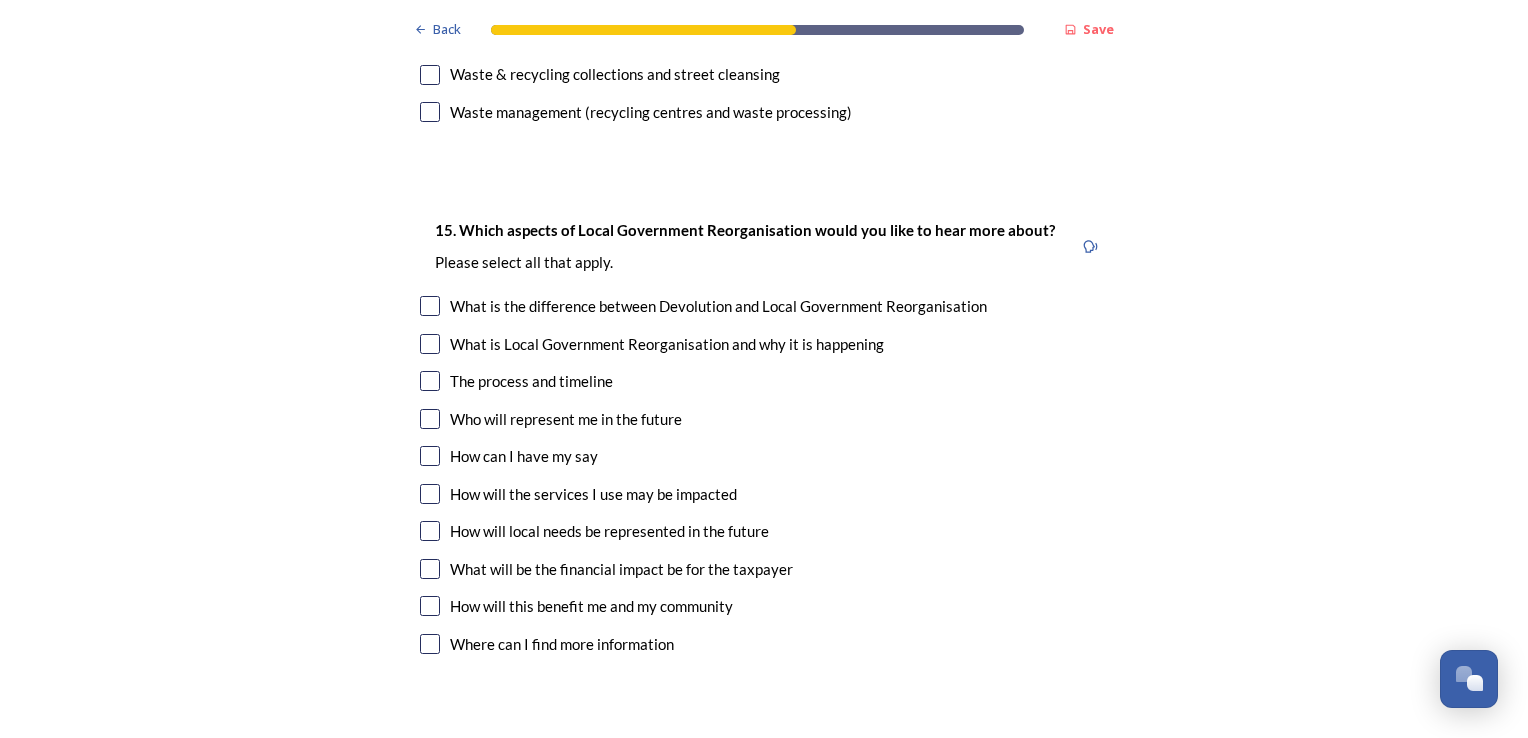 scroll, scrollTop: 5900, scrollLeft: 0, axis: vertical 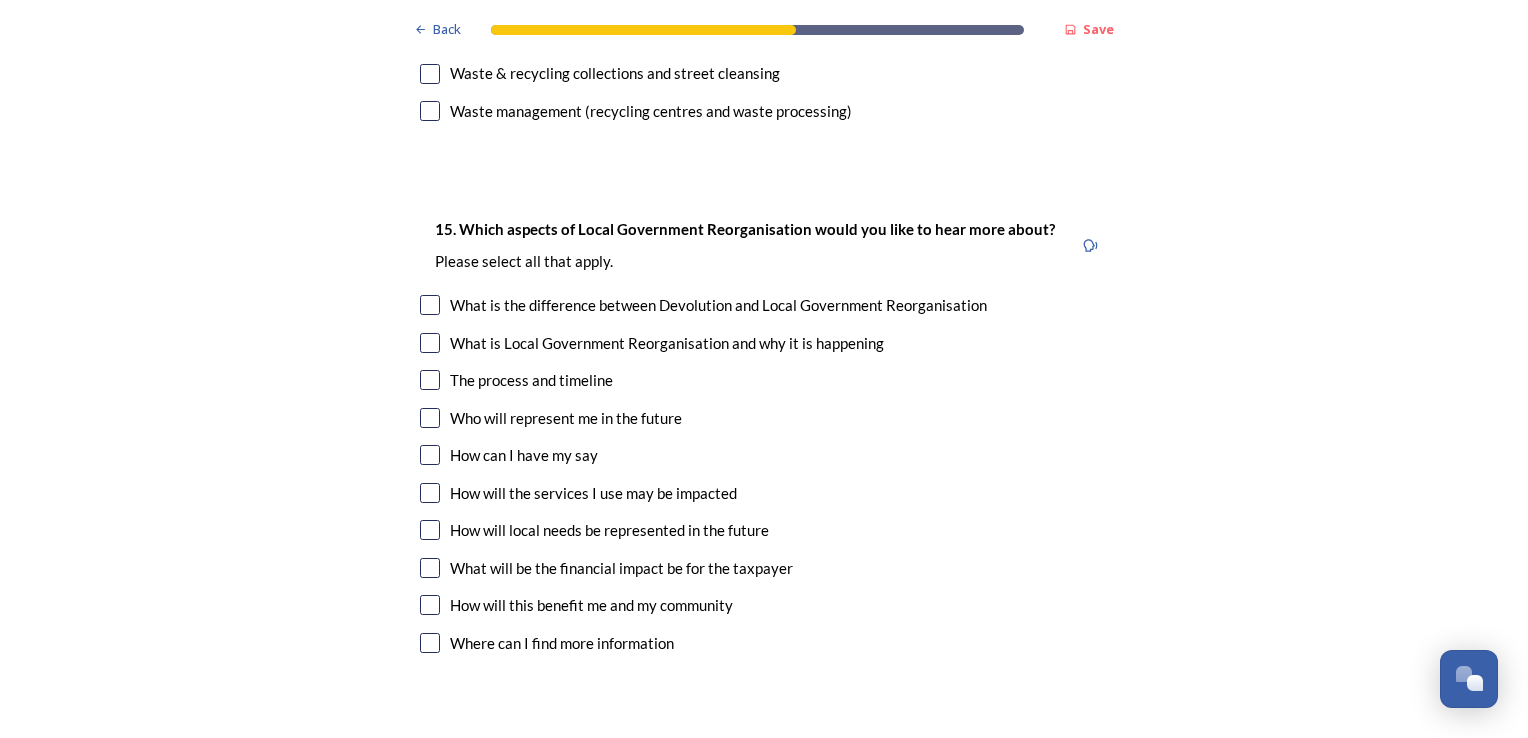 click at bounding box center (430, 380) 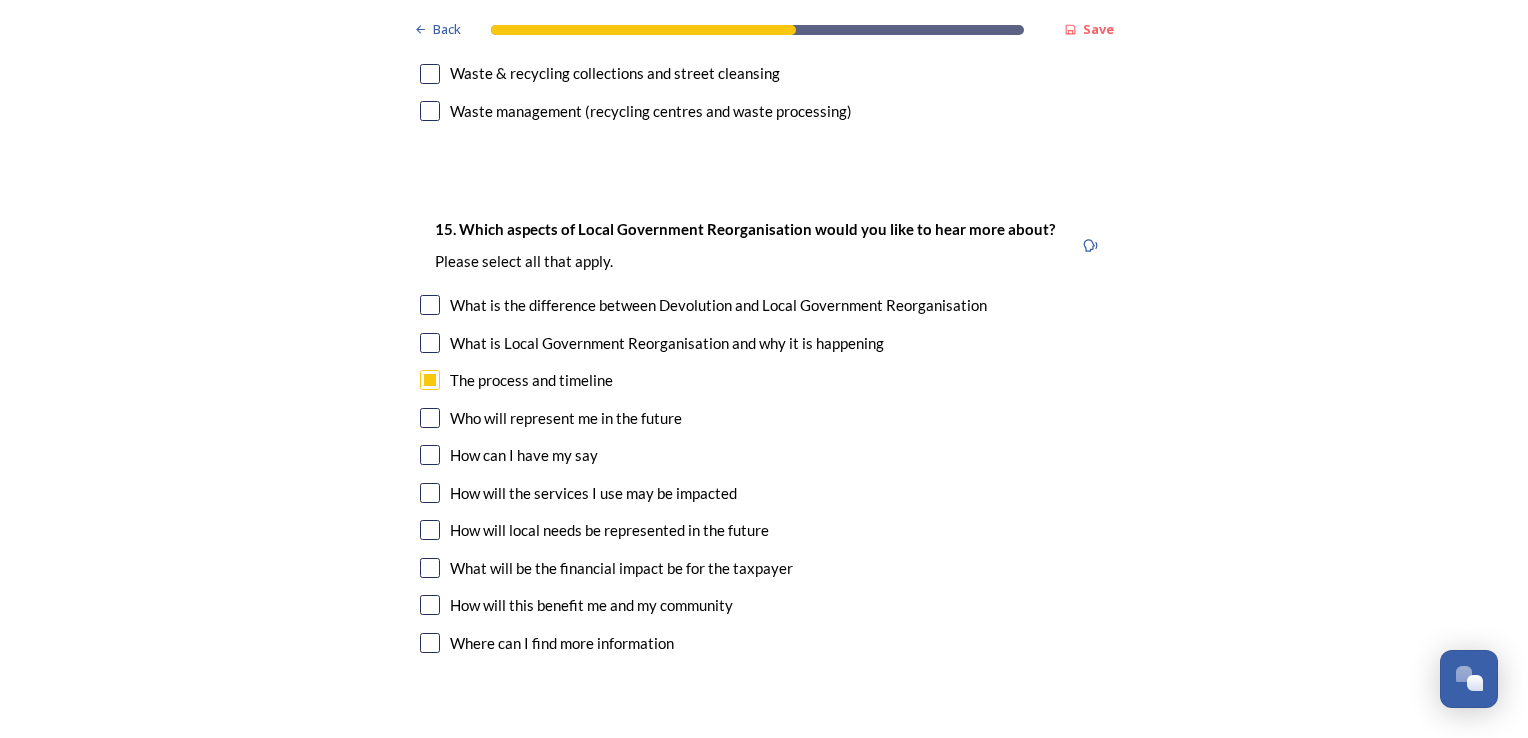 click at bounding box center [430, 418] 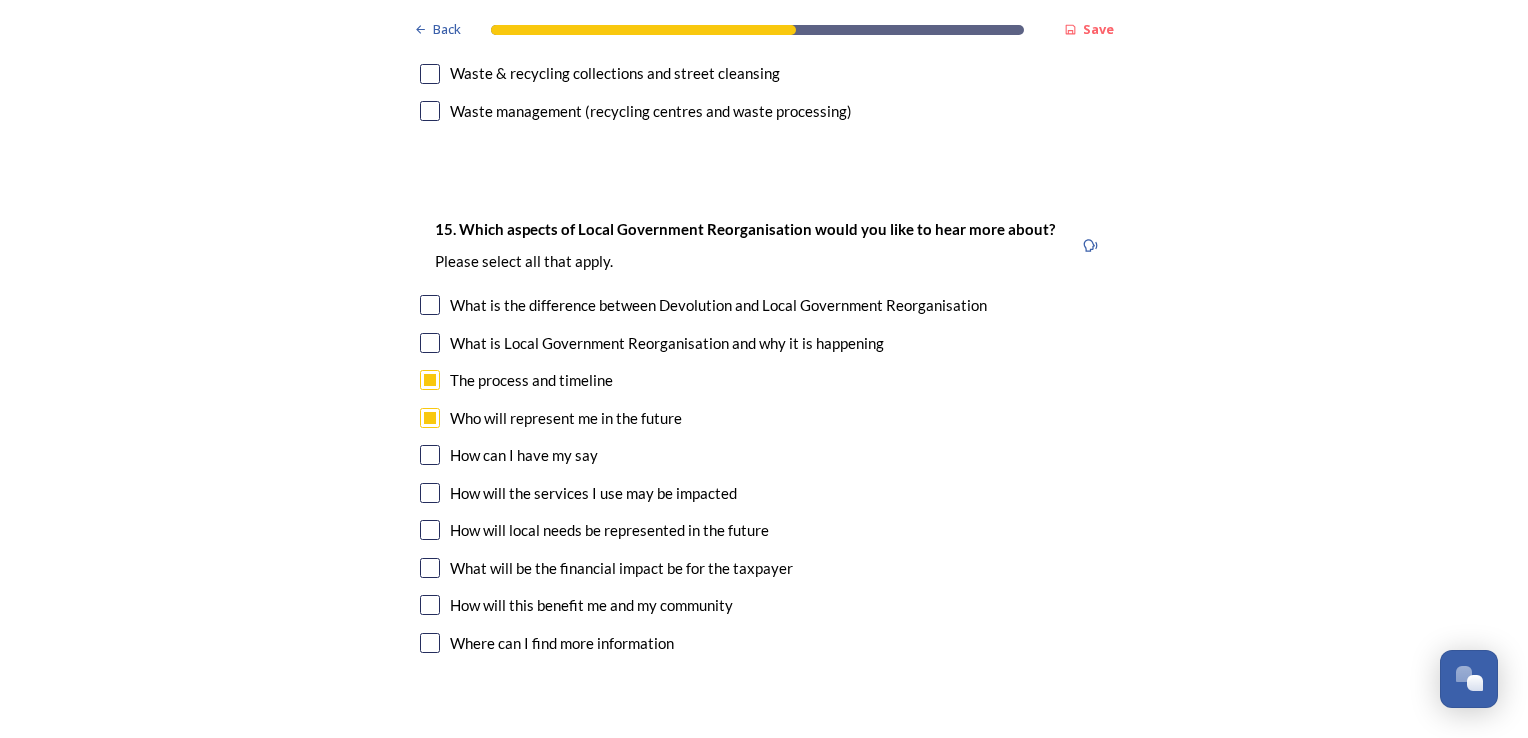 click at bounding box center (430, 493) 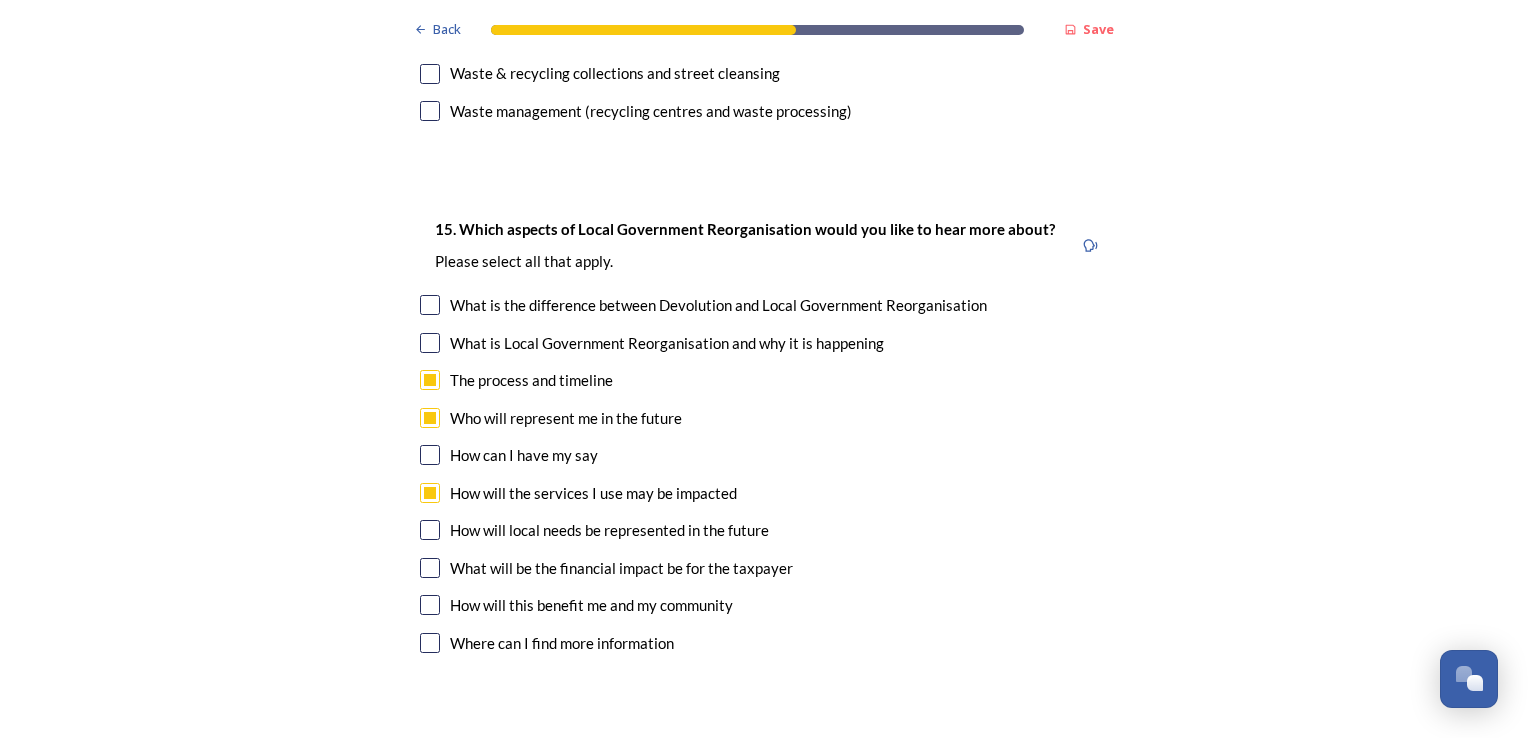 click at bounding box center [430, 530] 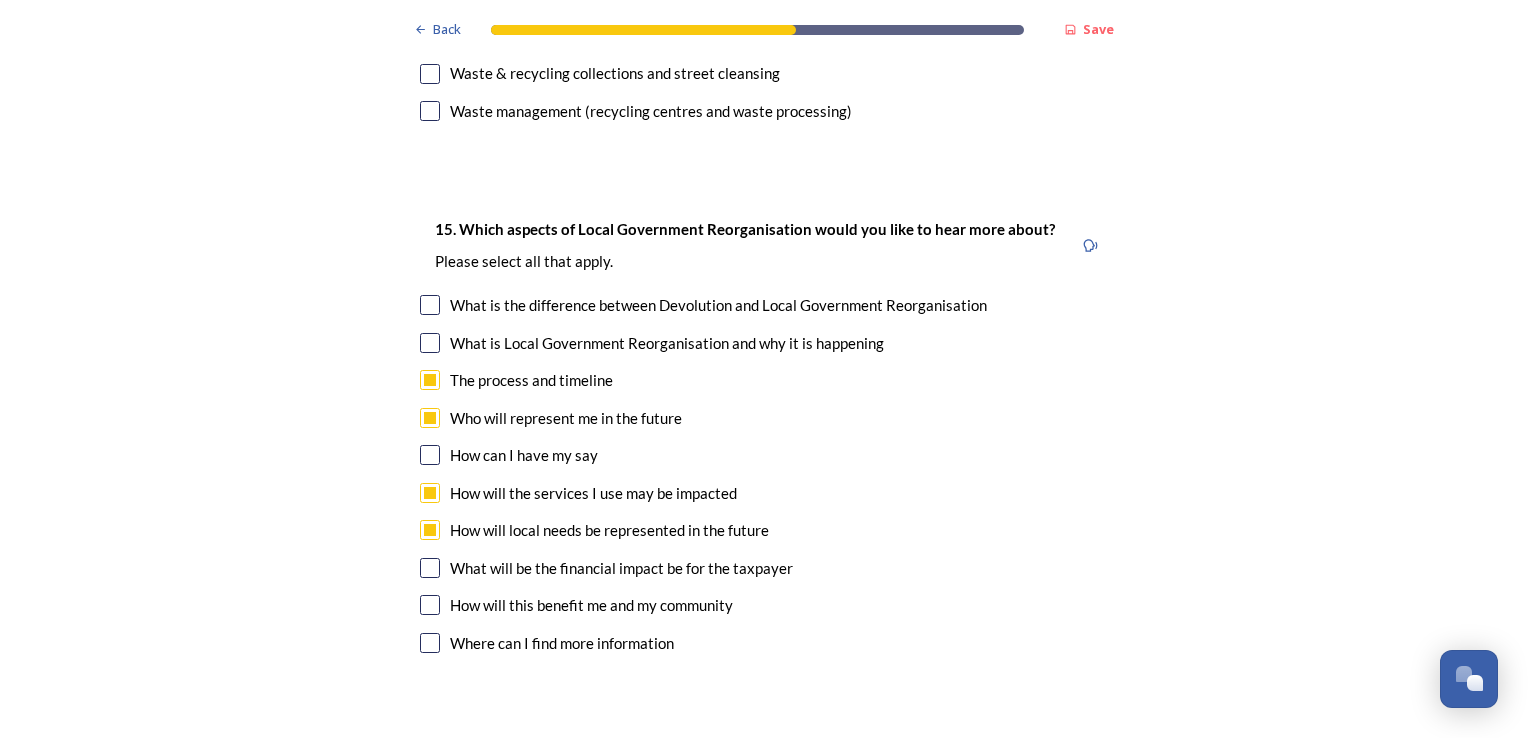 click at bounding box center [430, 568] 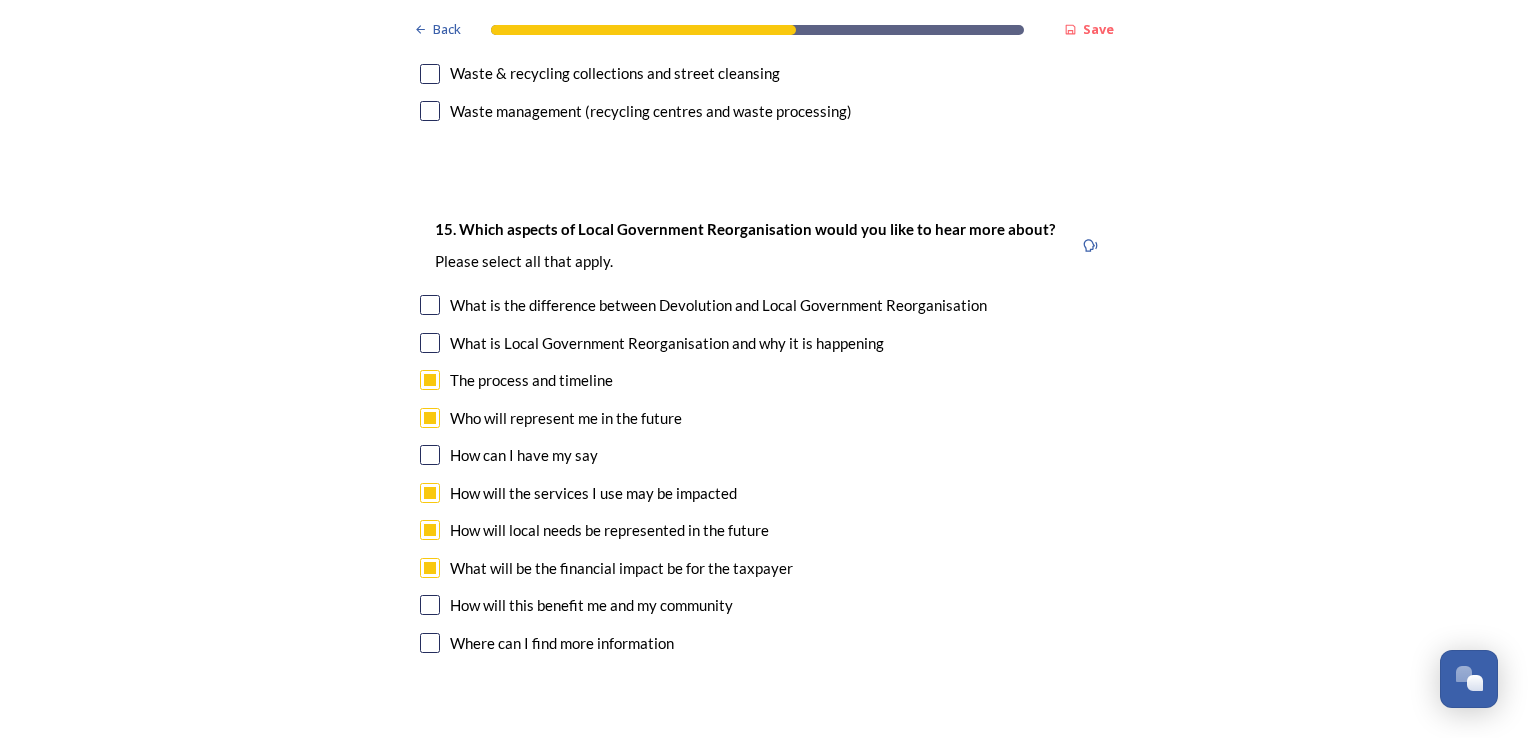click at bounding box center (430, 605) 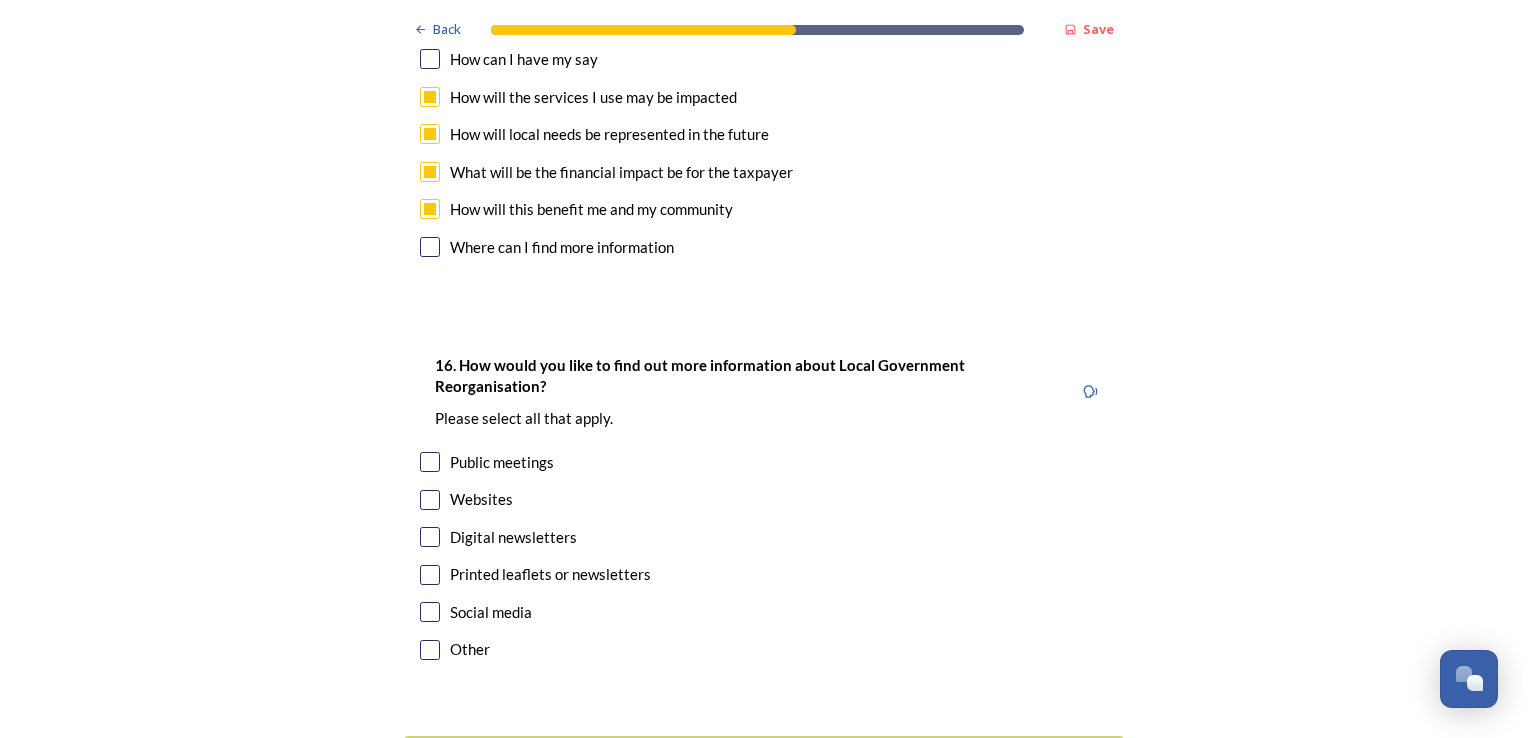 scroll, scrollTop: 6300, scrollLeft: 0, axis: vertical 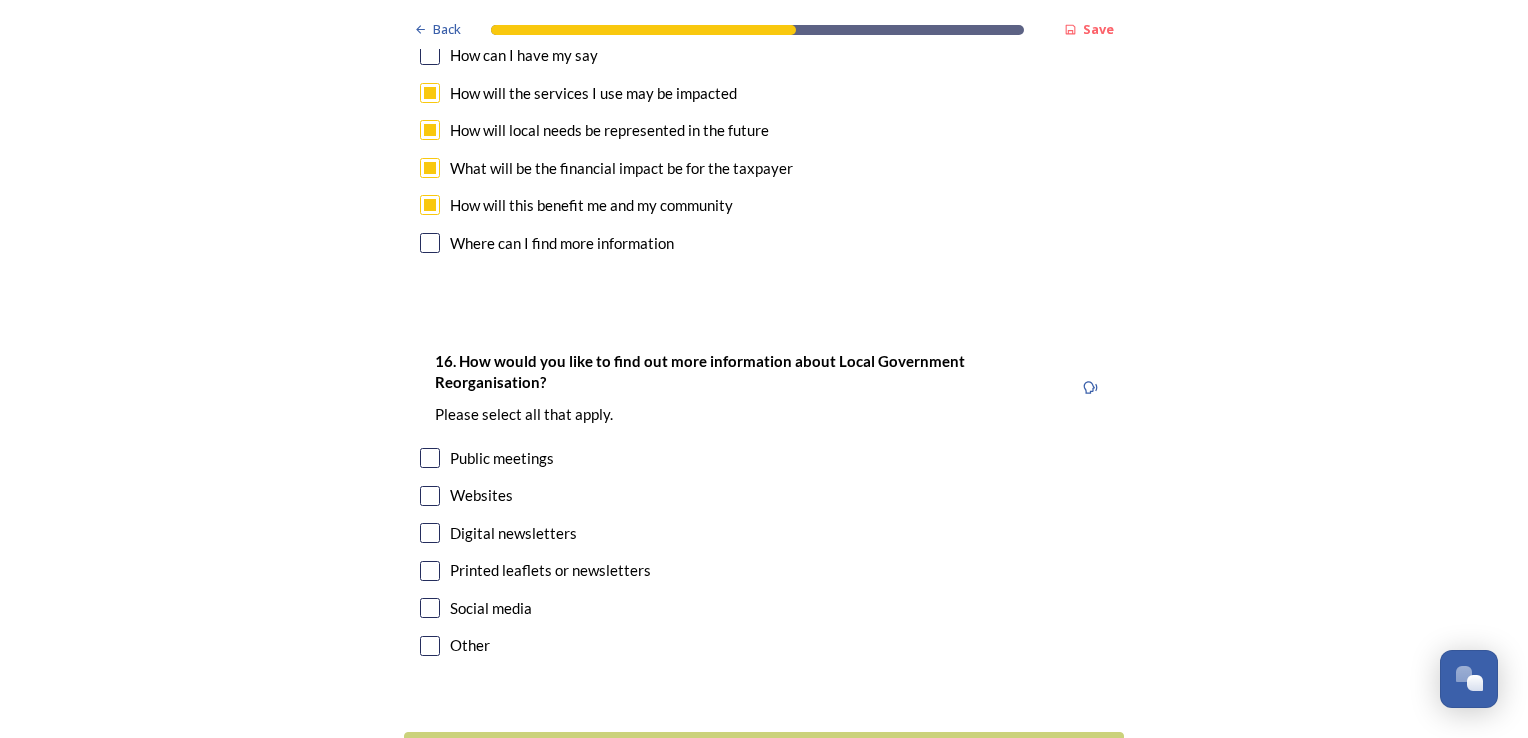 click at bounding box center (430, 458) 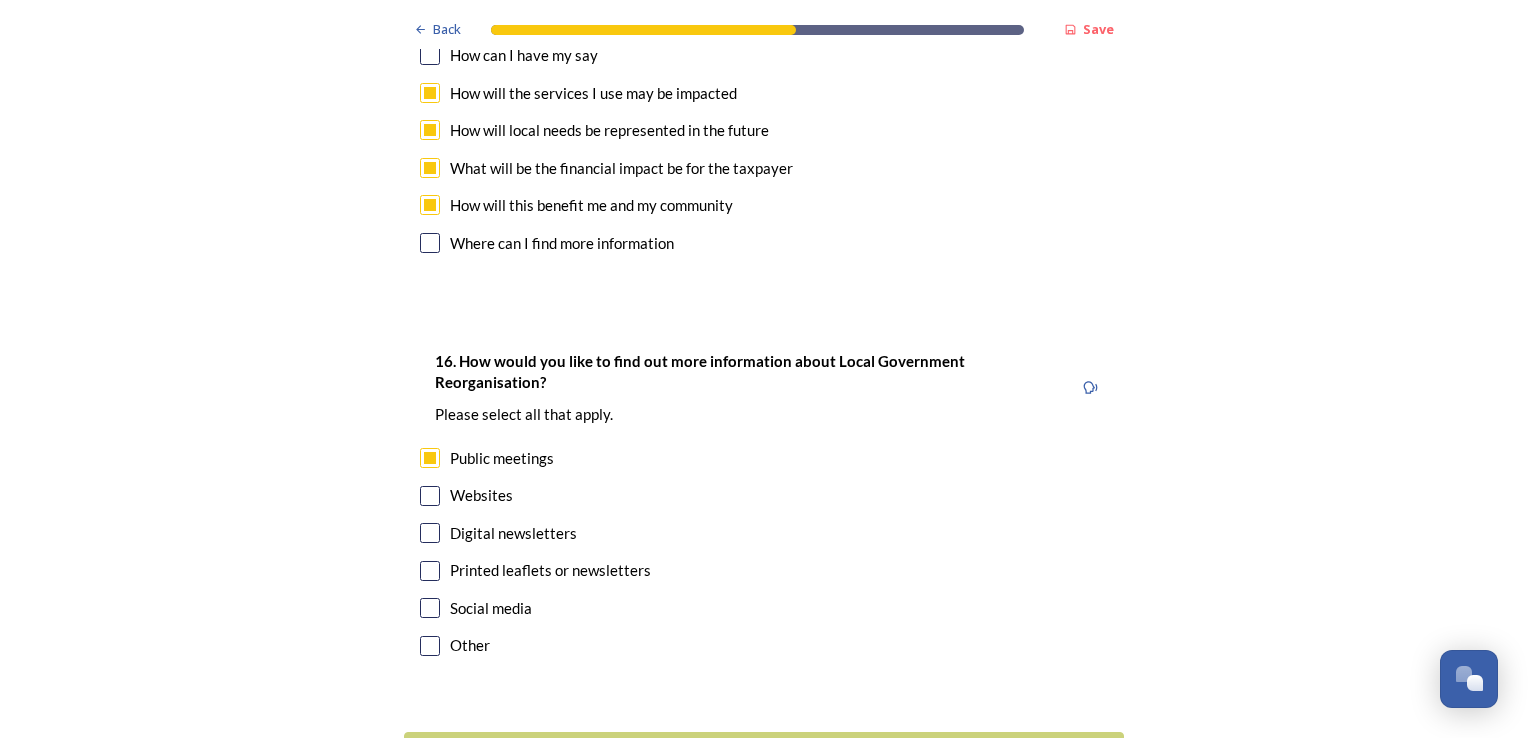 click at bounding box center [430, 496] 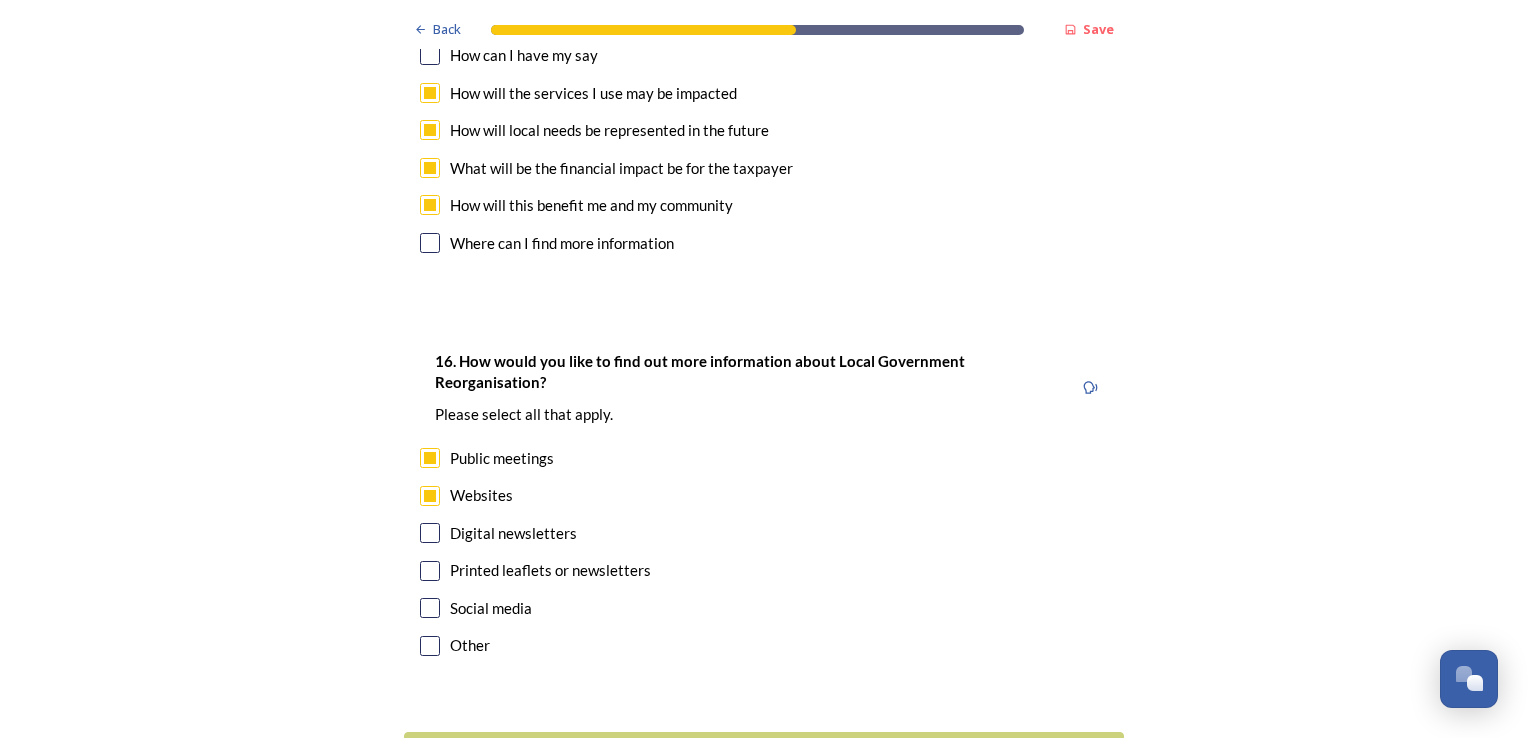 click at bounding box center (430, 458) 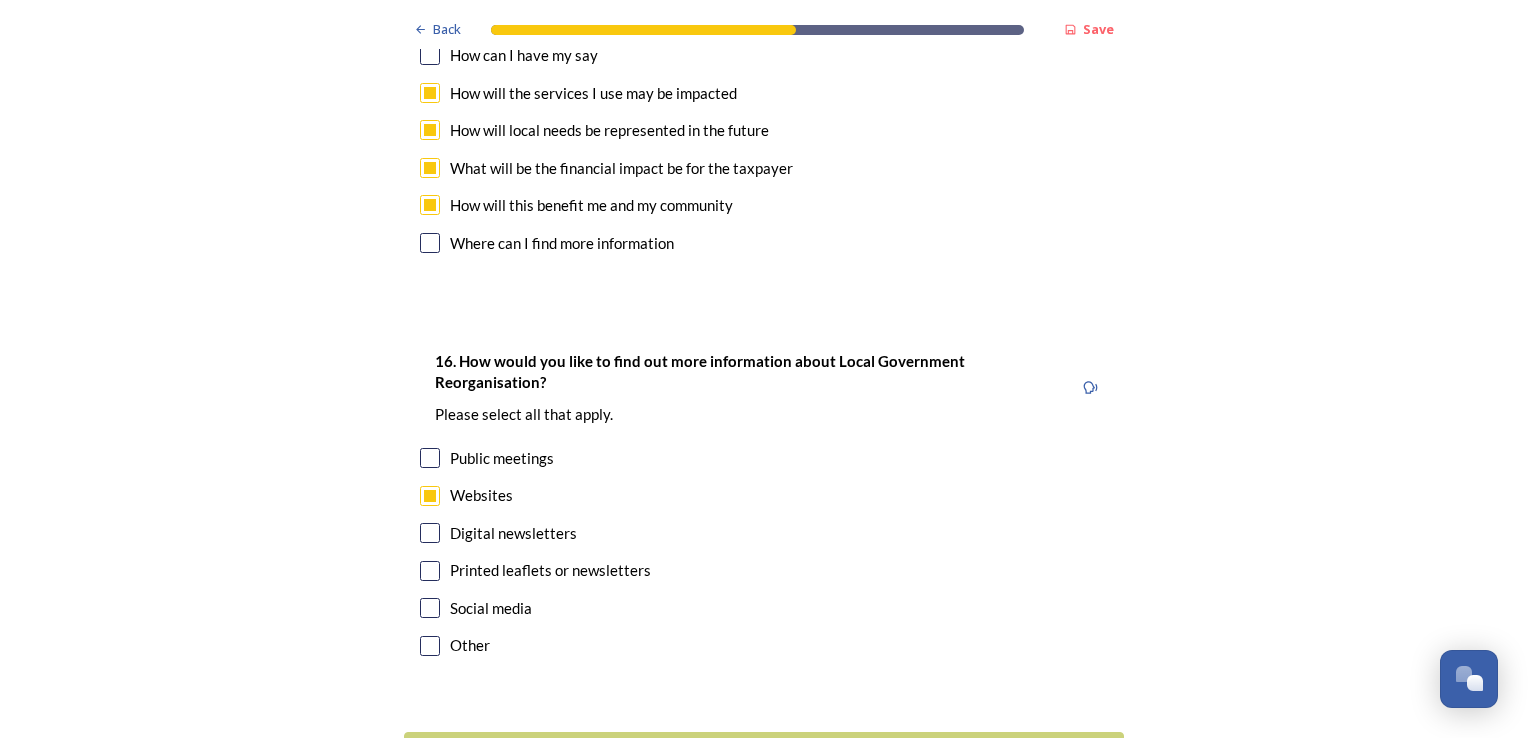 click at bounding box center (430, 533) 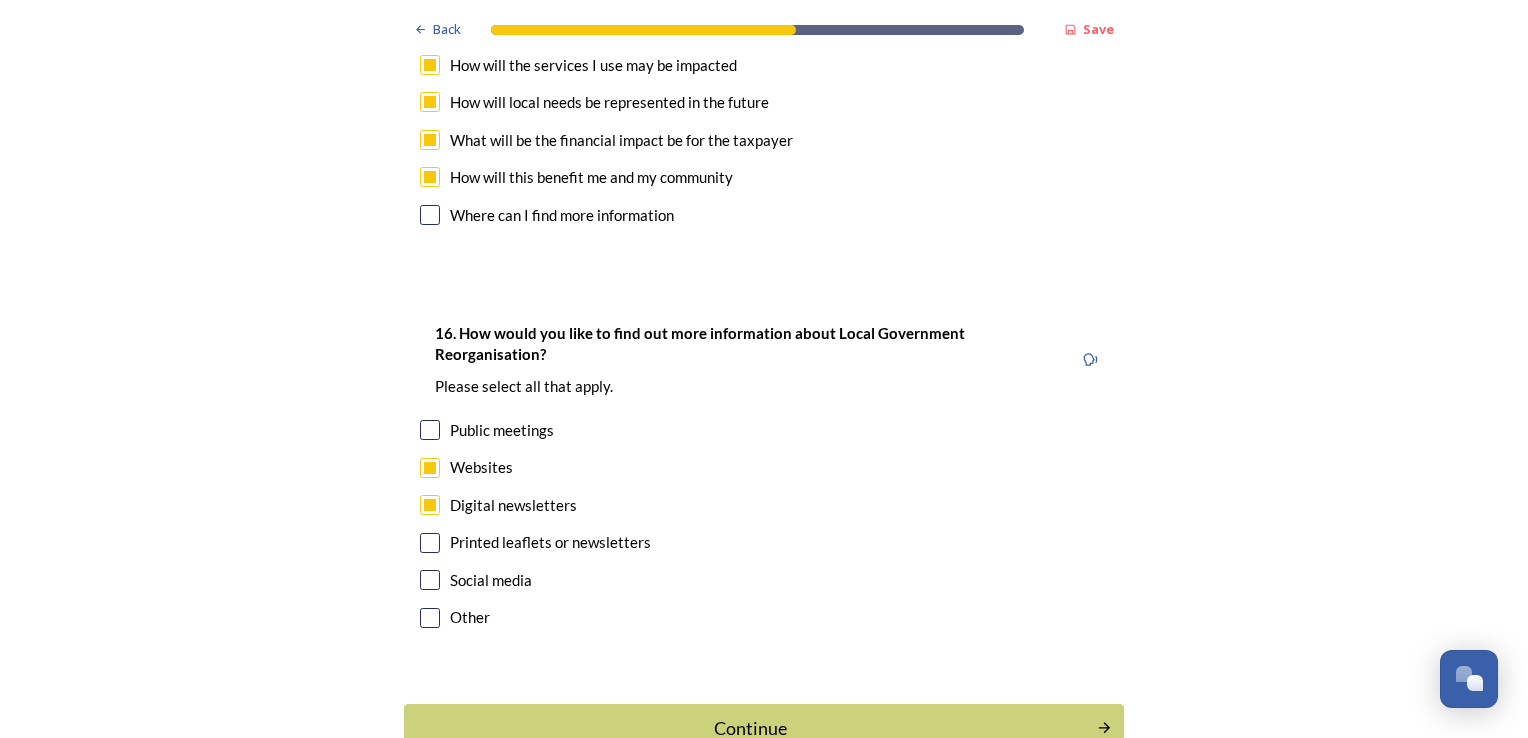 scroll, scrollTop: 6353, scrollLeft: 0, axis: vertical 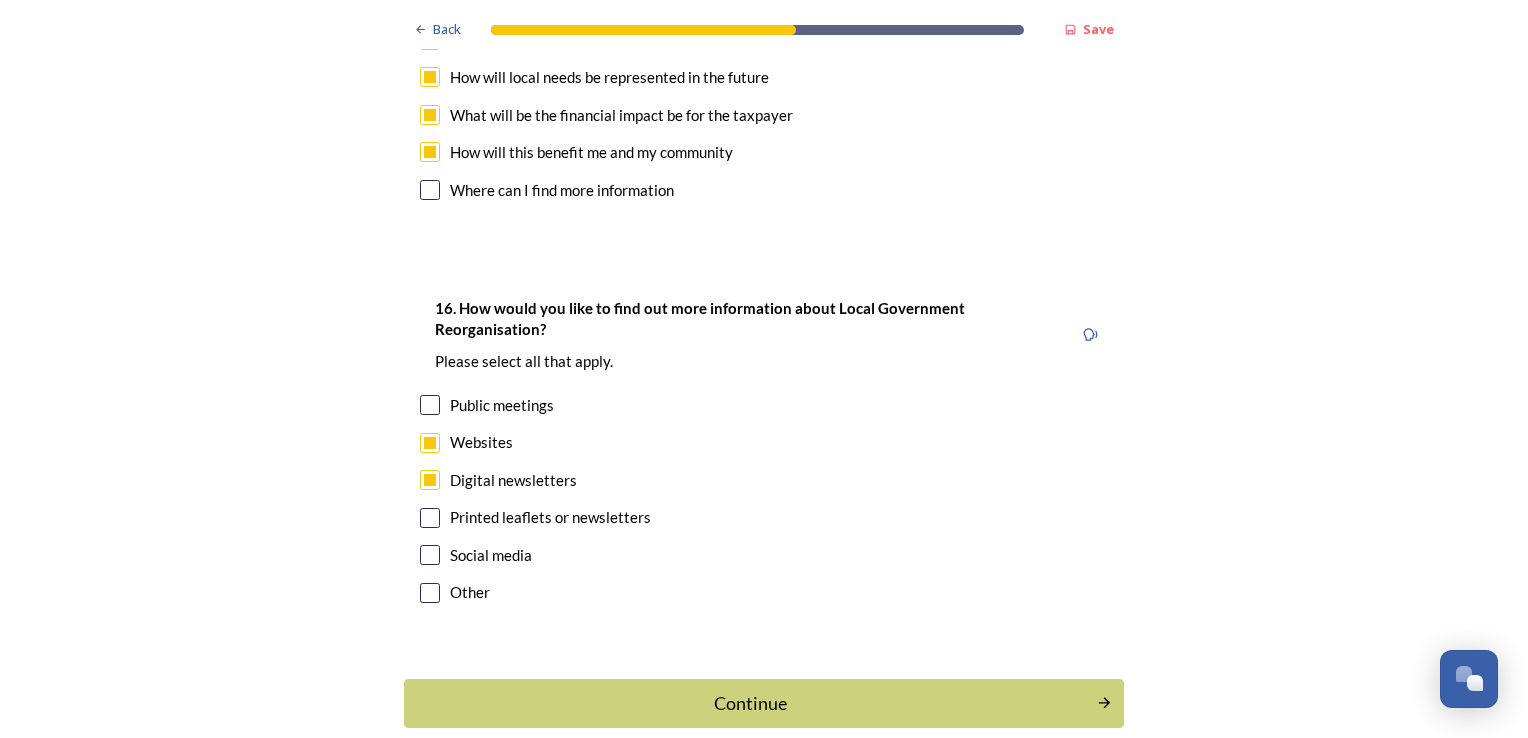 click at bounding box center (430, 518) 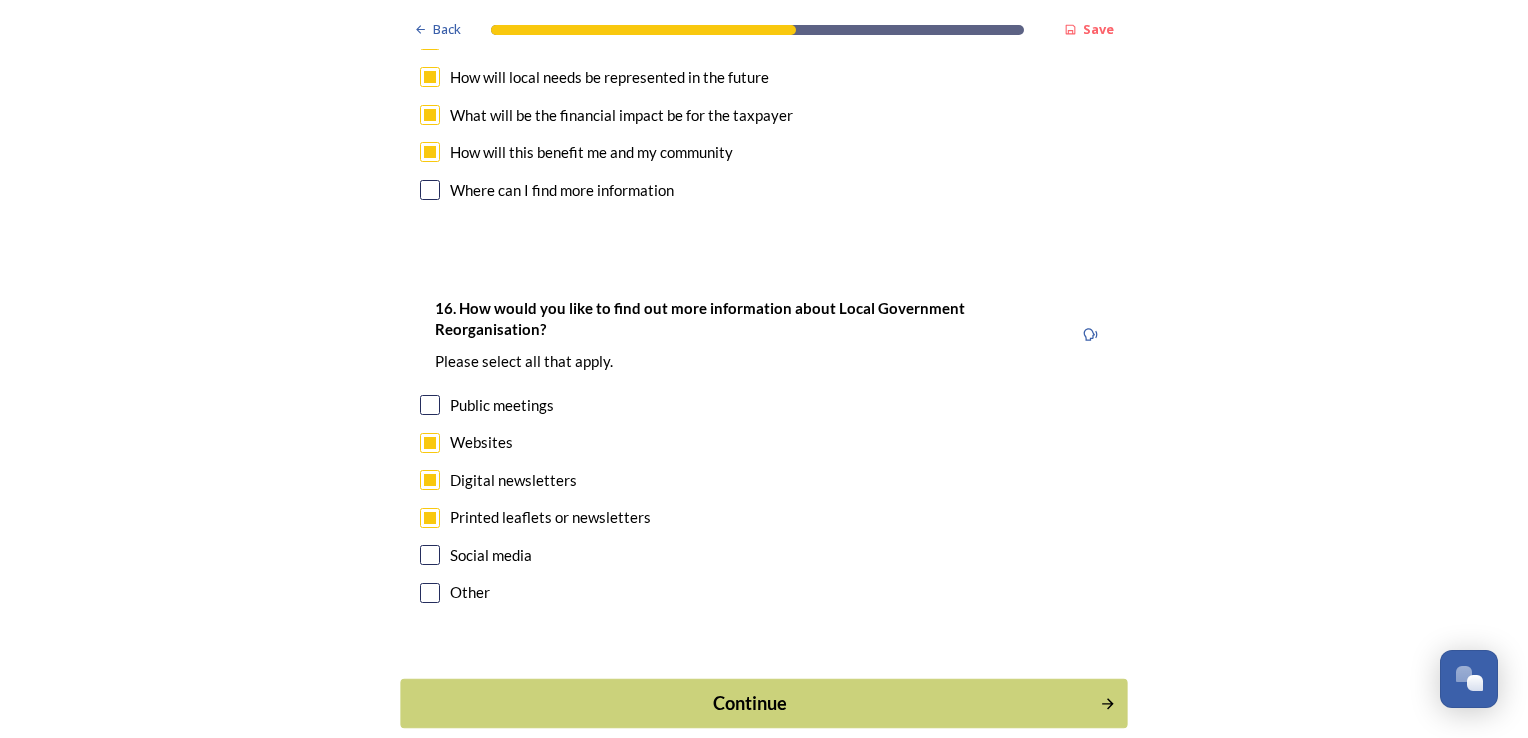 click on "Continue" at bounding box center (750, 703) 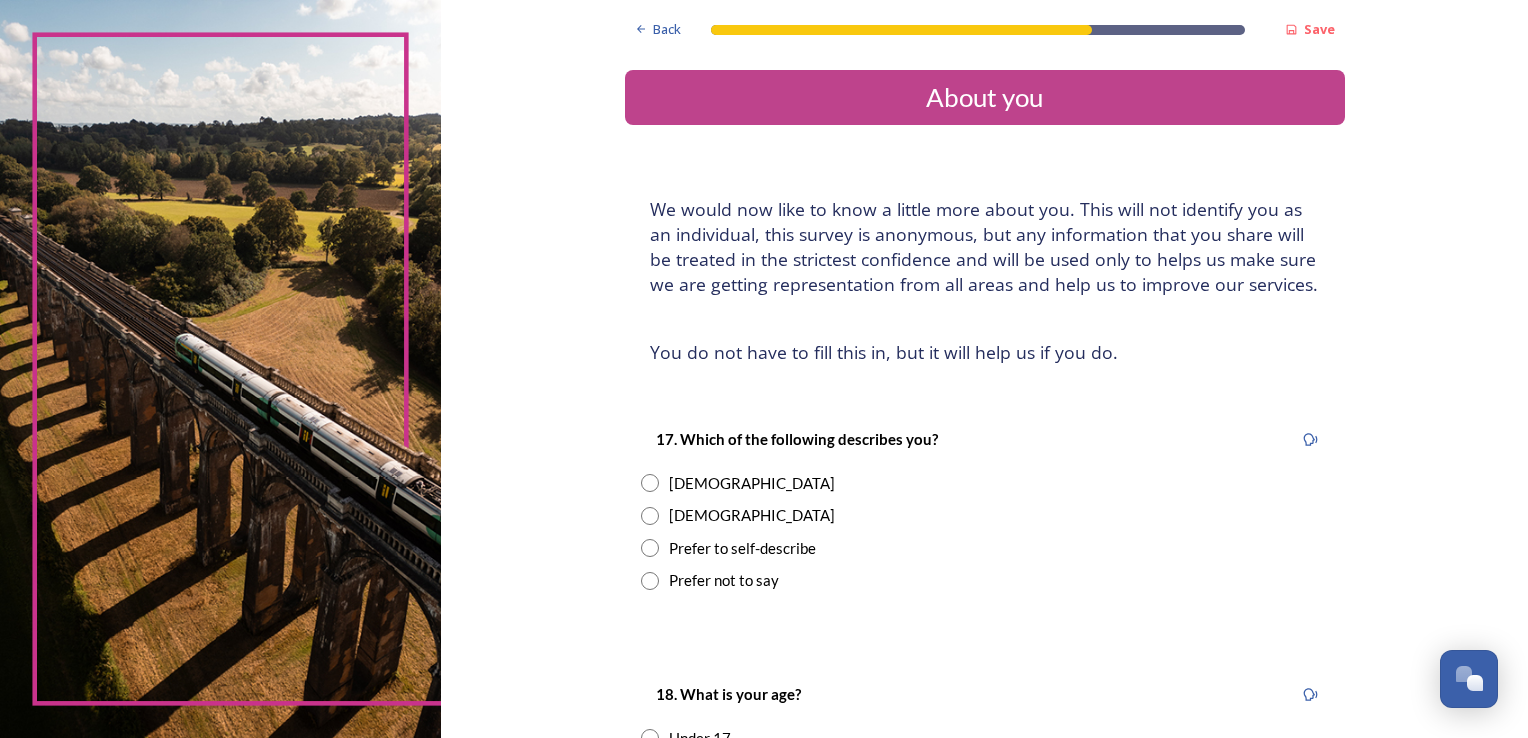 click at bounding box center [650, 516] 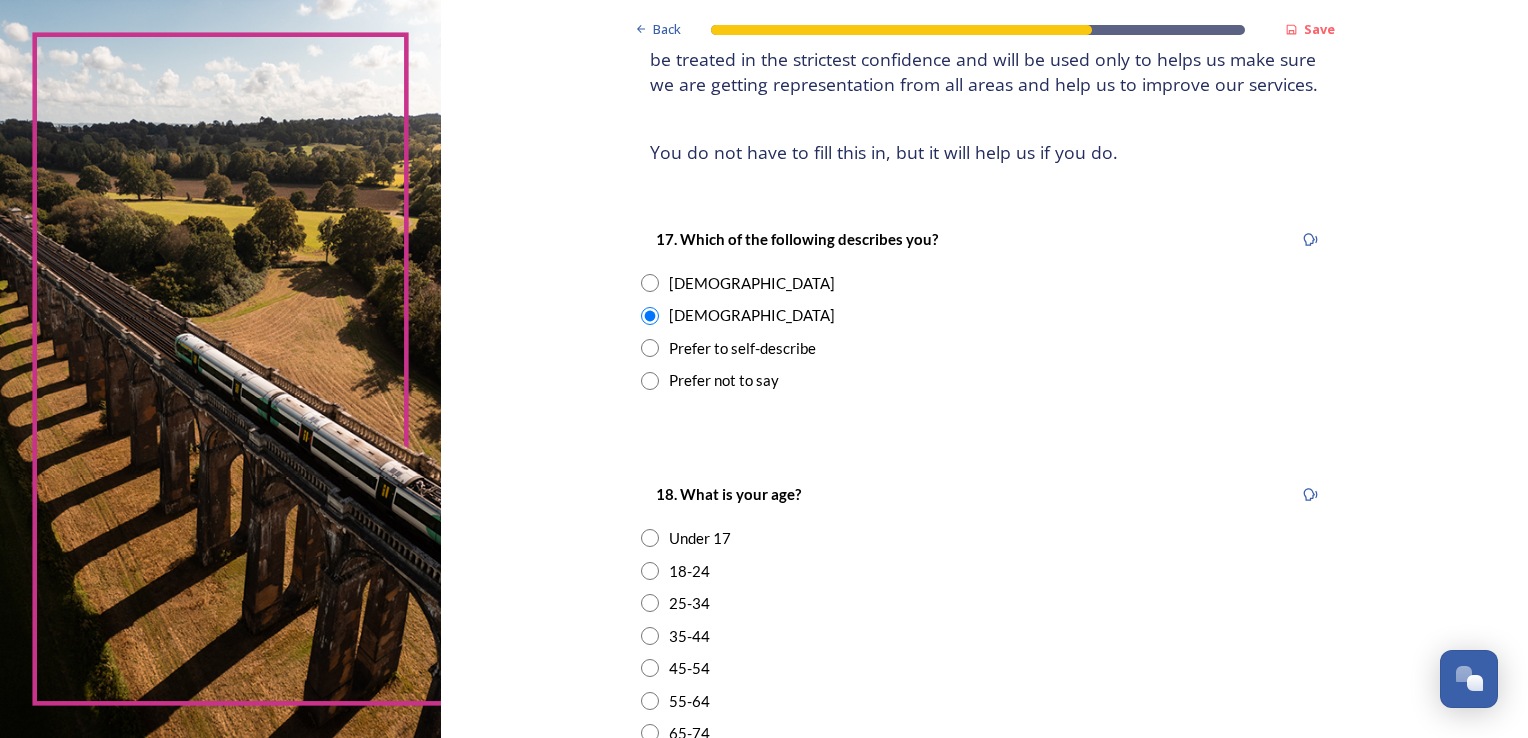 scroll, scrollTop: 400, scrollLeft: 0, axis: vertical 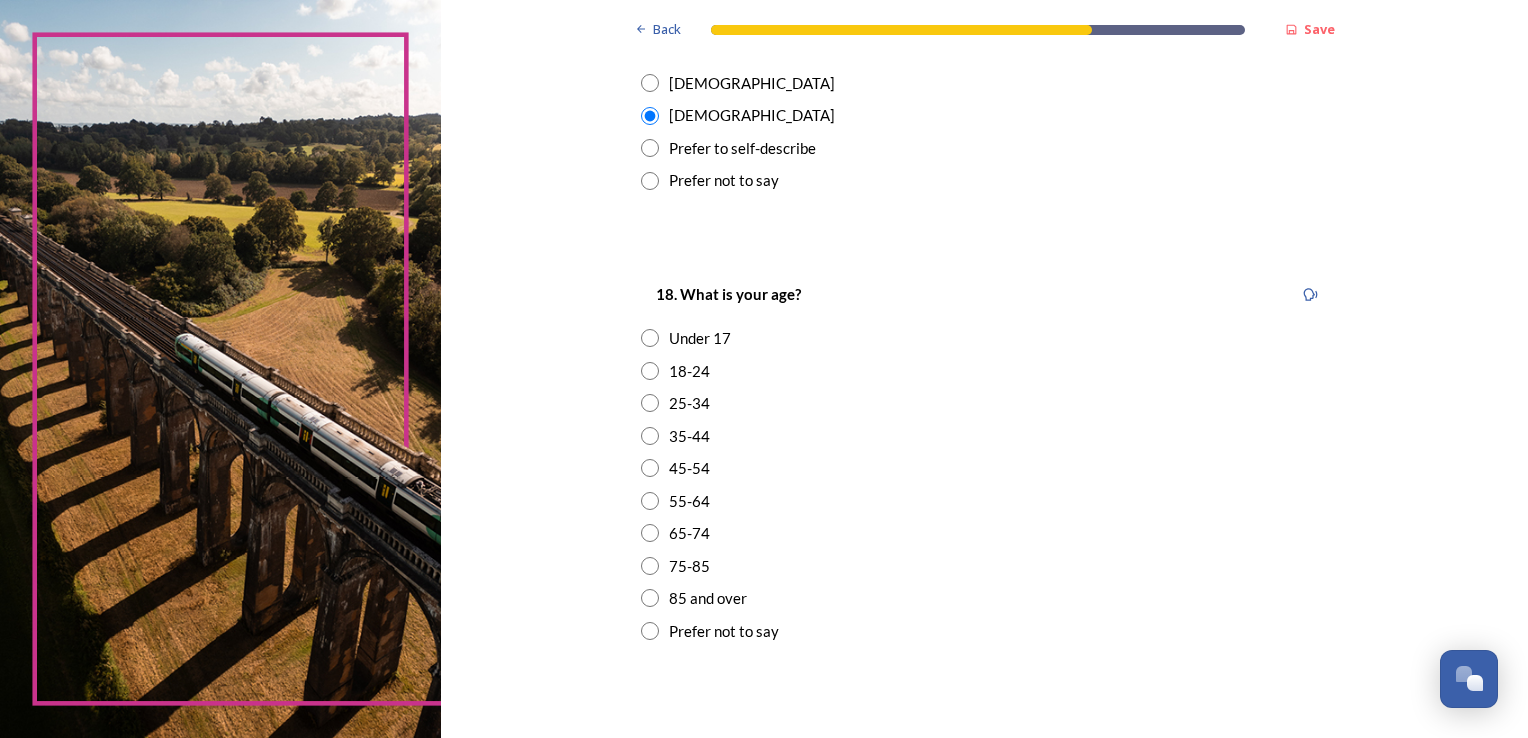 click at bounding box center (650, 533) 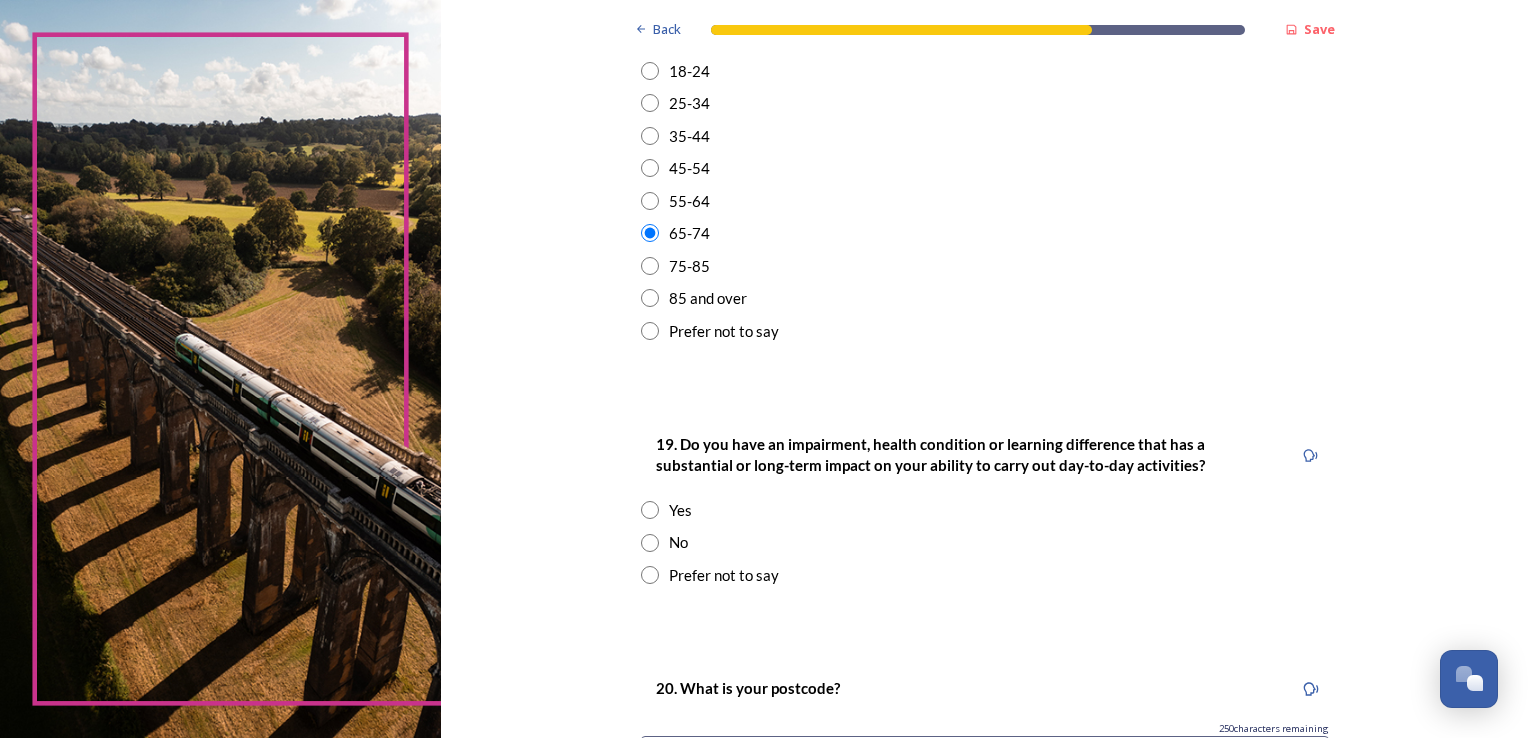 scroll, scrollTop: 900, scrollLeft: 0, axis: vertical 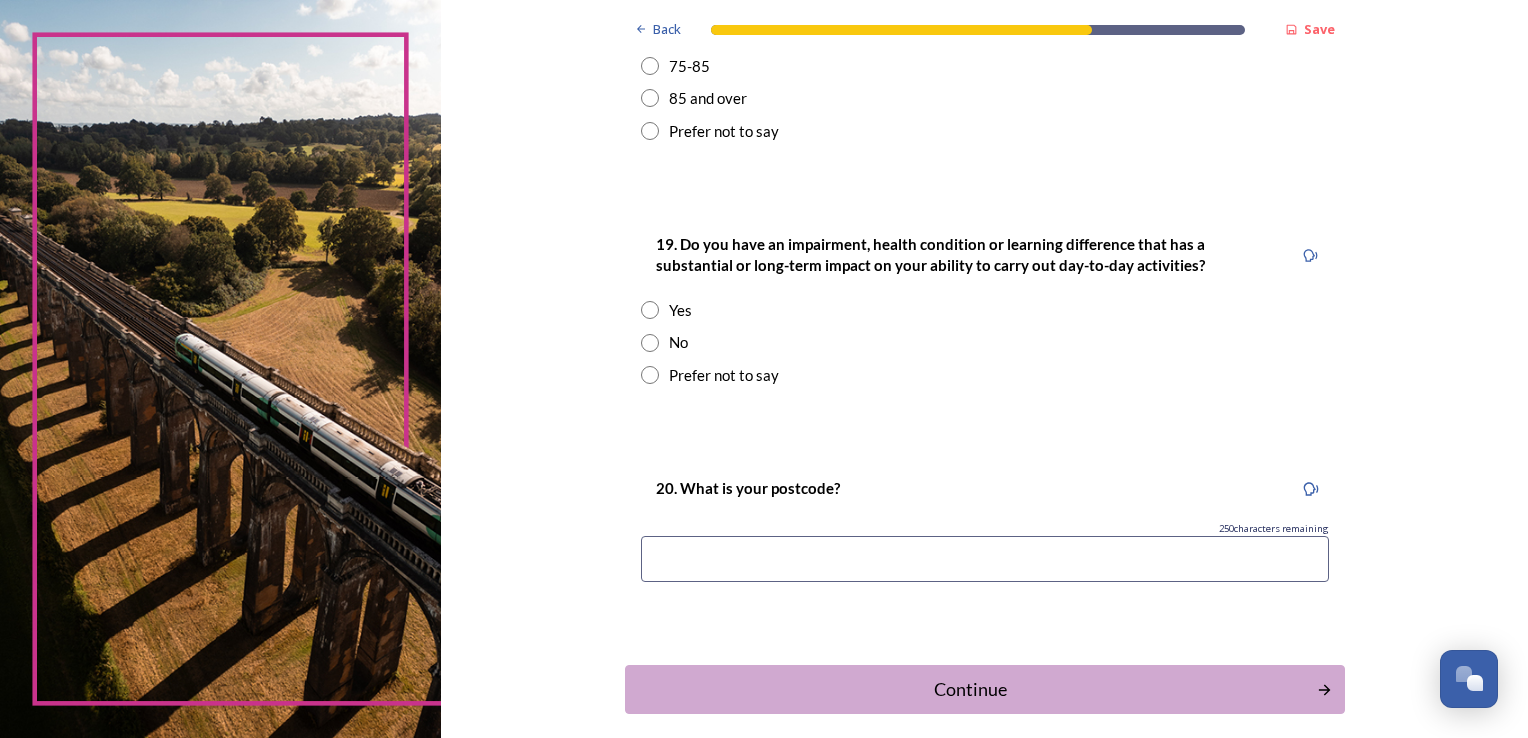 click at bounding box center (650, 343) 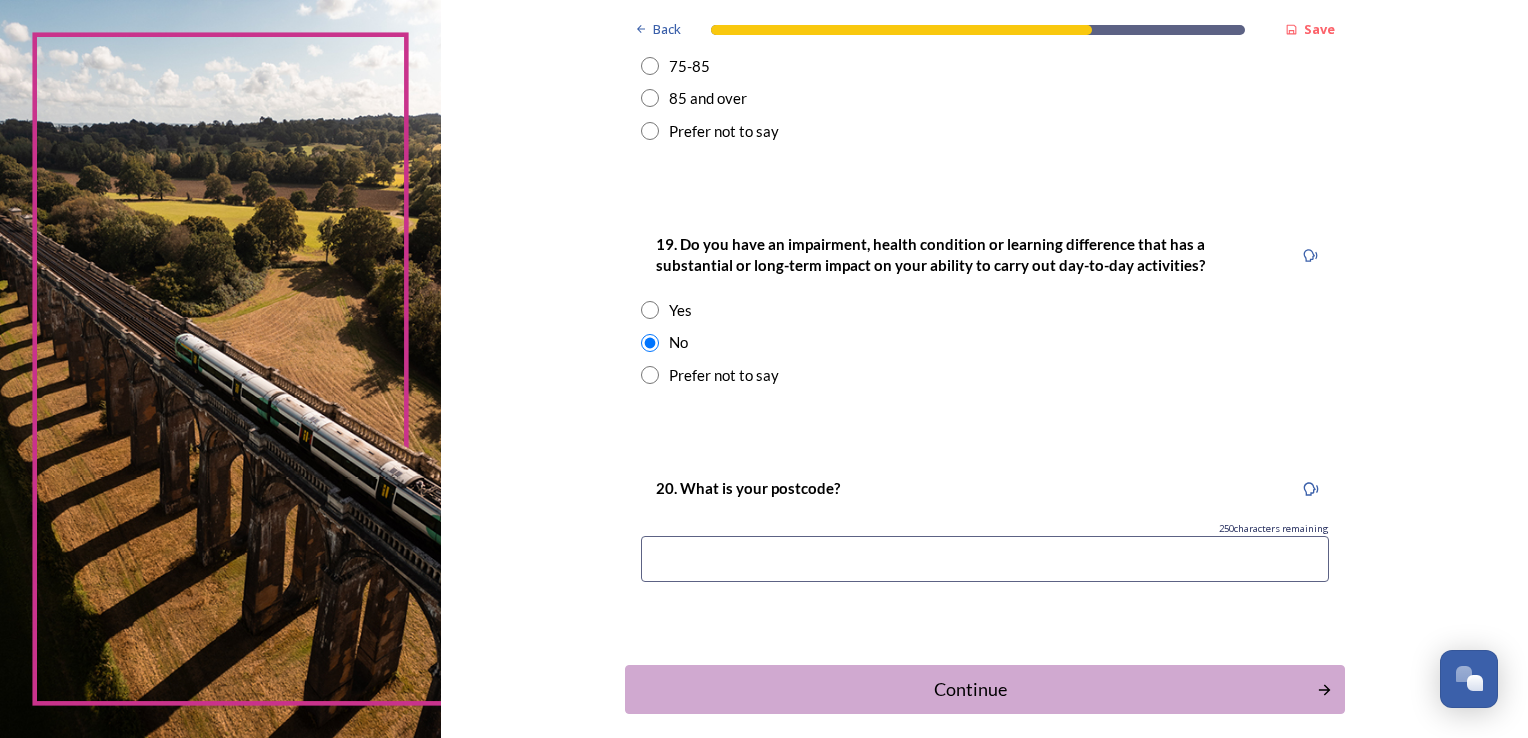 scroll, scrollTop: 991, scrollLeft: 0, axis: vertical 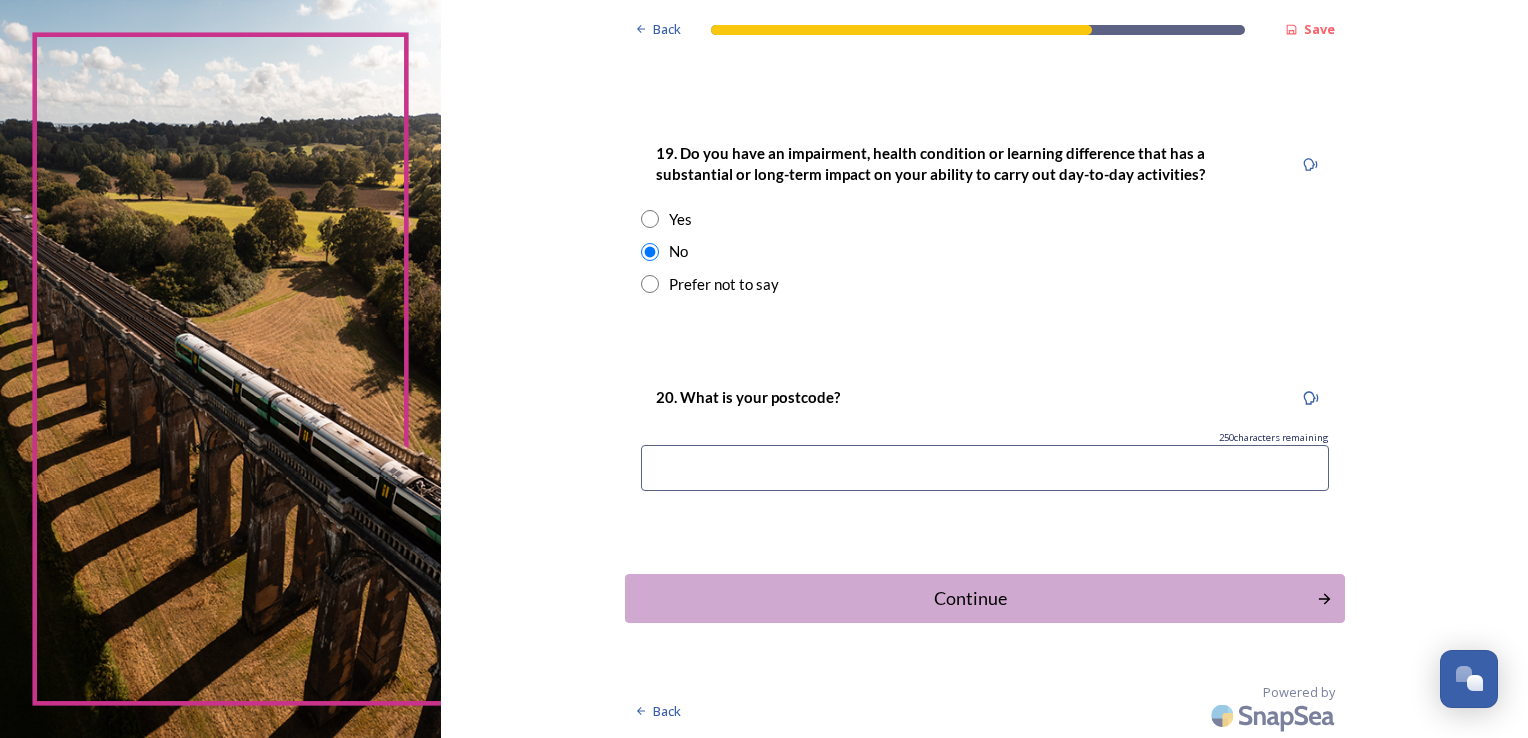 click at bounding box center [985, 468] 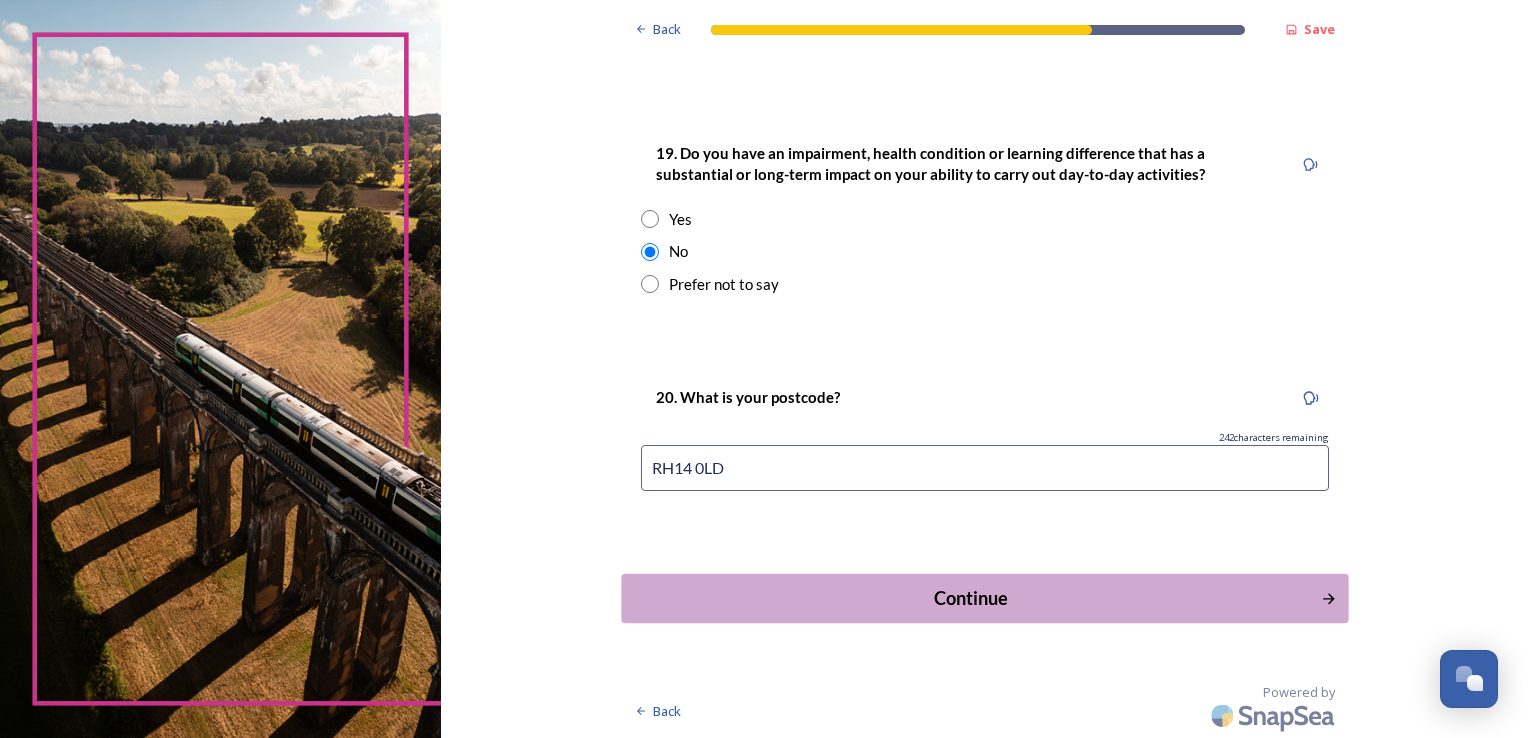 type on "RH14 0LD" 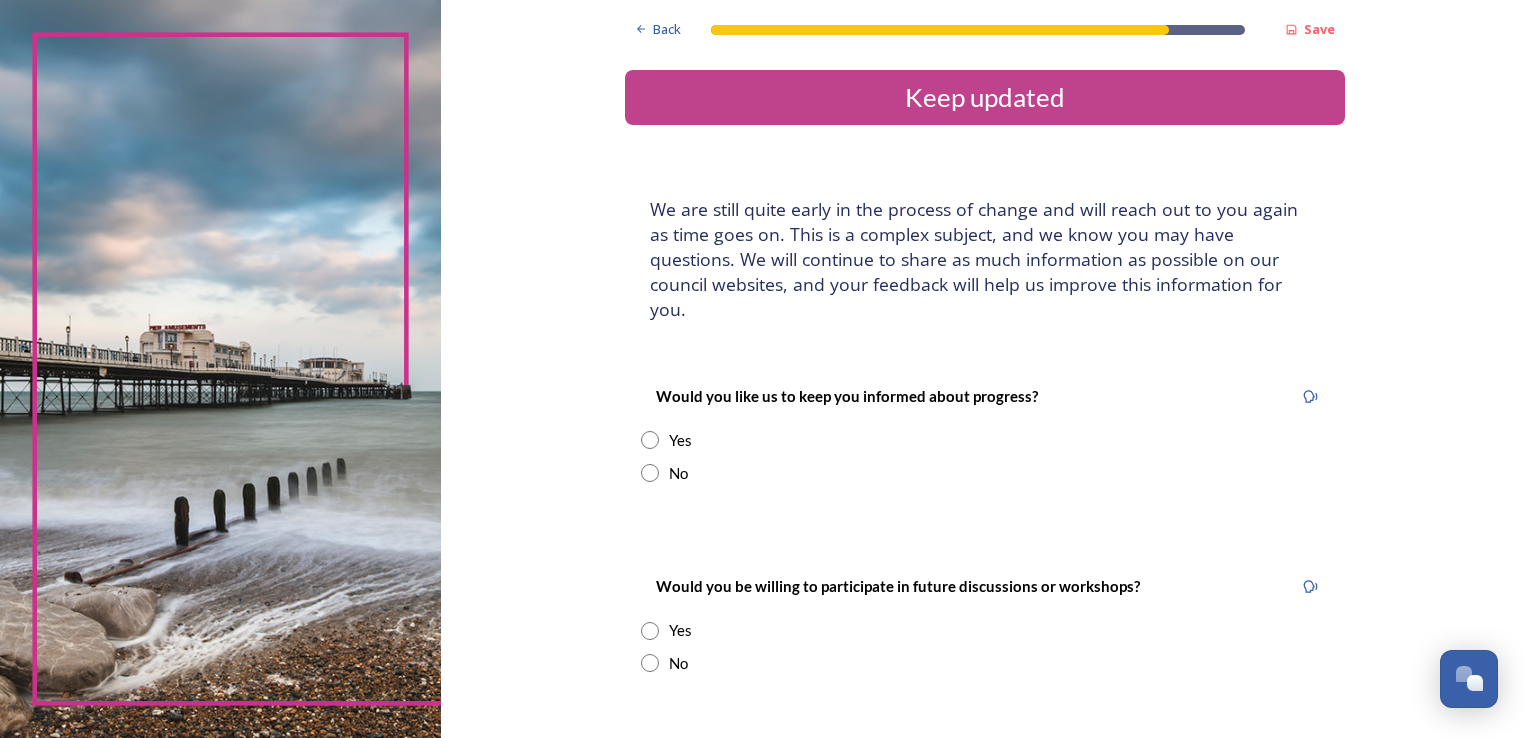 click at bounding box center (650, 440) 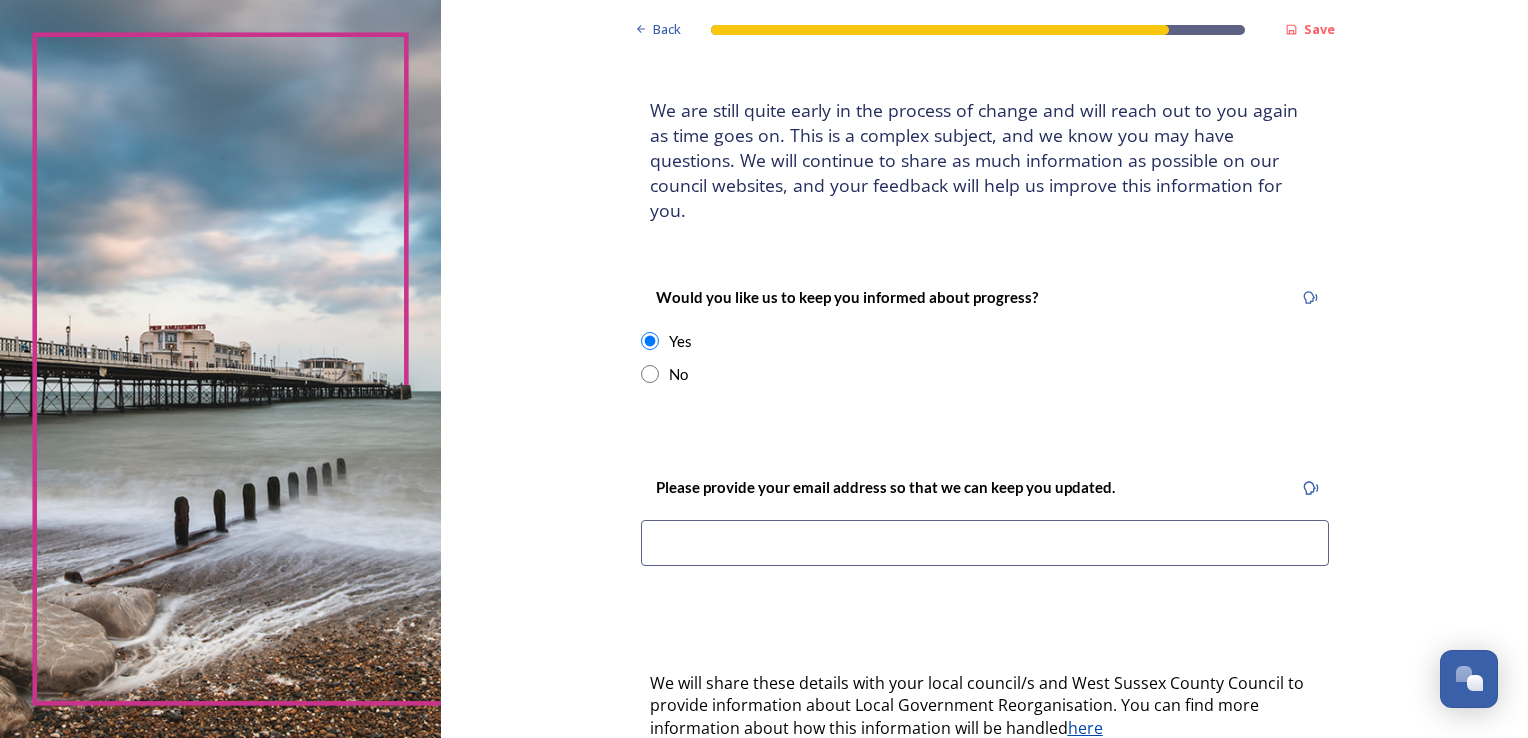 scroll, scrollTop: 100, scrollLeft: 0, axis: vertical 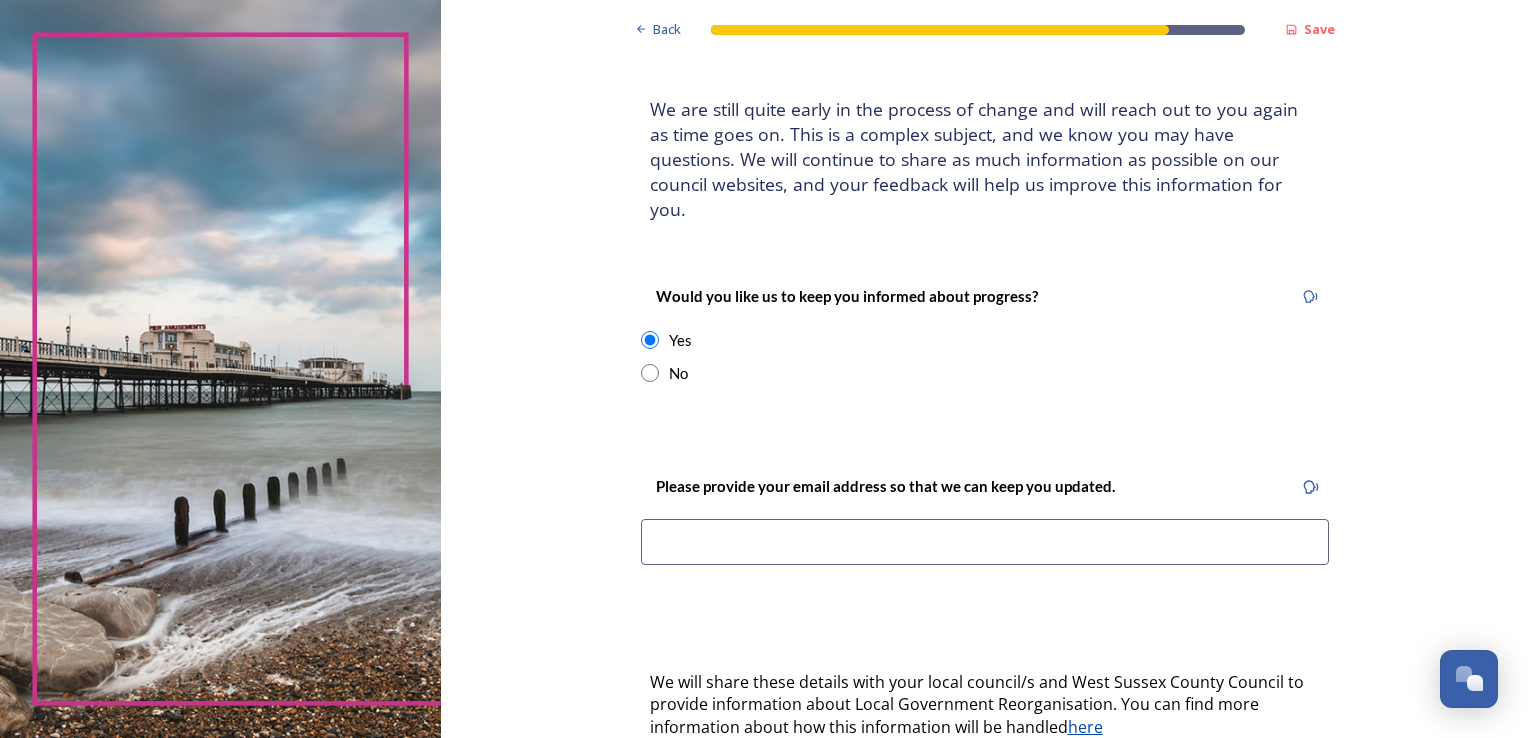 click at bounding box center (985, 542) 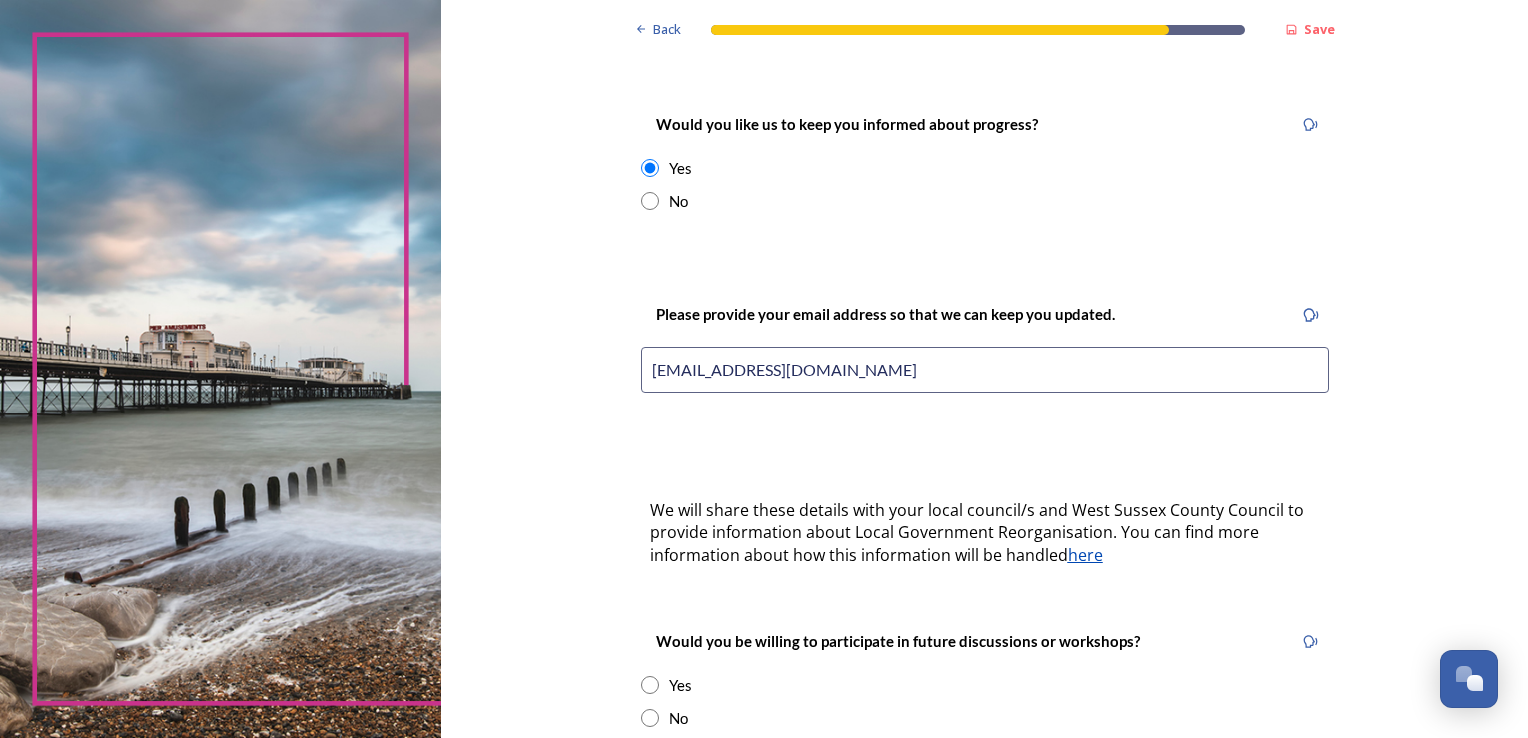 scroll, scrollTop: 472, scrollLeft: 0, axis: vertical 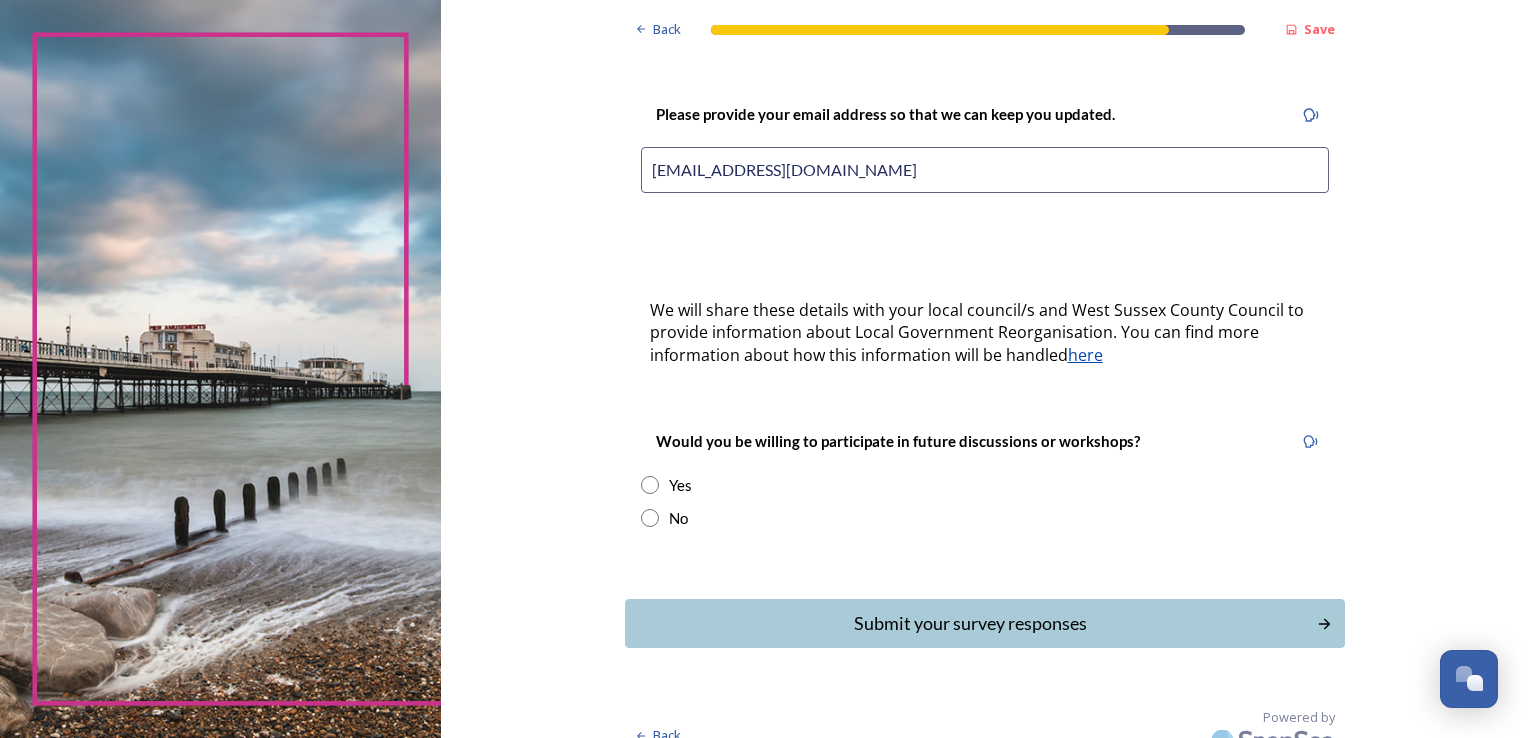 click at bounding box center (650, 518) 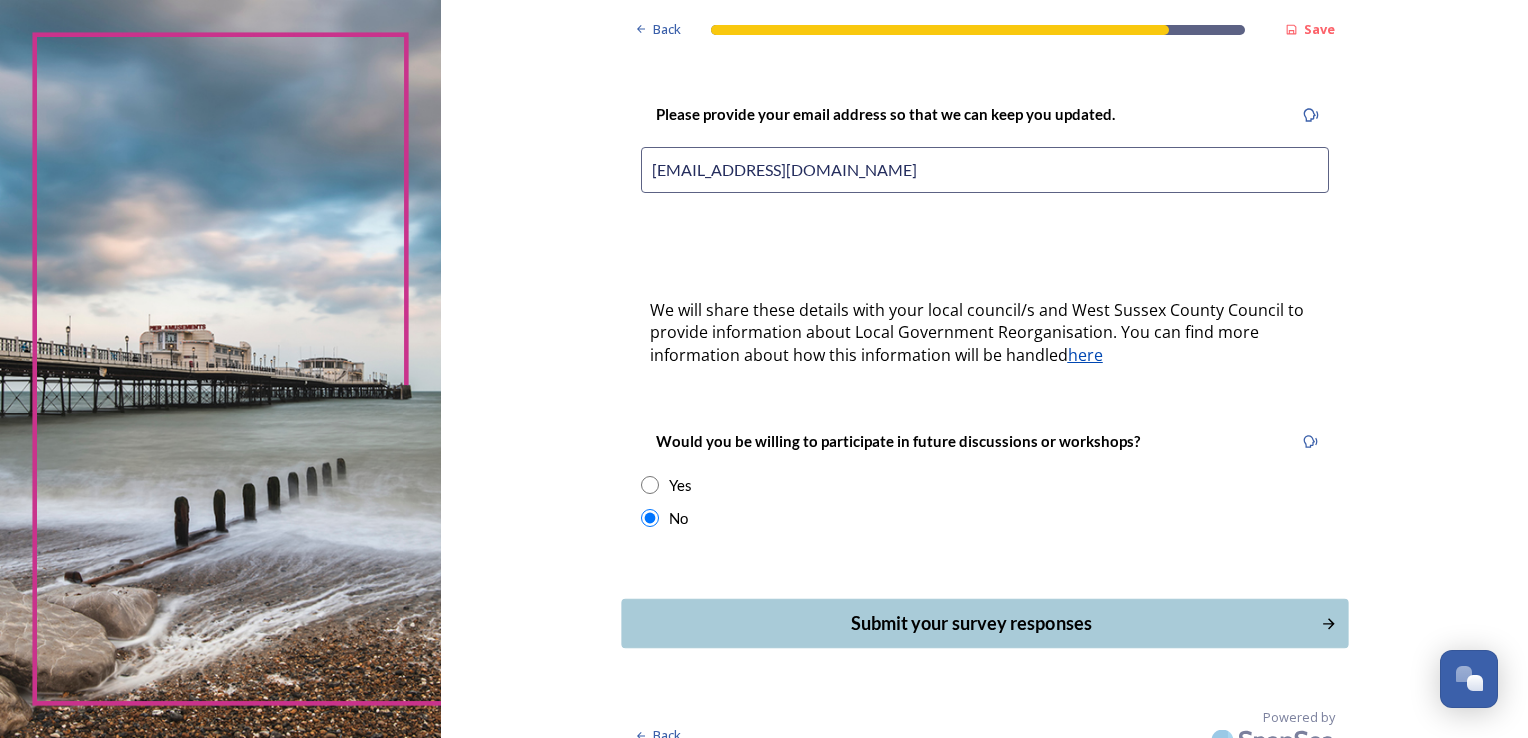 click on "Submit your survey responses" at bounding box center [970, 623] 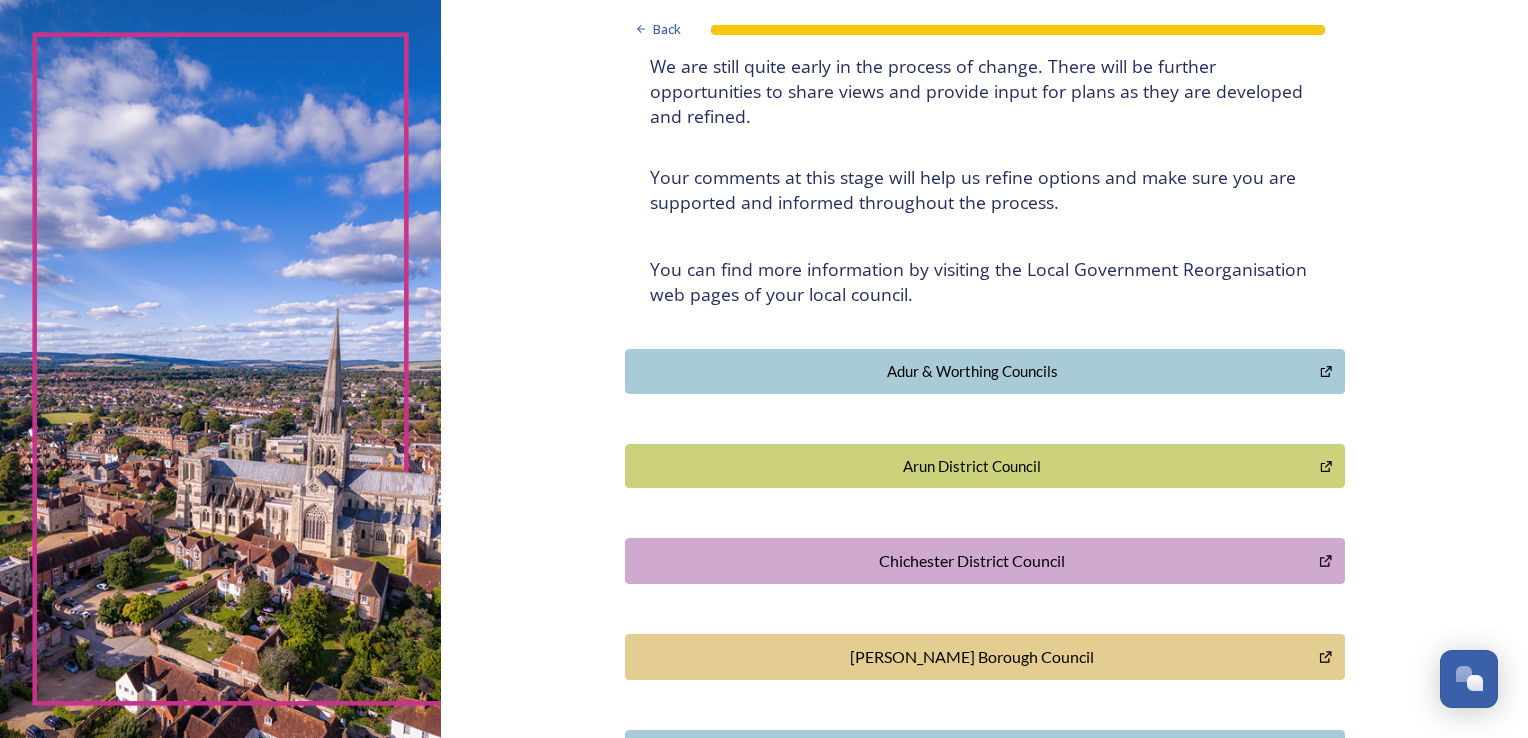 scroll, scrollTop: 0, scrollLeft: 0, axis: both 